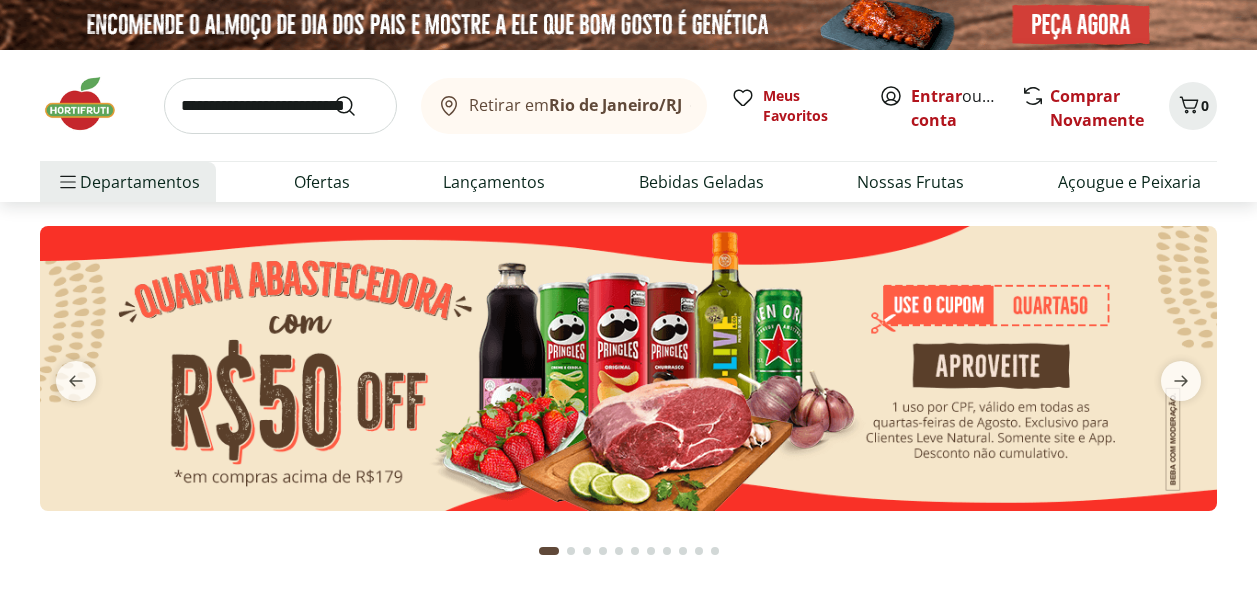 scroll, scrollTop: 0, scrollLeft: 0, axis: both 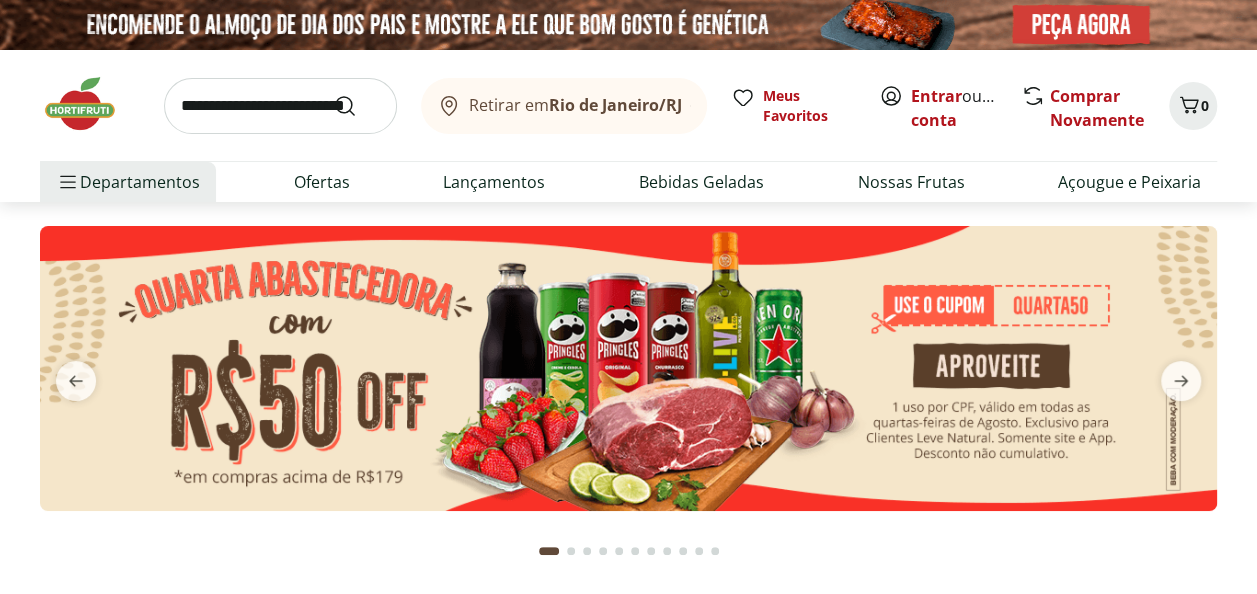 click at bounding box center (628, 368) 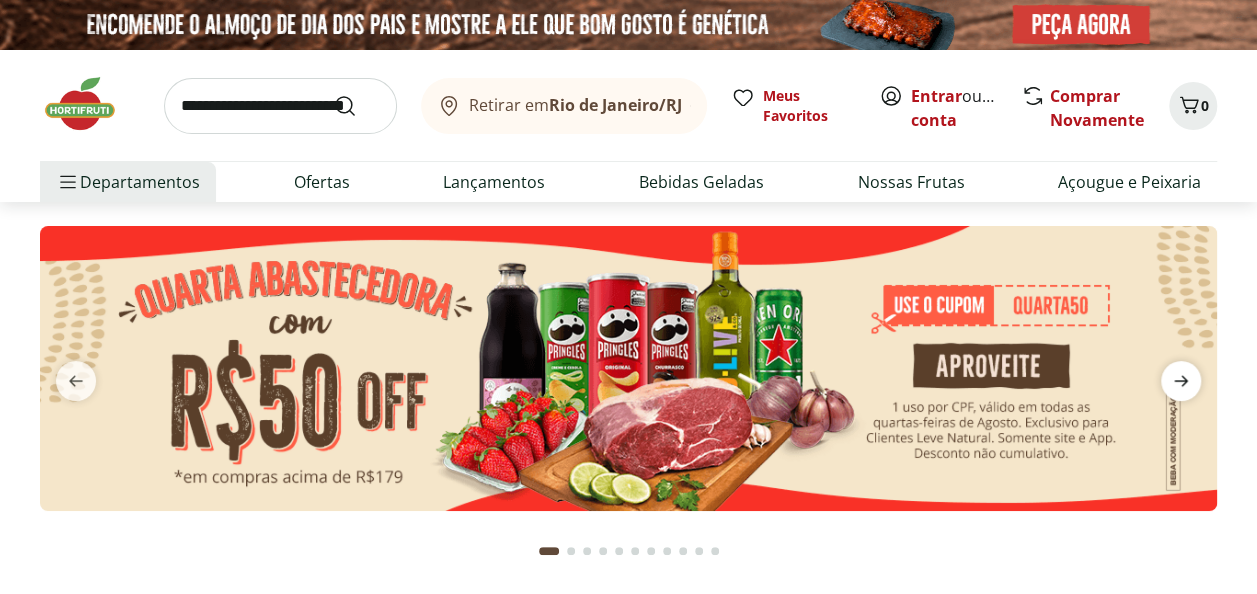 click 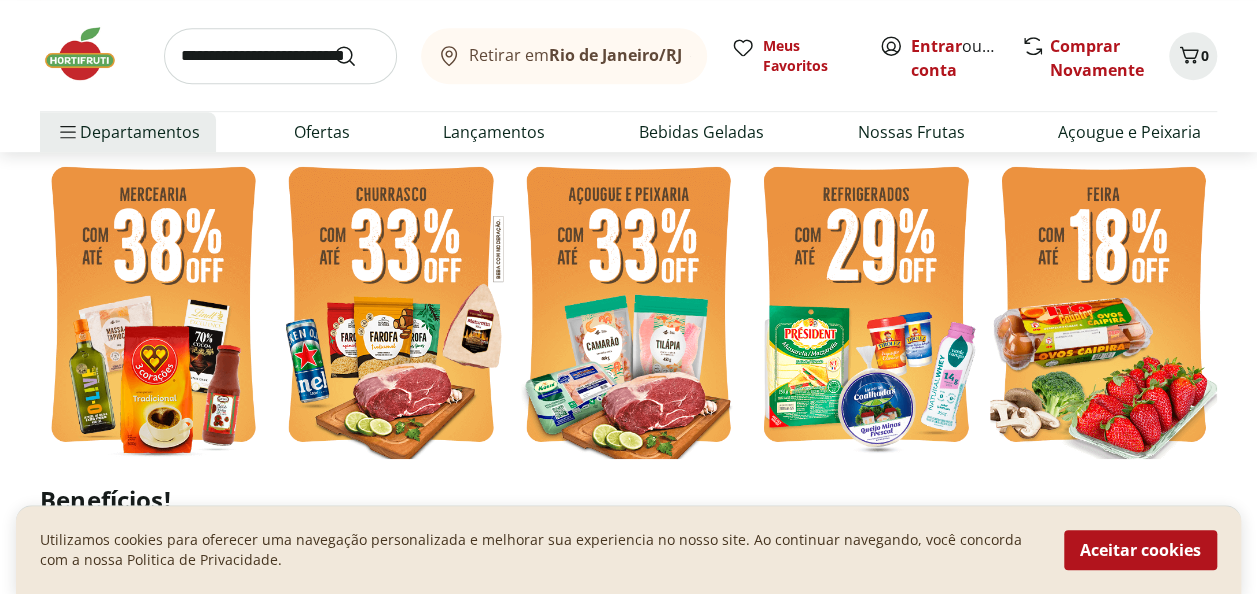 scroll, scrollTop: 0, scrollLeft: 0, axis: both 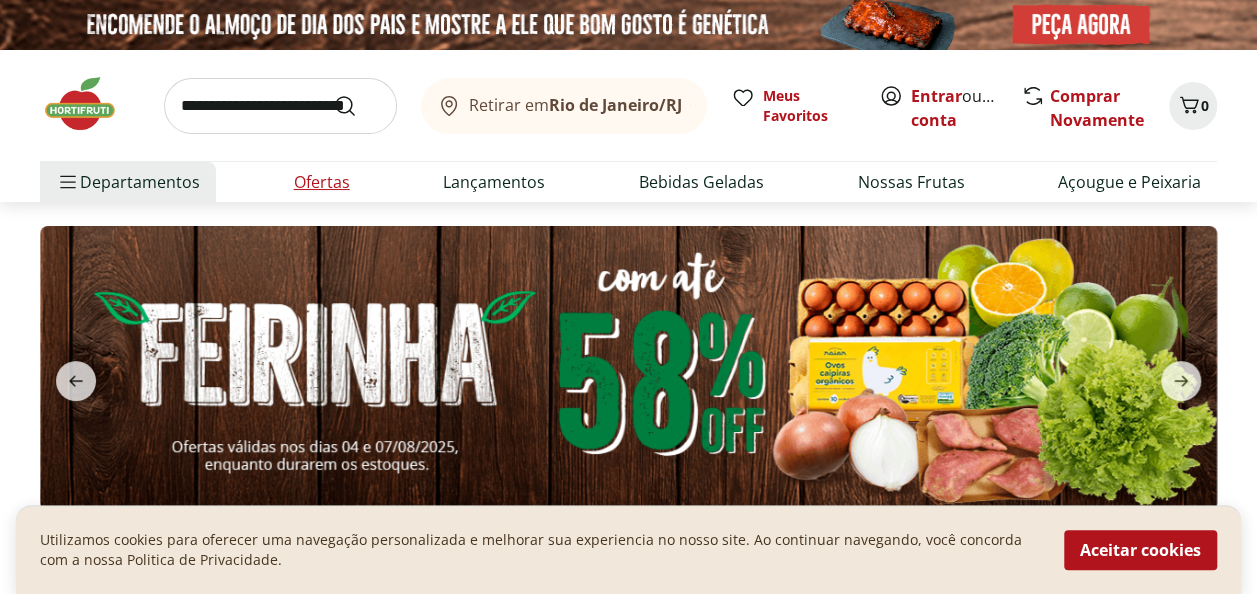 click on "Ofertas" at bounding box center [322, 182] 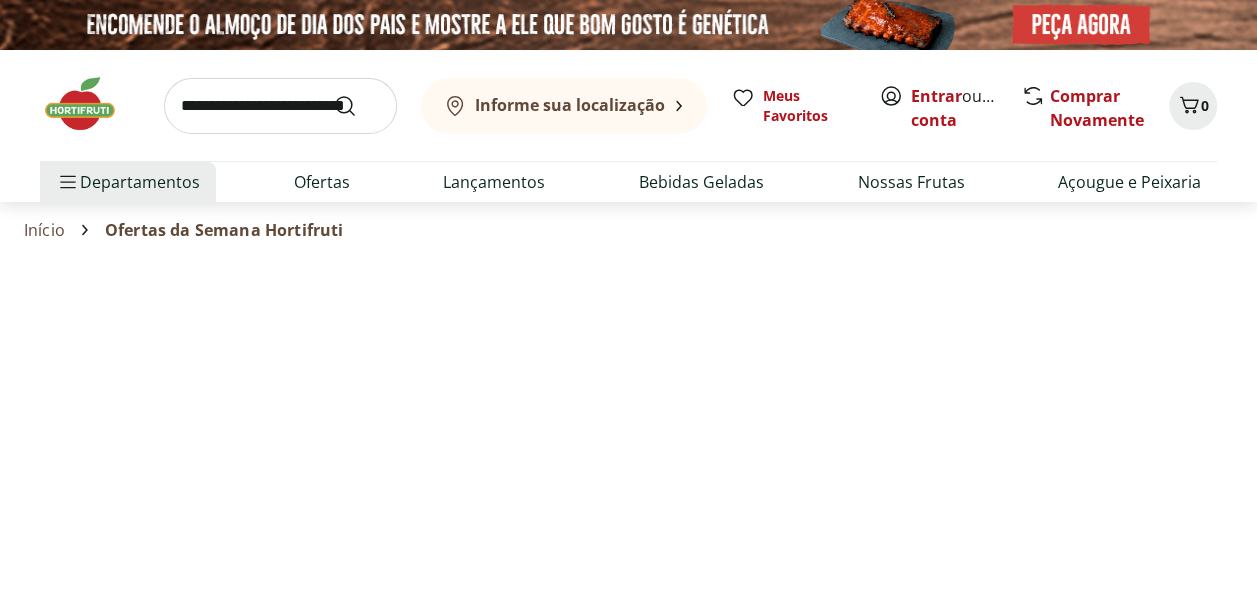 select on "**********" 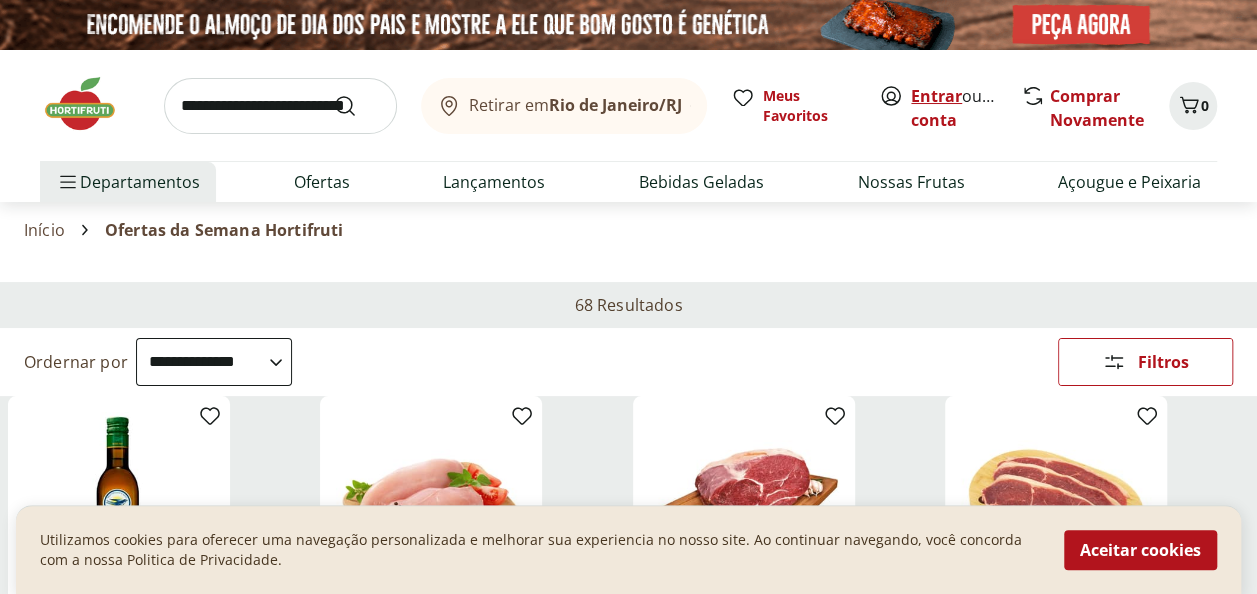 click on "Entrar" at bounding box center (936, 96) 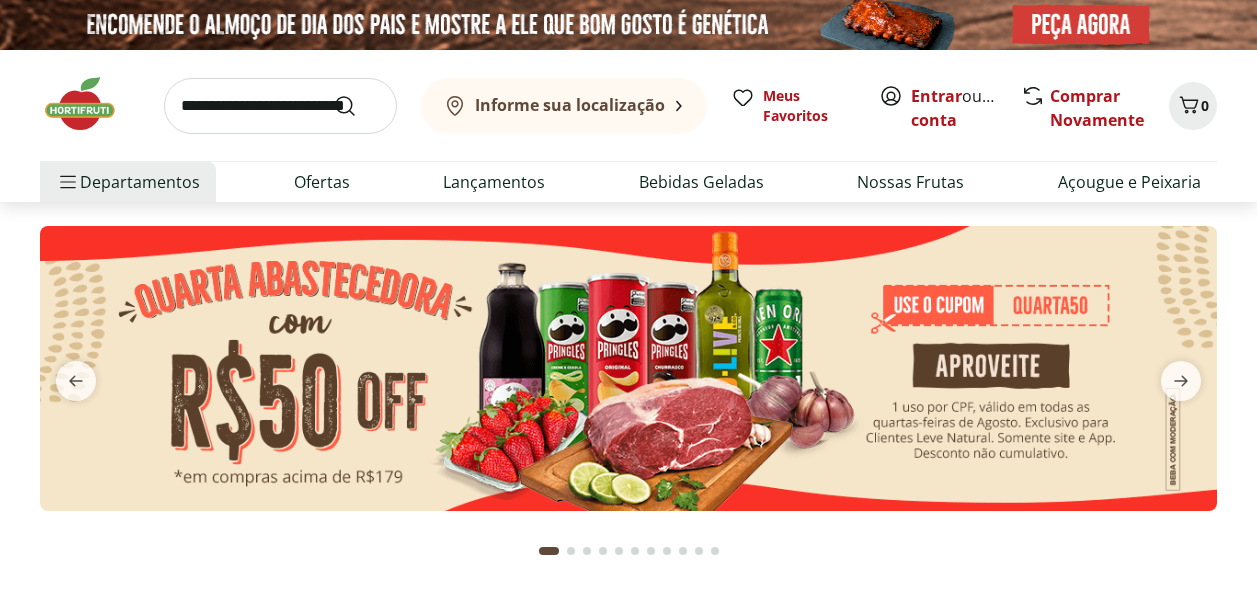 scroll, scrollTop: 0, scrollLeft: 0, axis: both 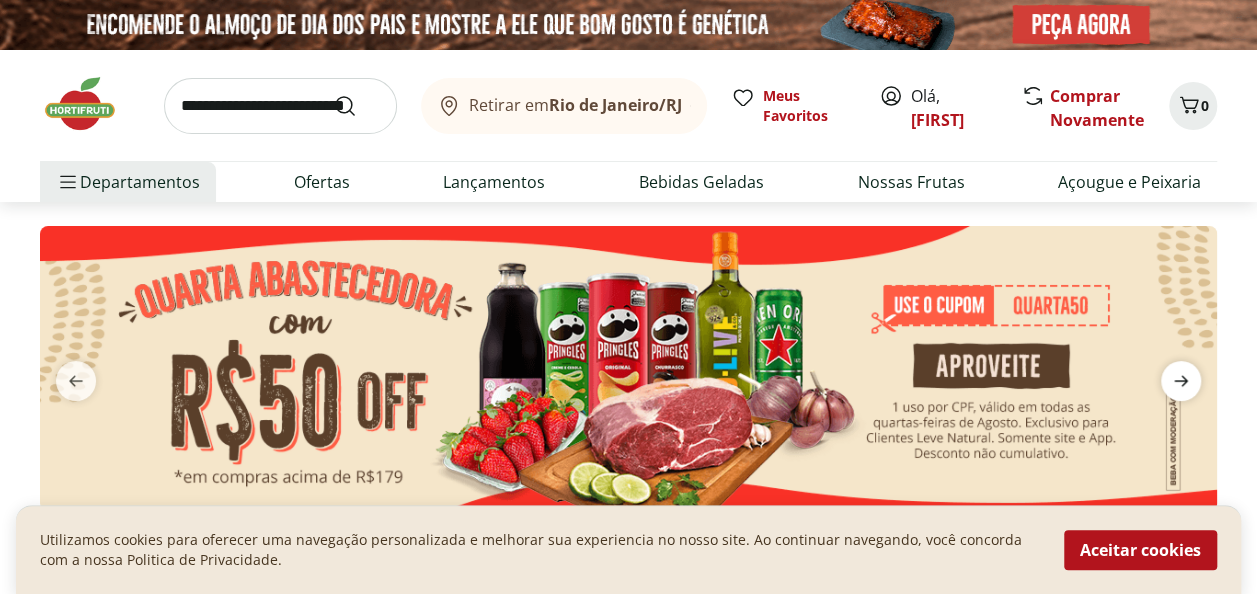 click 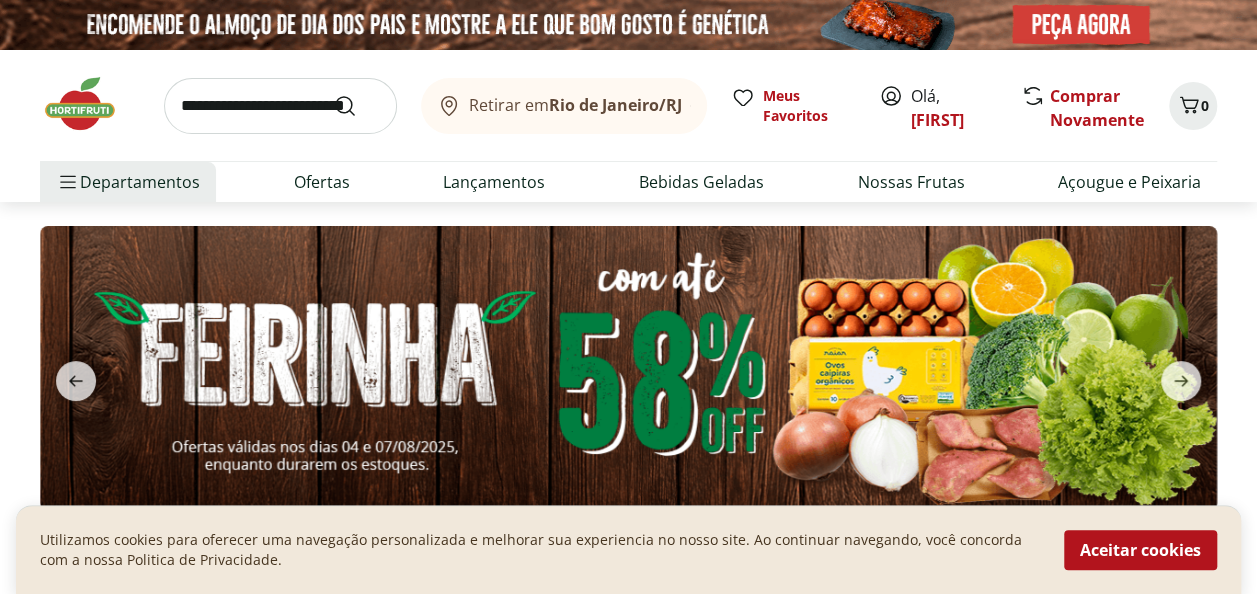 click at bounding box center (628, 368) 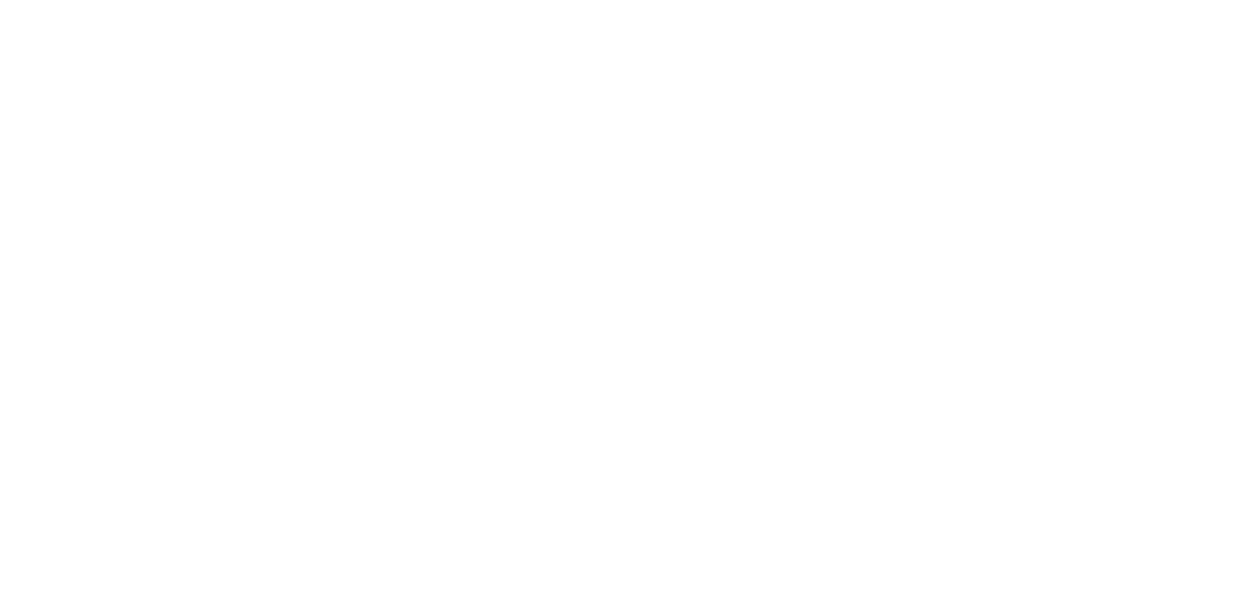 select on "**********" 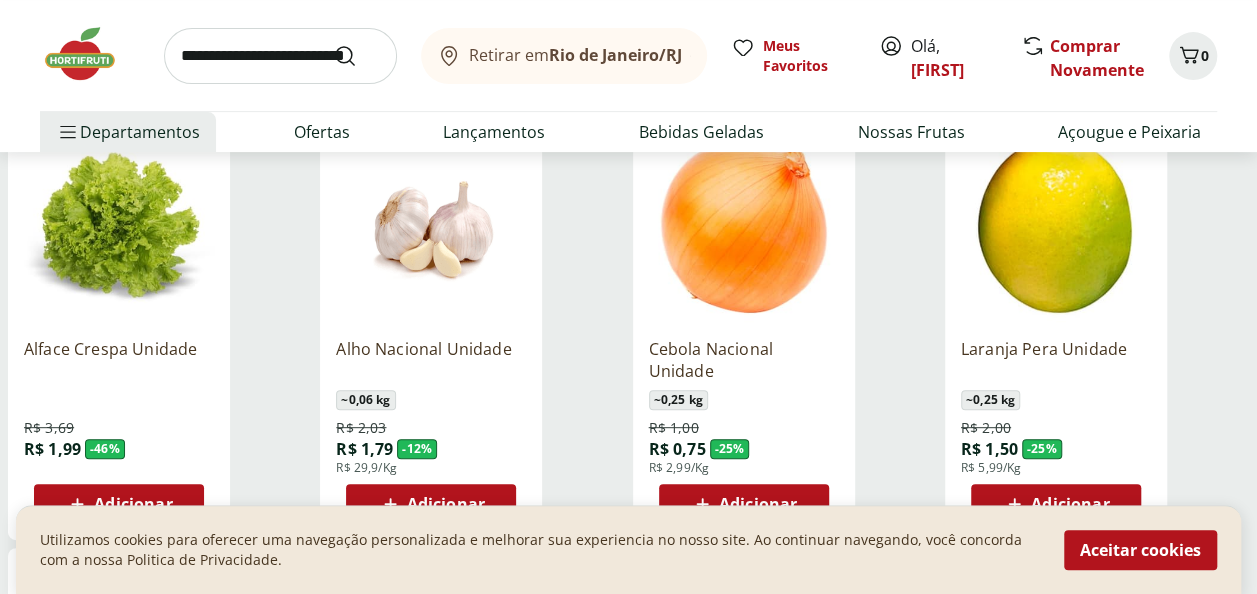 scroll, scrollTop: 300, scrollLeft: 0, axis: vertical 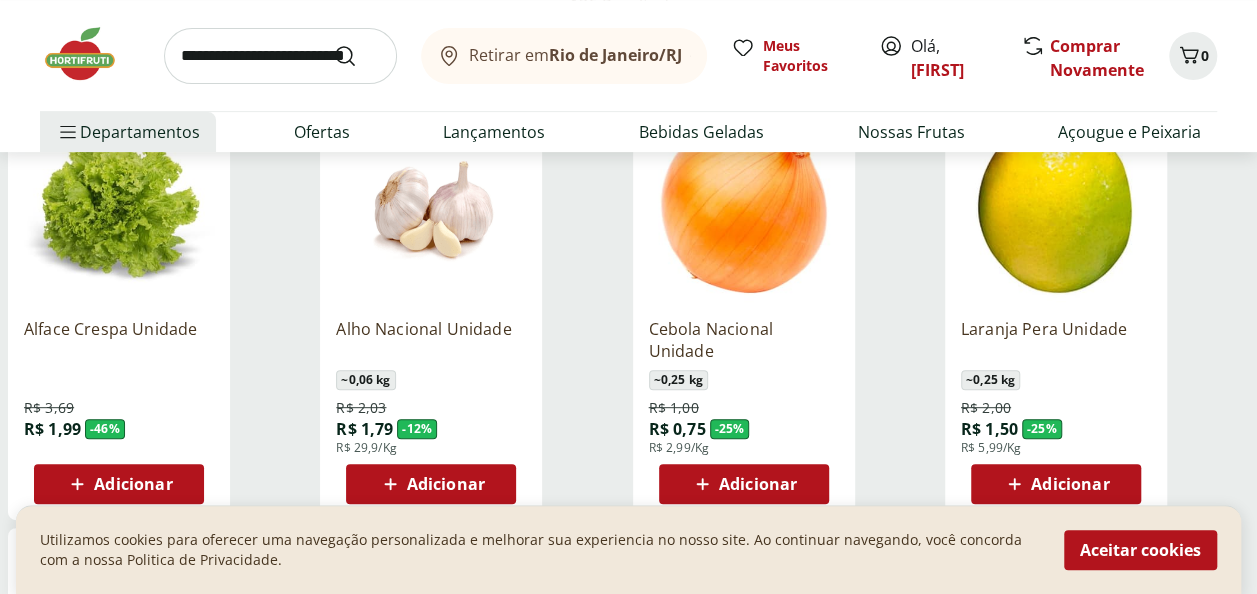 click on "Adicionar" at bounding box center [119, 484] 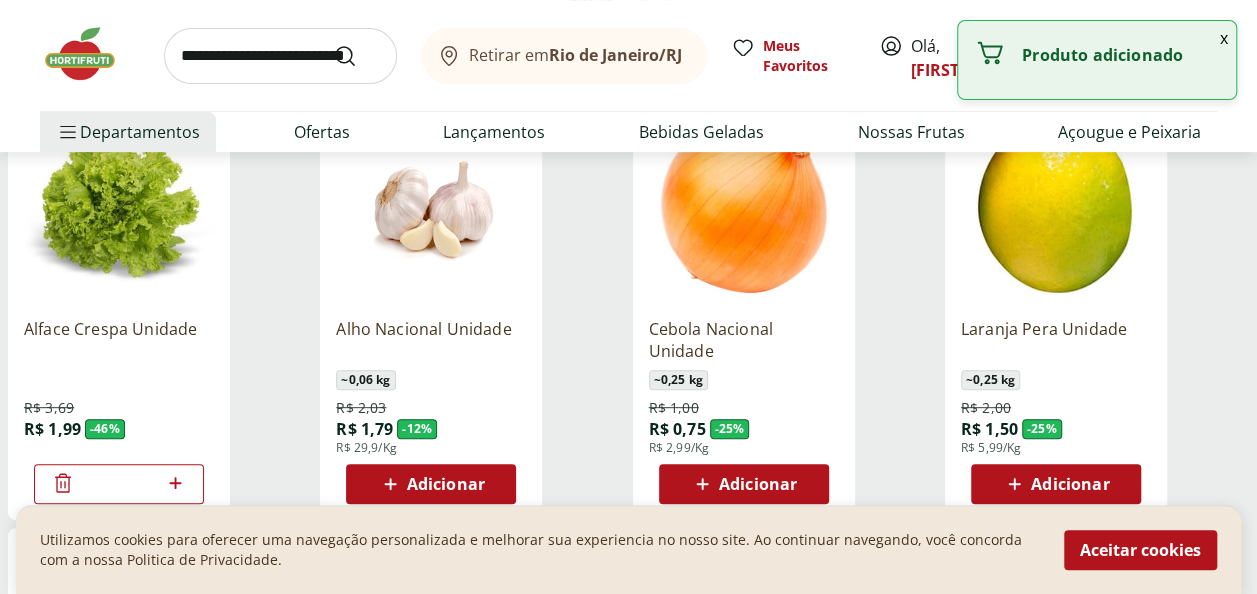click on "Adicionar" at bounding box center (446, 484) 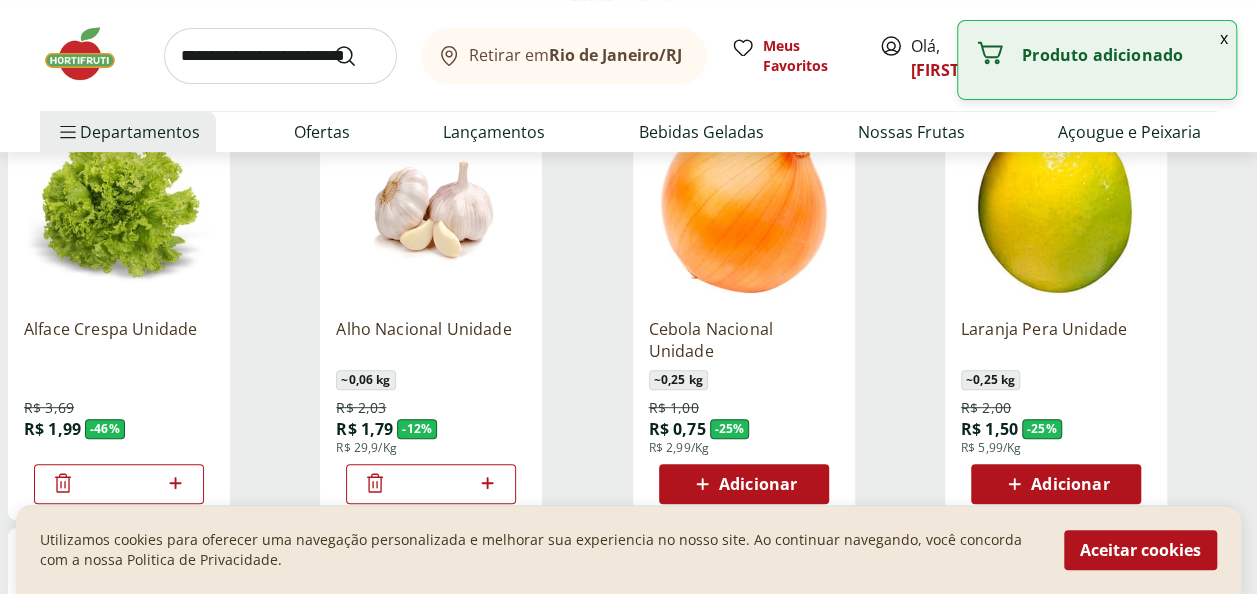 click 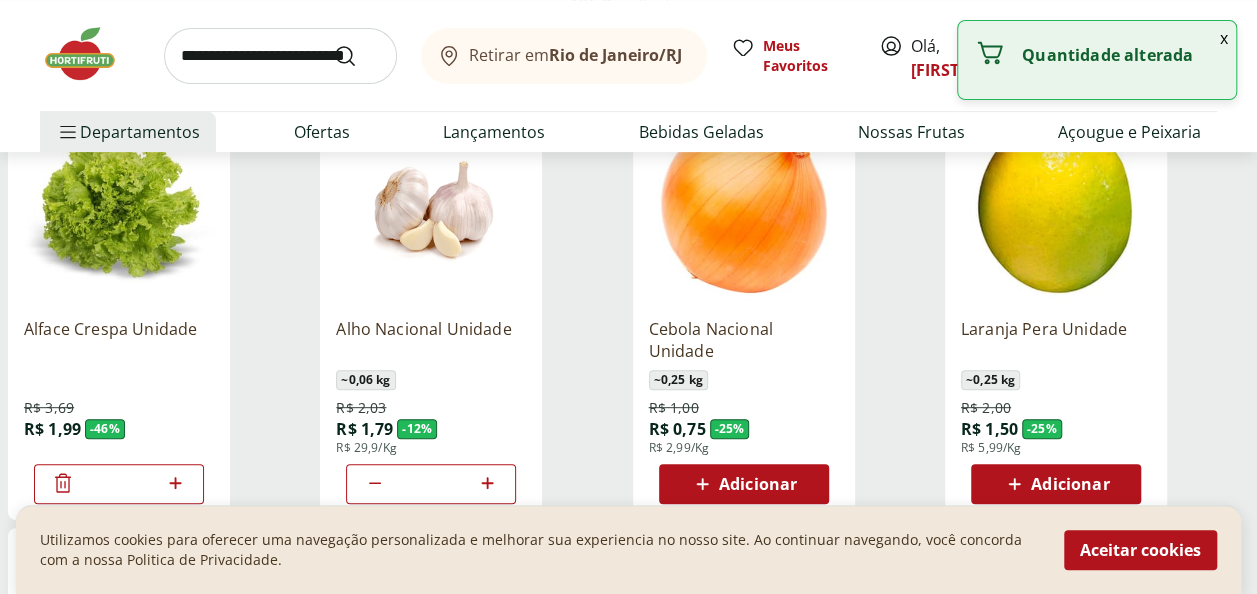 click 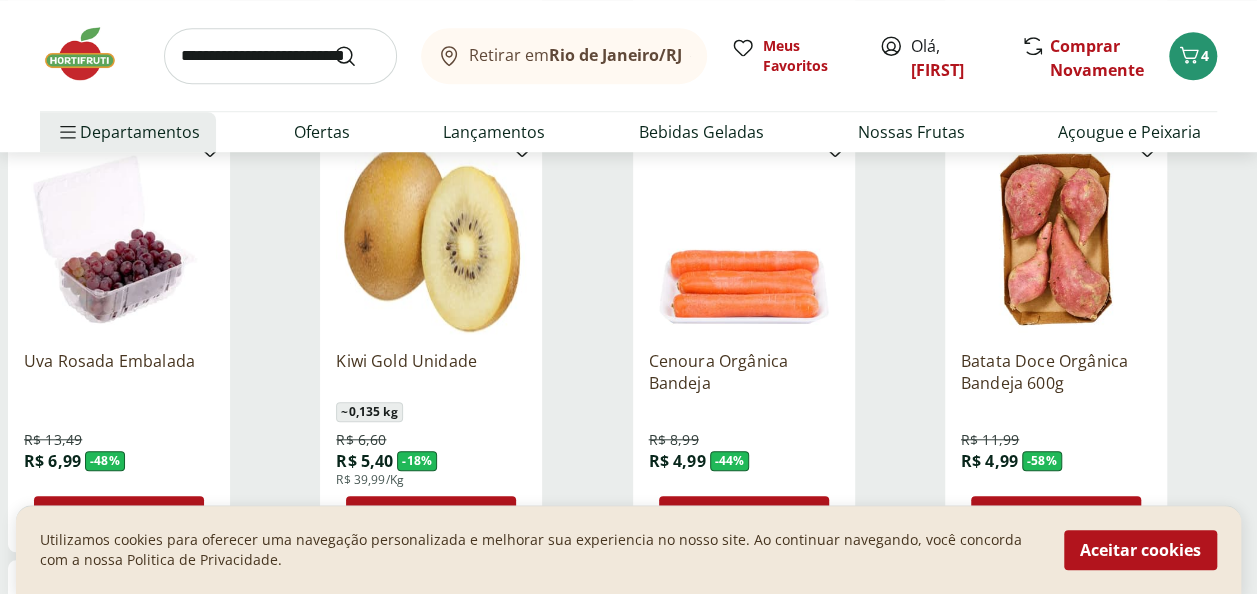scroll, scrollTop: 800, scrollLeft: 0, axis: vertical 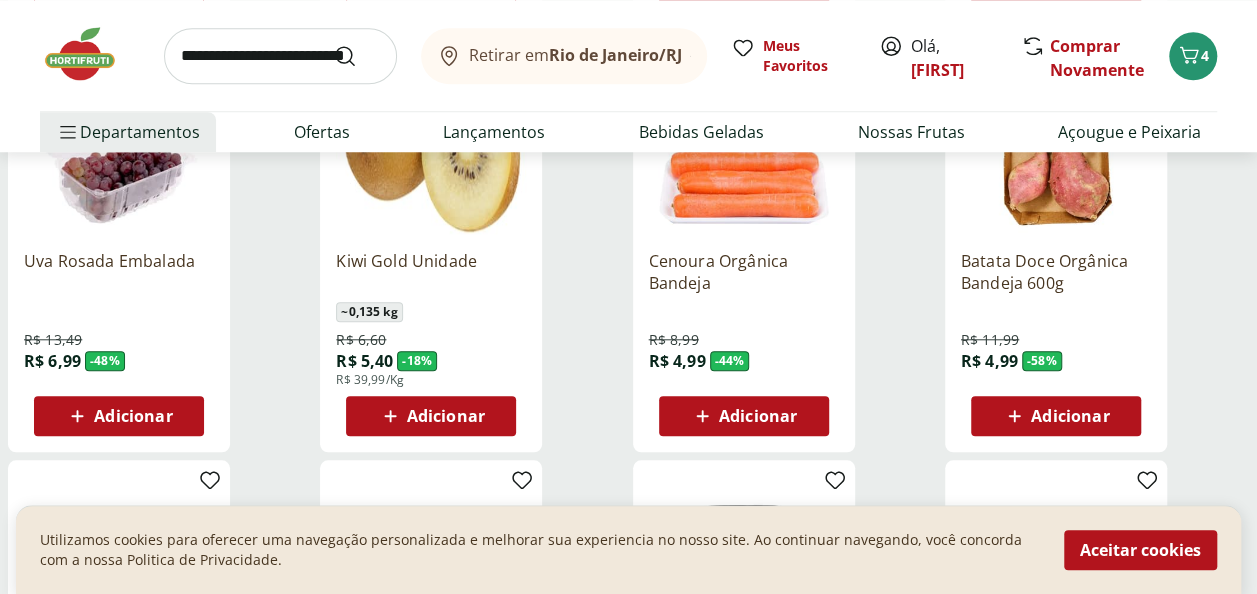 click on "Adicionar" at bounding box center [446, 416] 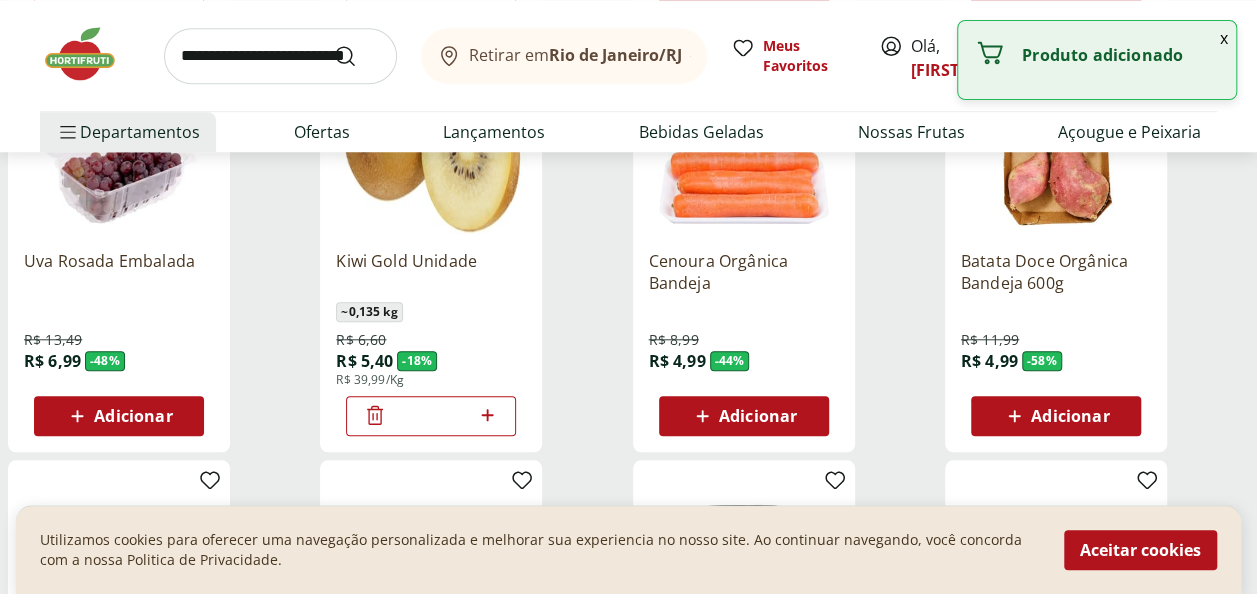 click 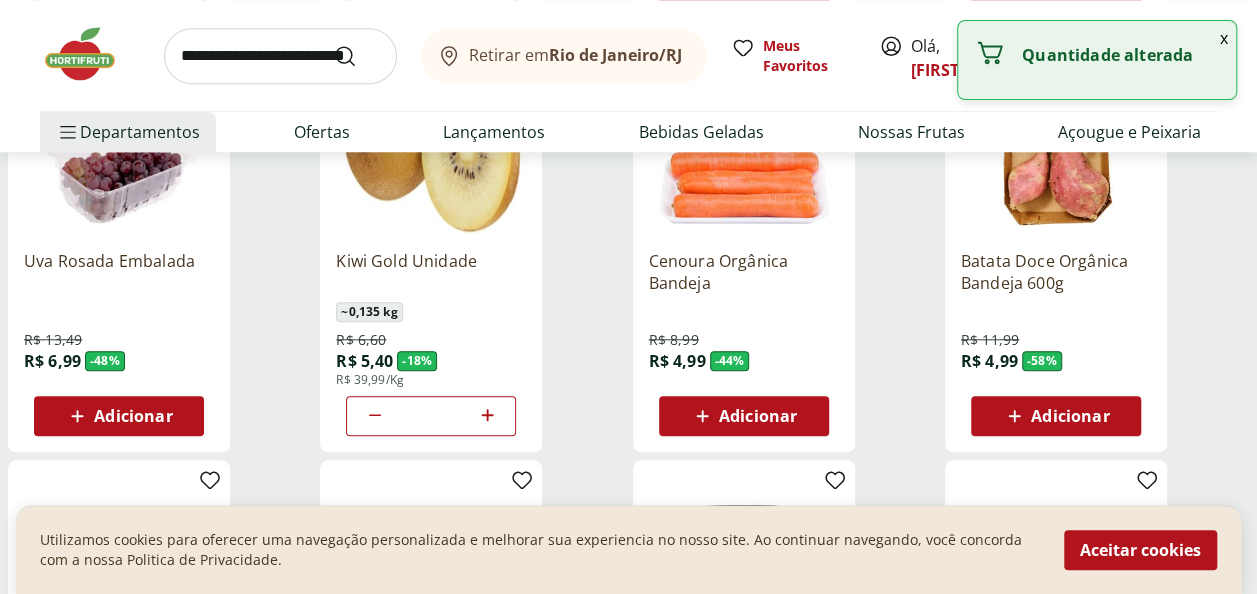 click 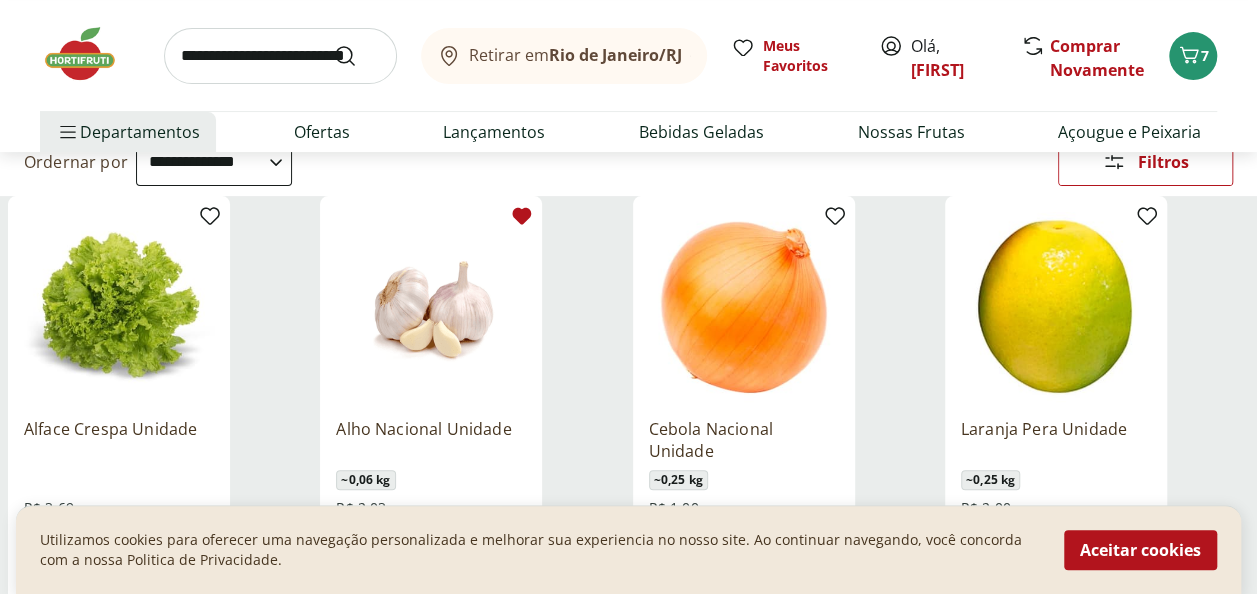 scroll, scrollTop: 400, scrollLeft: 0, axis: vertical 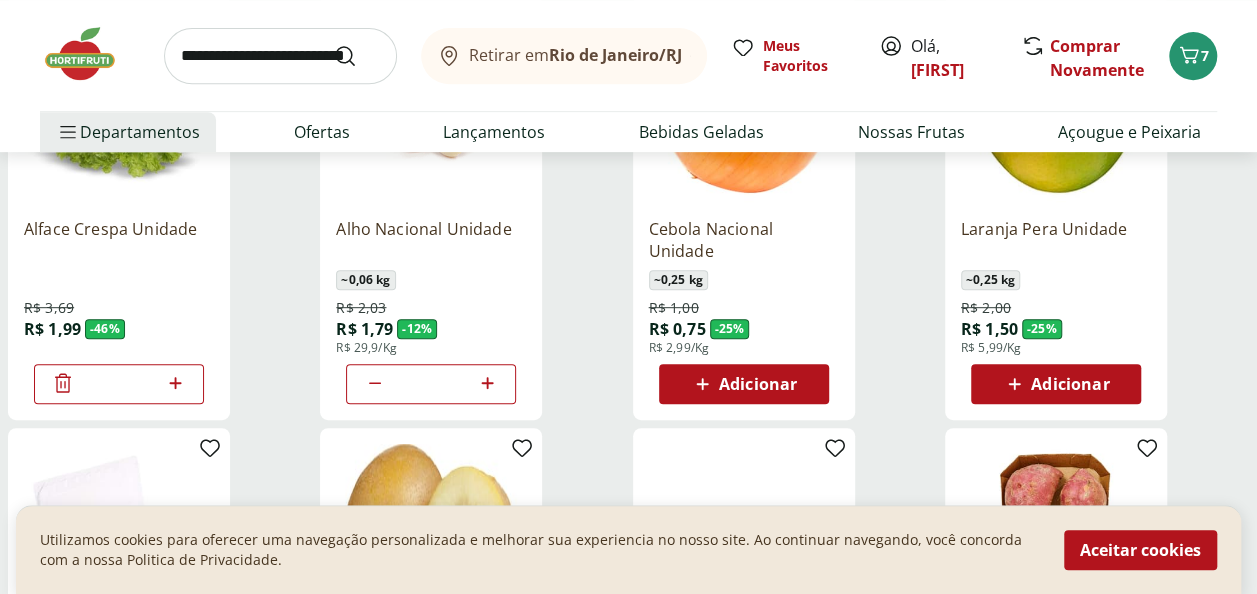 click on "Adicionar" at bounding box center [1070, 384] 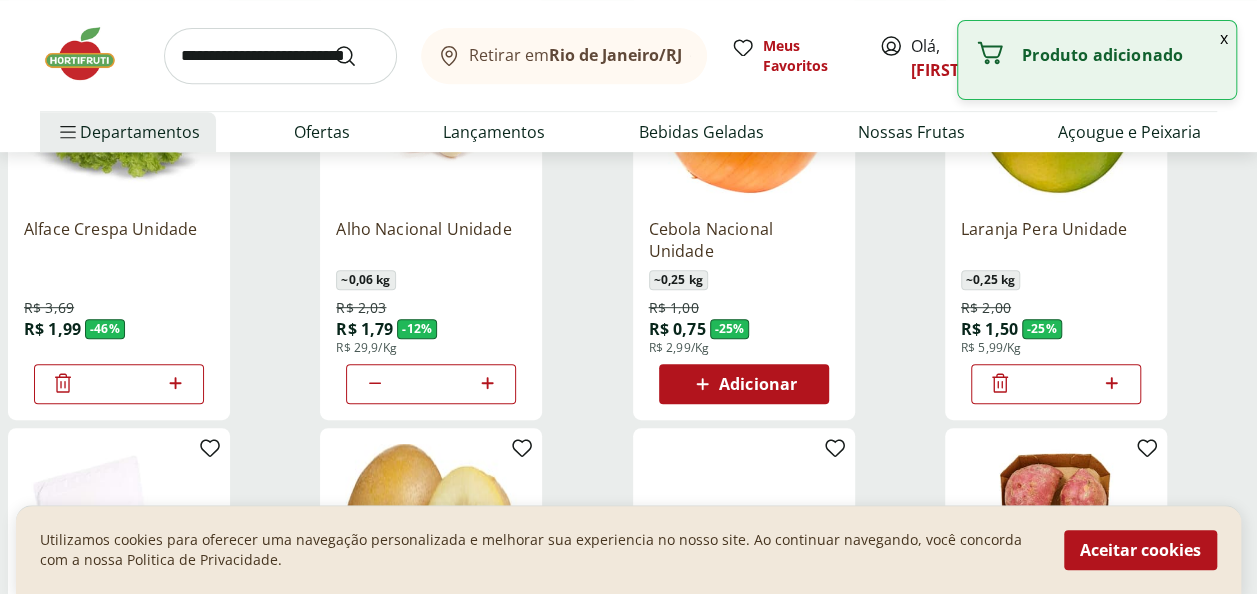 click on "*" at bounding box center [1056, 384] 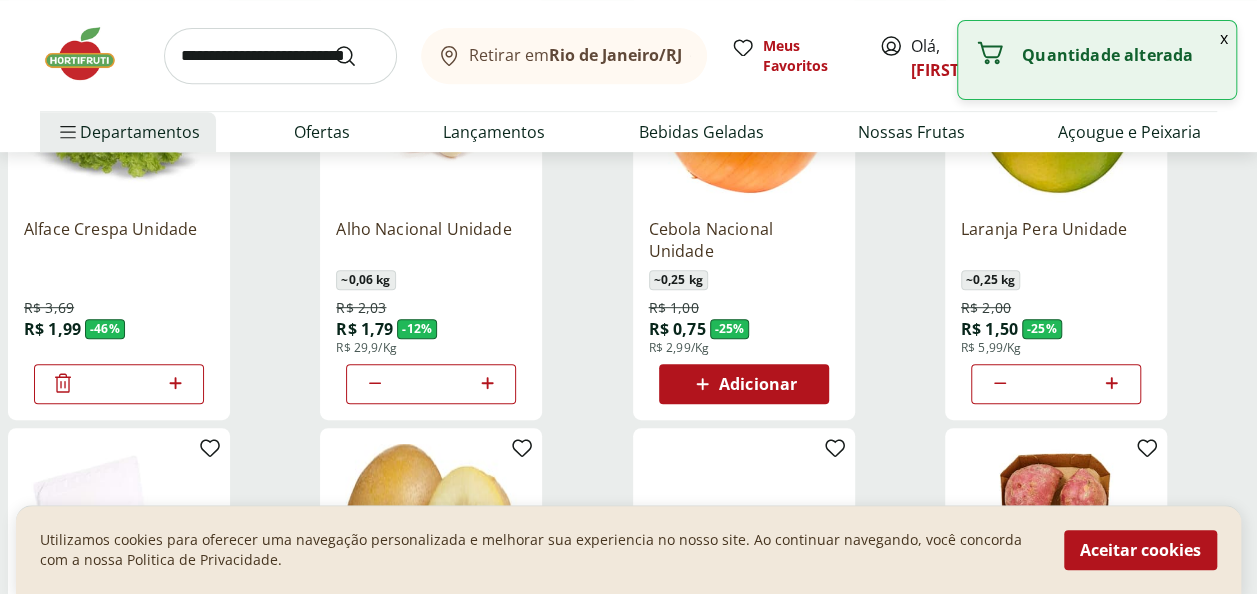 click 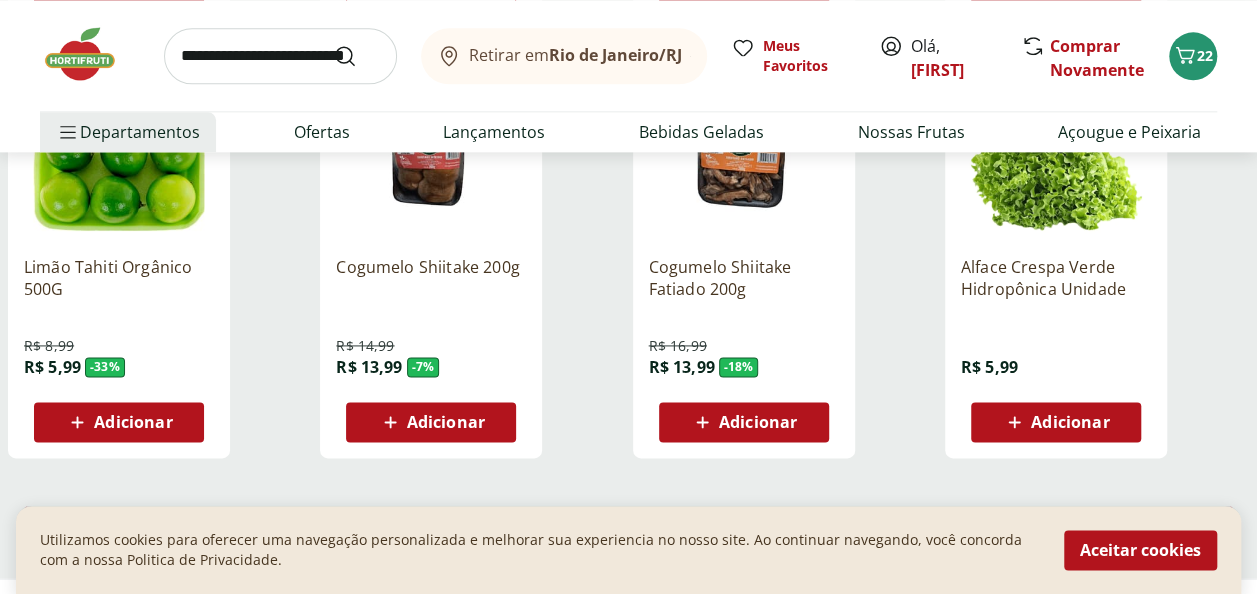 scroll, scrollTop: 1300, scrollLeft: 0, axis: vertical 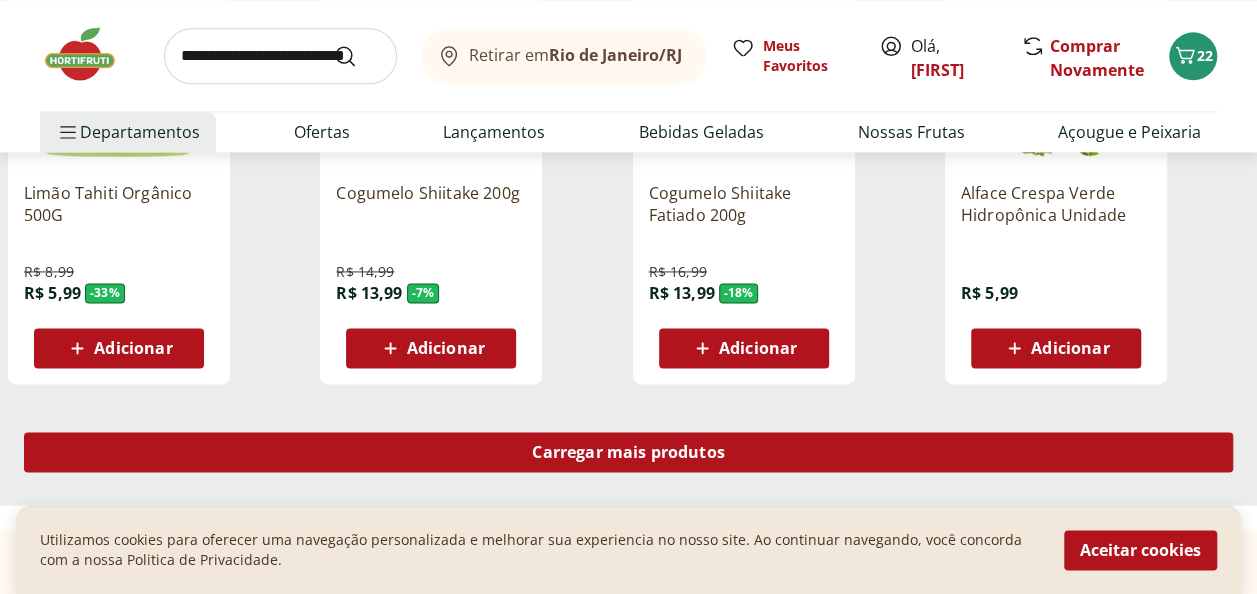 click on "Carregar mais produtos" at bounding box center [628, 452] 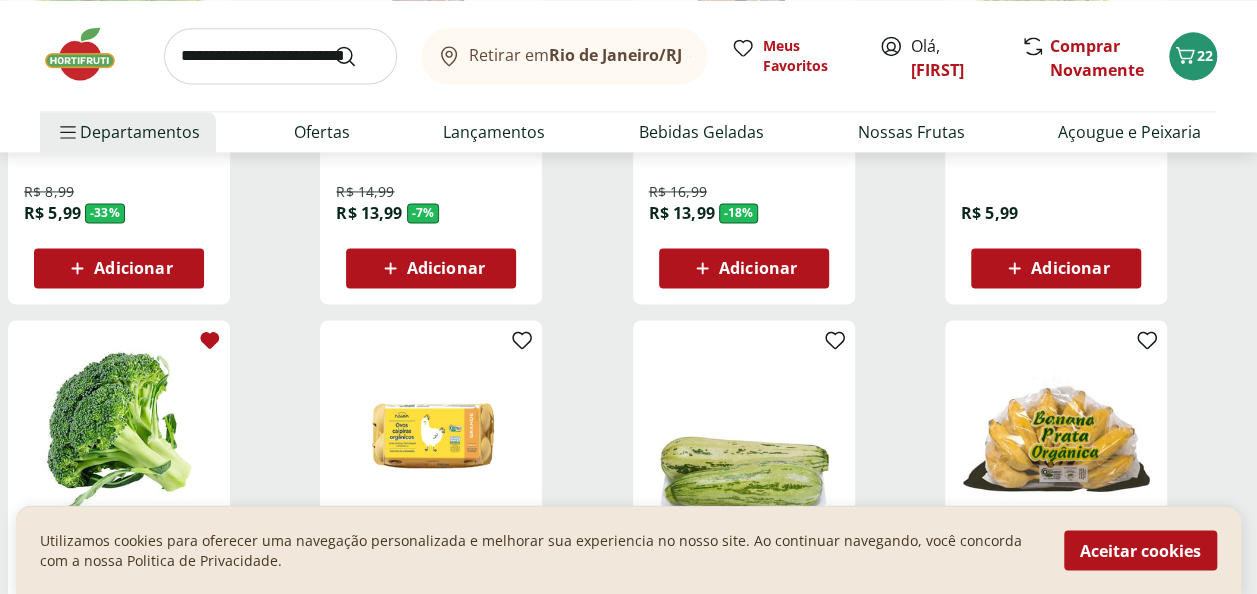scroll, scrollTop: 1600, scrollLeft: 0, axis: vertical 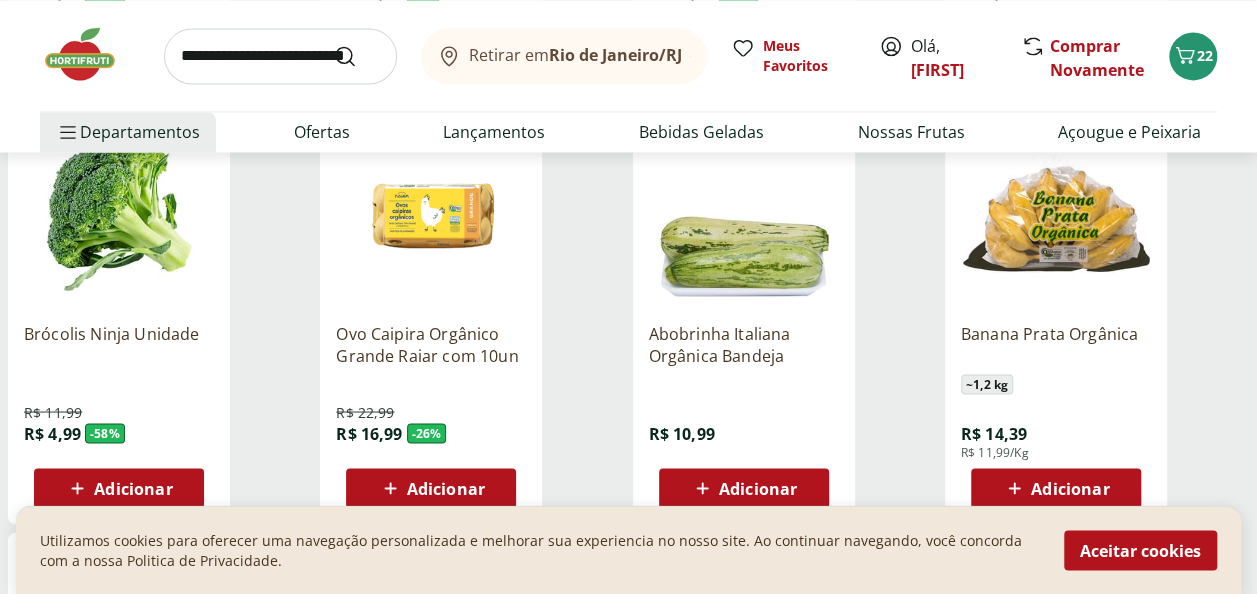click on "Adicionar" at bounding box center (133, 488) 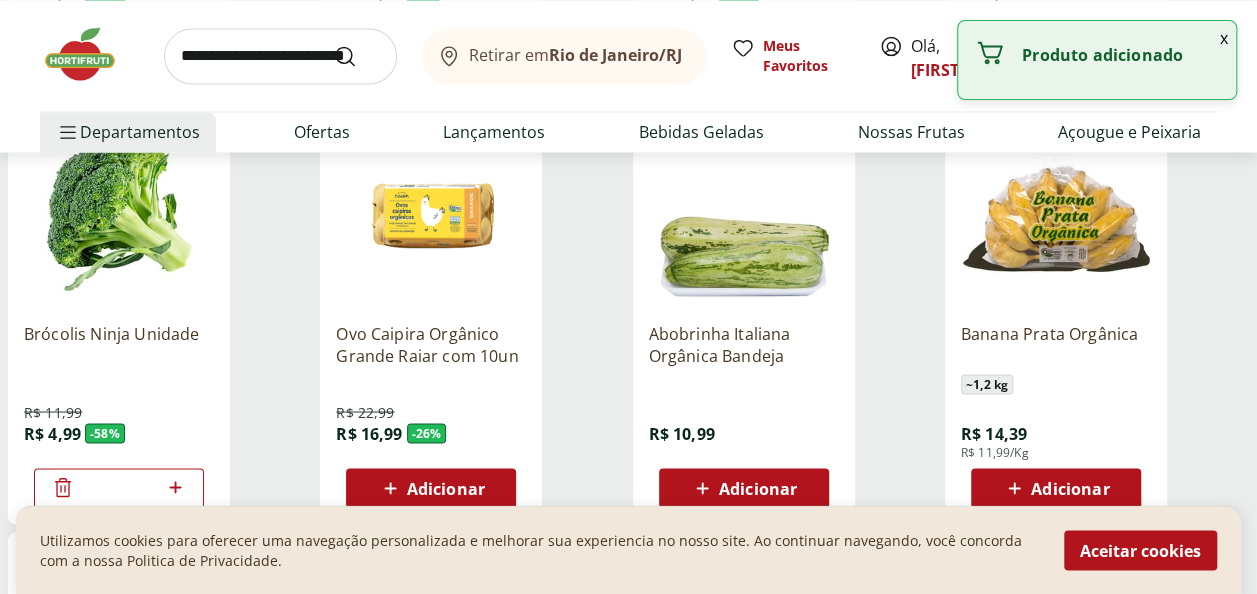 click 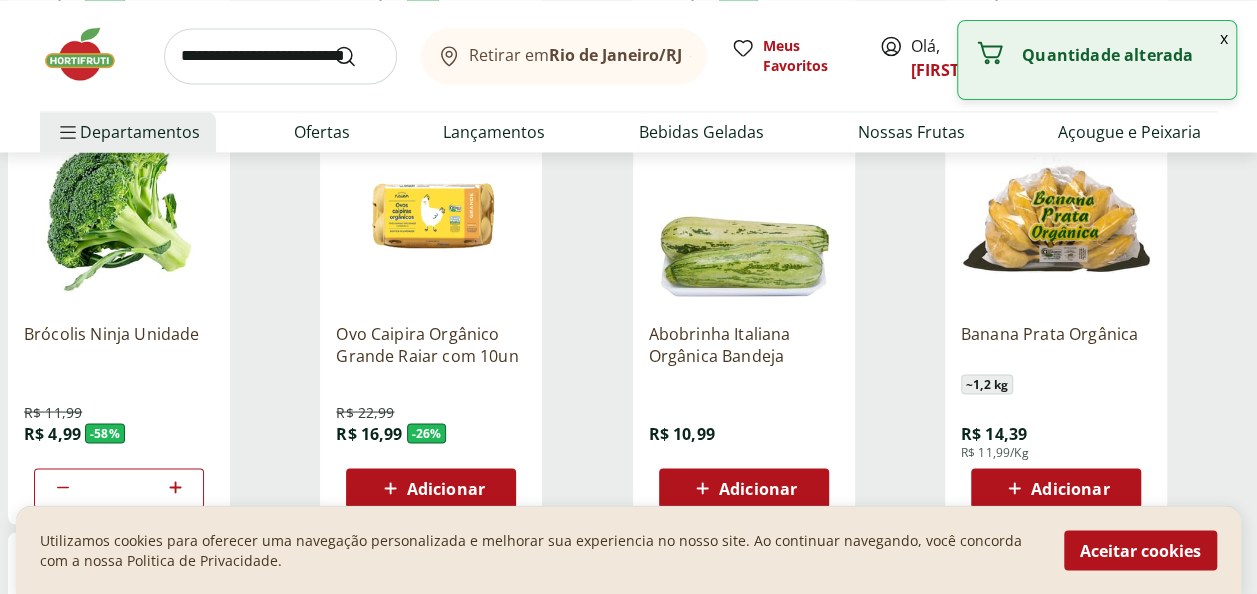 click 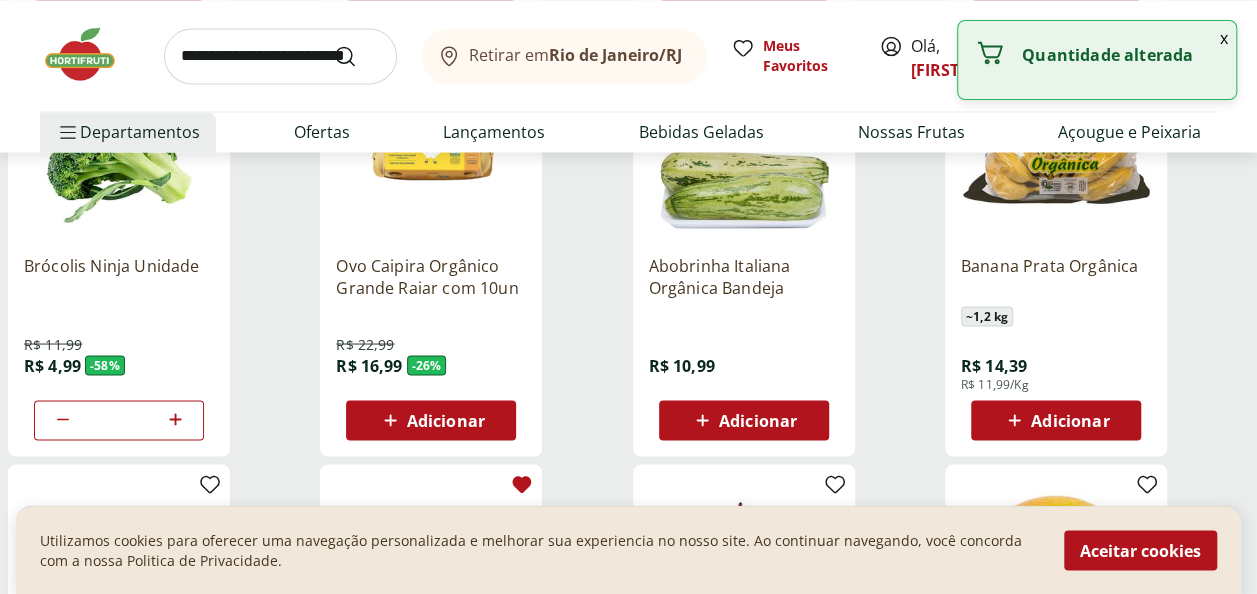 scroll, scrollTop: 1700, scrollLeft: 0, axis: vertical 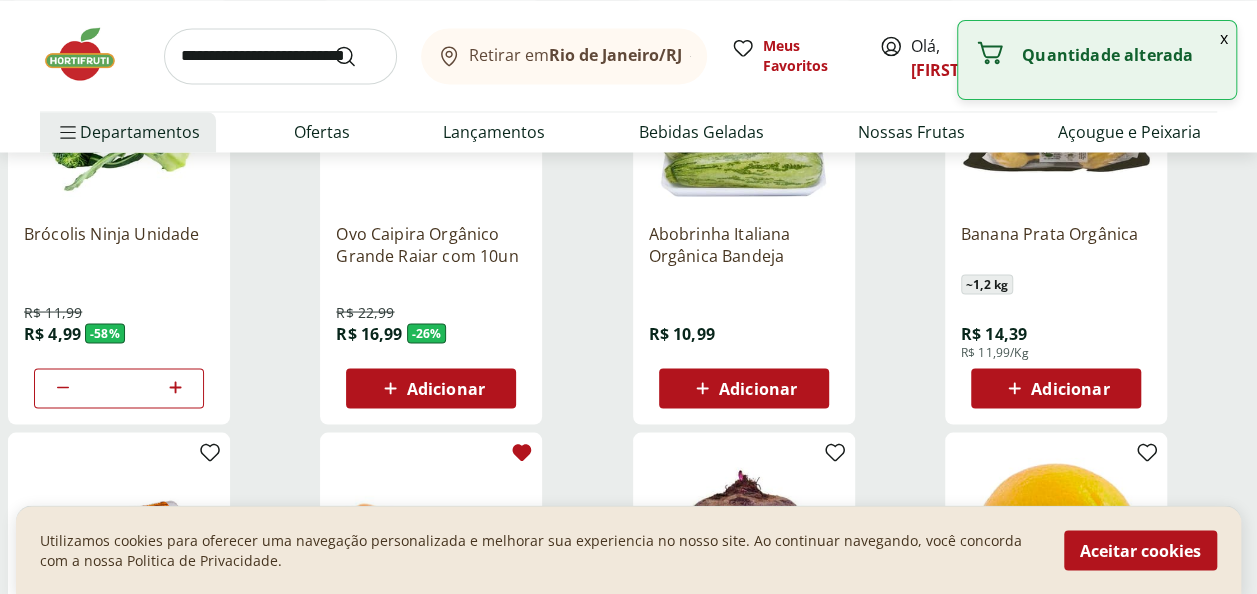 click 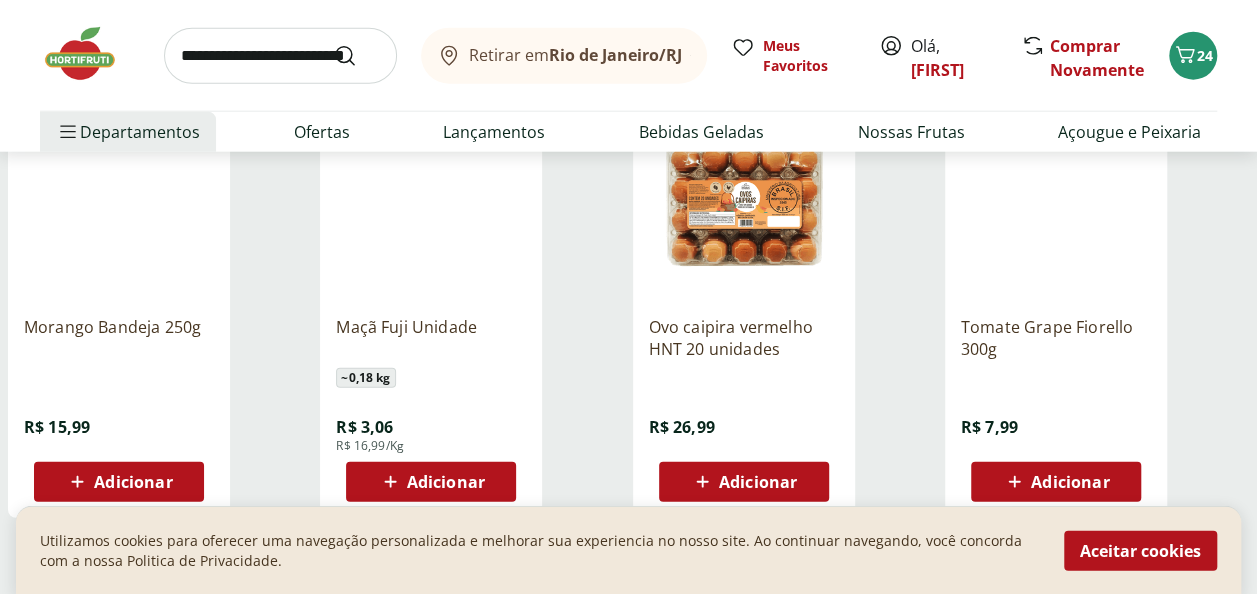 scroll, scrollTop: 2500, scrollLeft: 0, axis: vertical 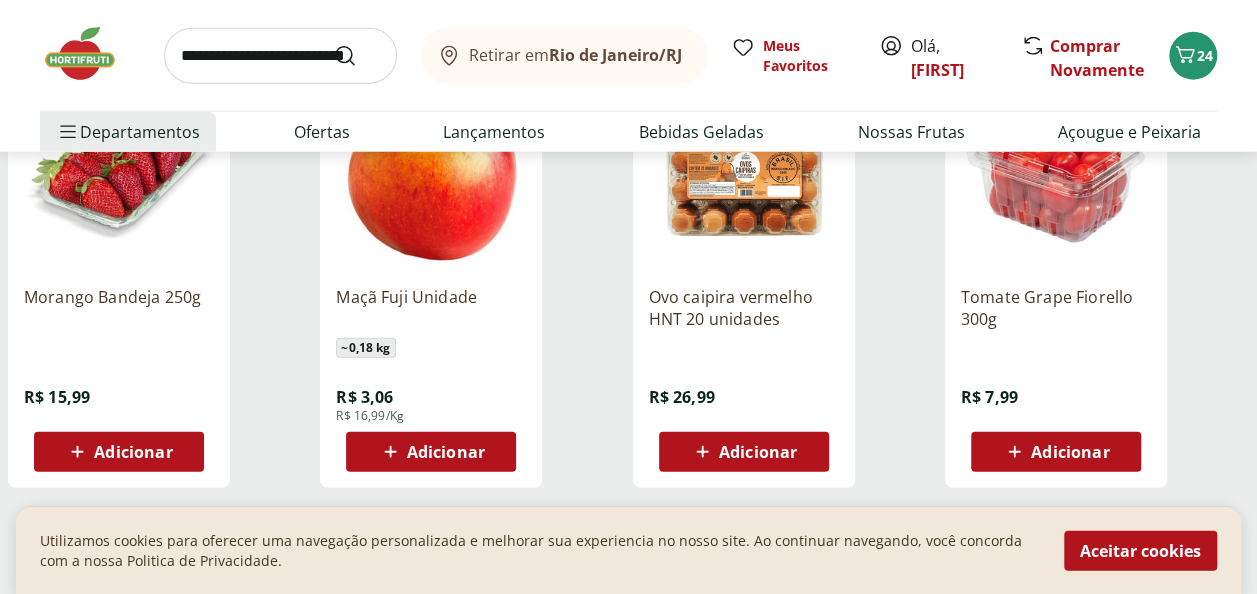 click on "Adicionar" at bounding box center (119, 452) 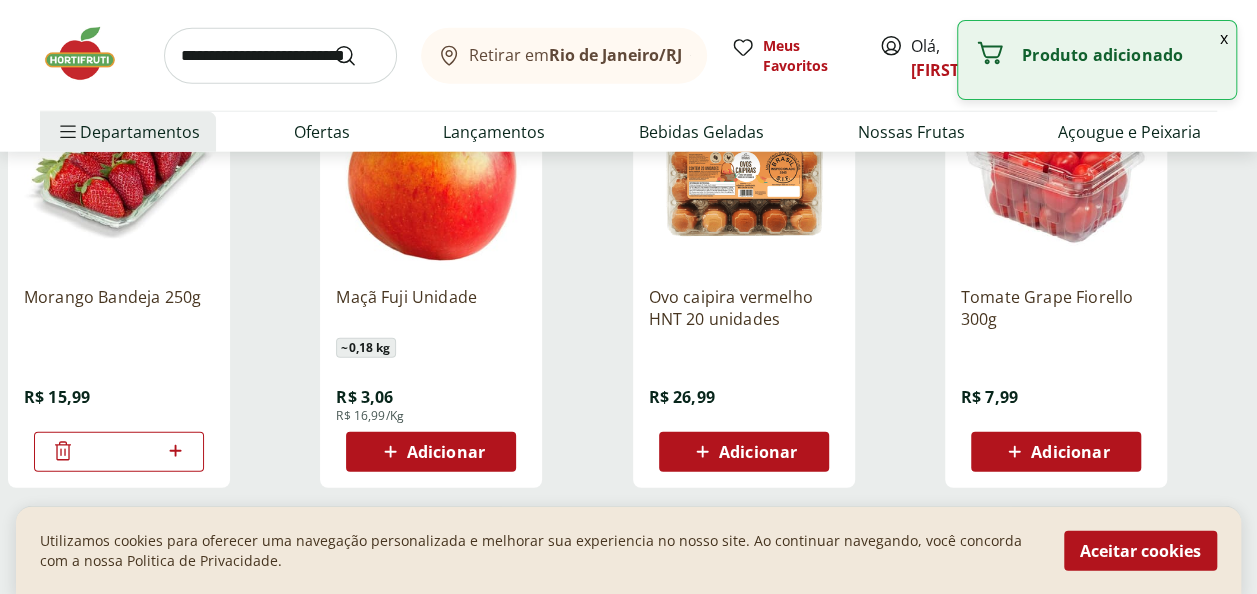 click on "*" at bounding box center (119, 452) 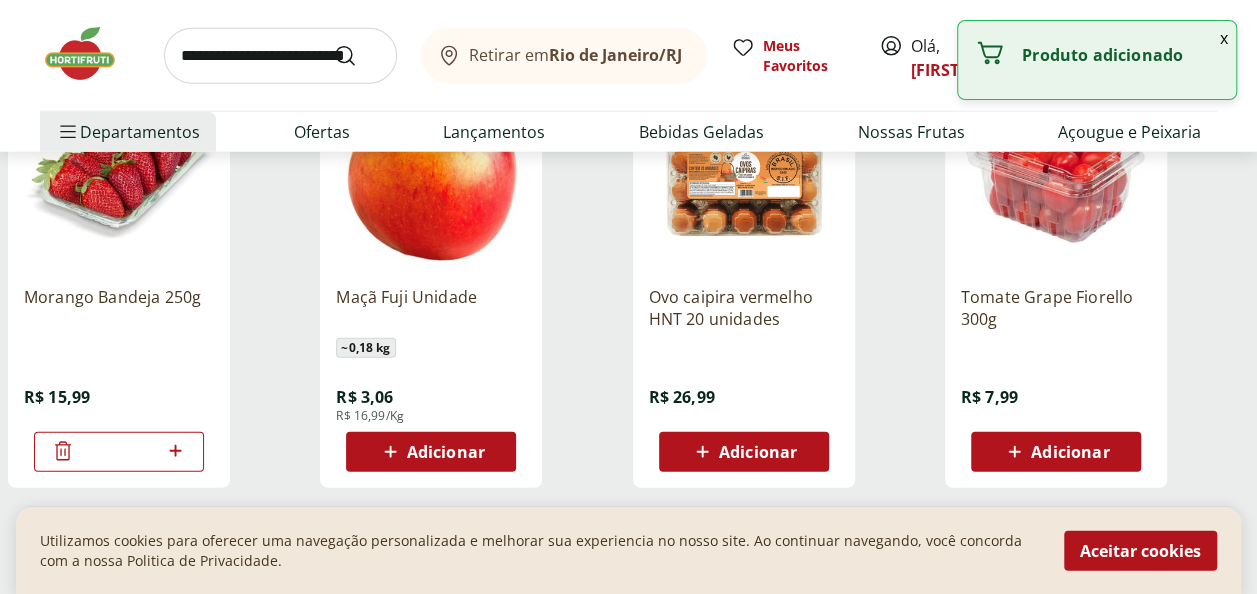 click 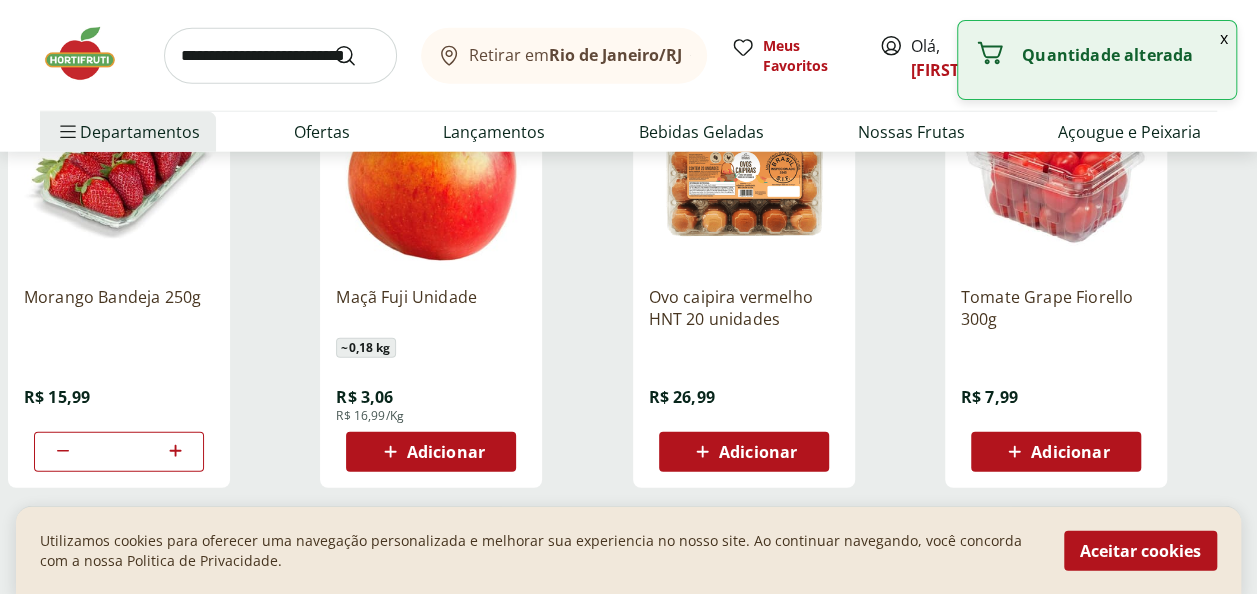 click 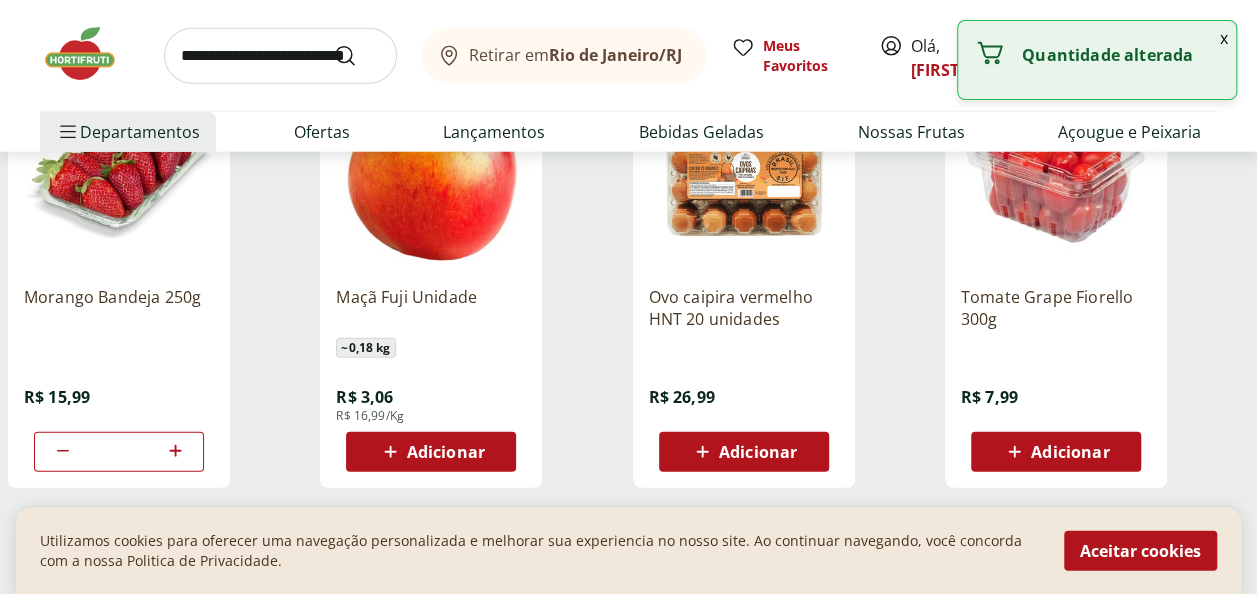 type on "*" 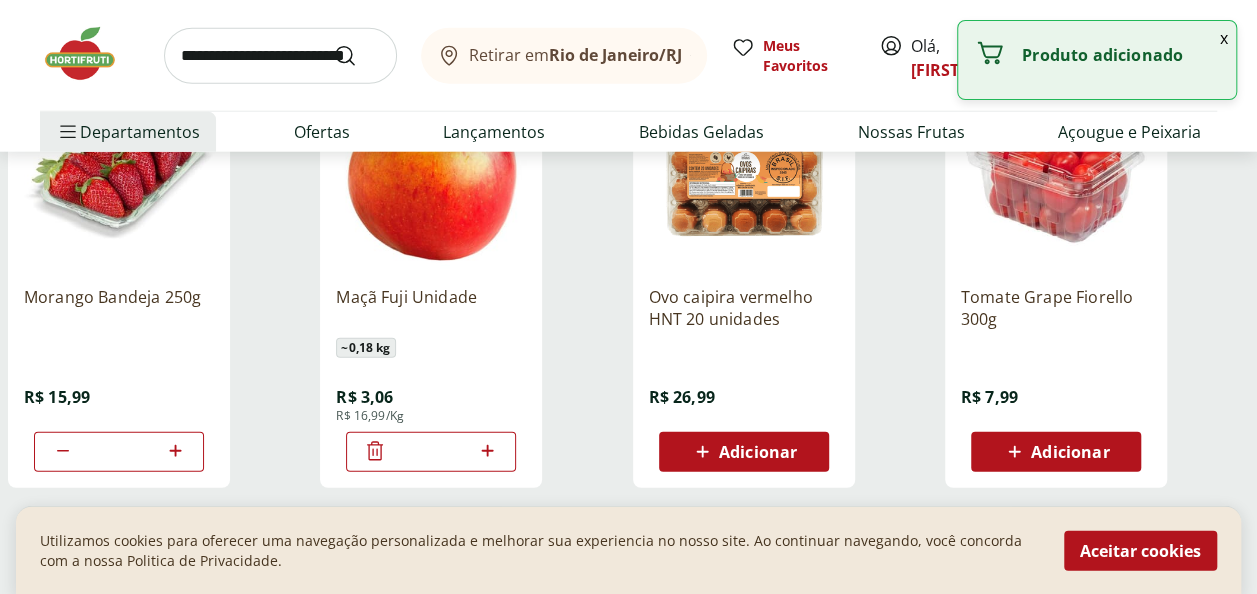 click 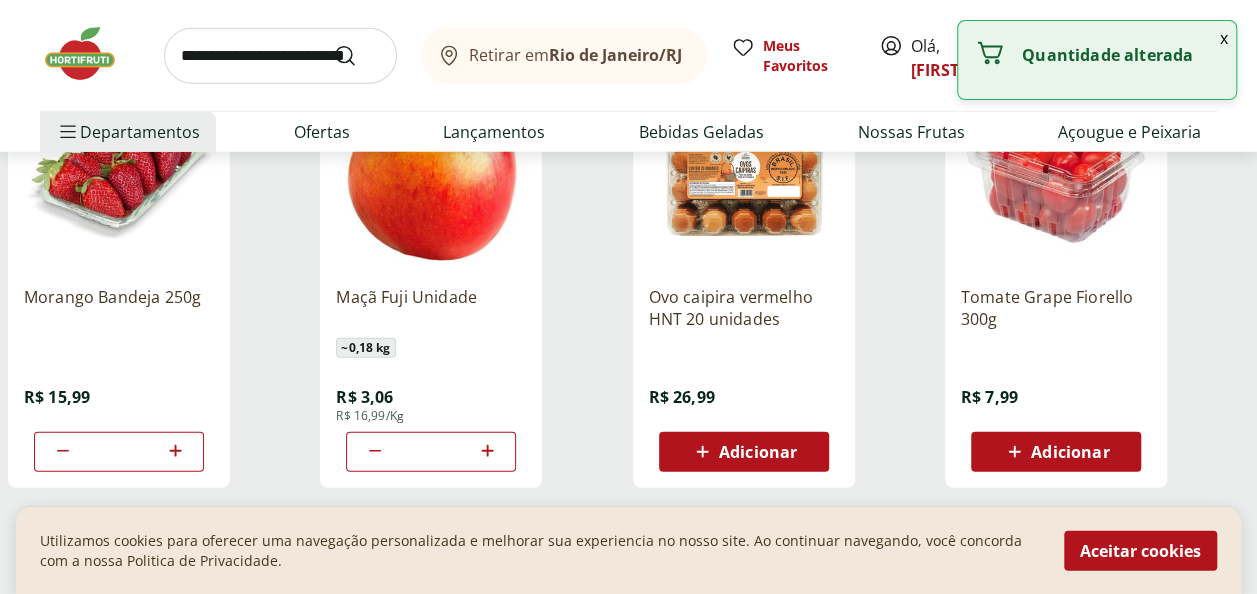 click 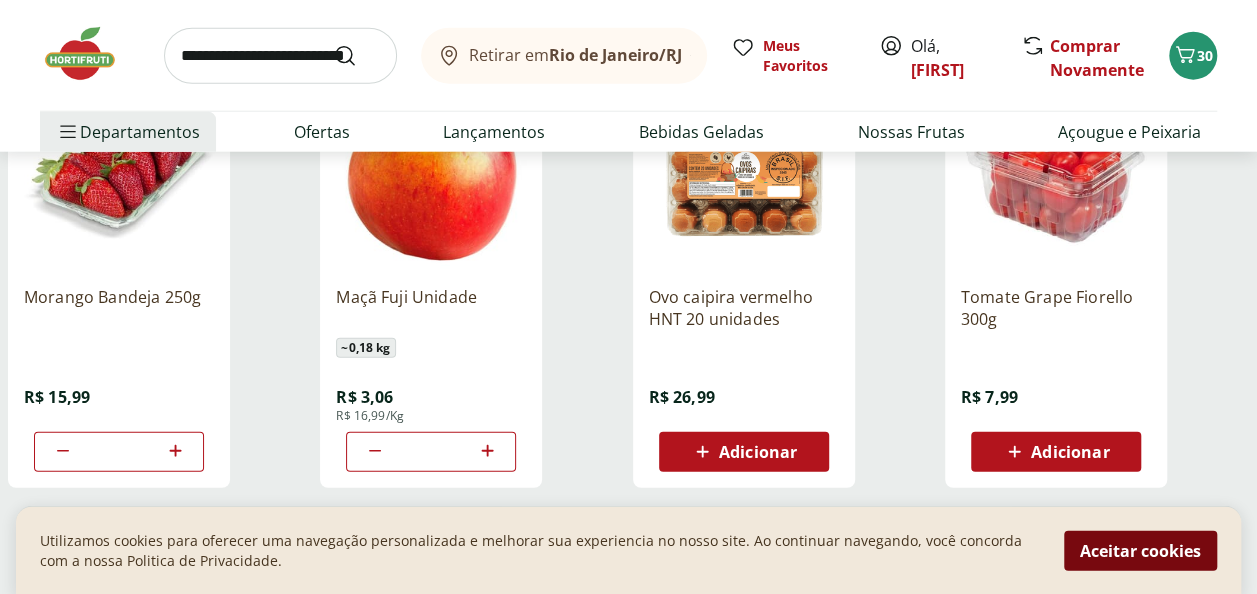 click on "Aceitar cookies" at bounding box center [1140, 550] 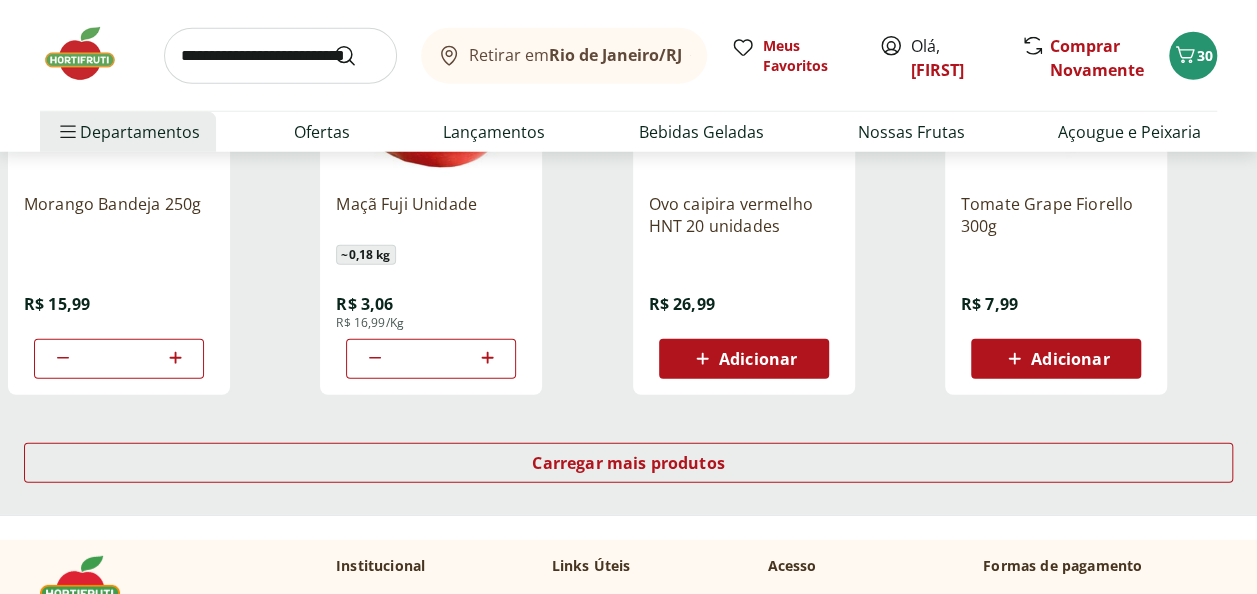 scroll, scrollTop: 2700, scrollLeft: 0, axis: vertical 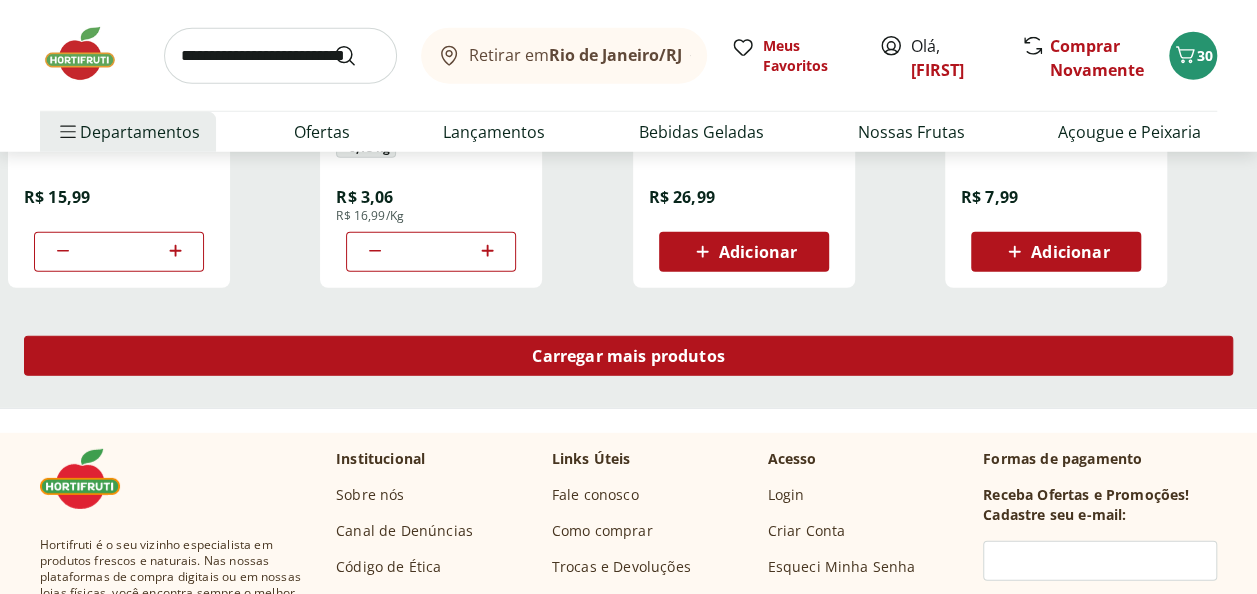 click on "Carregar mais produtos" at bounding box center (628, 356) 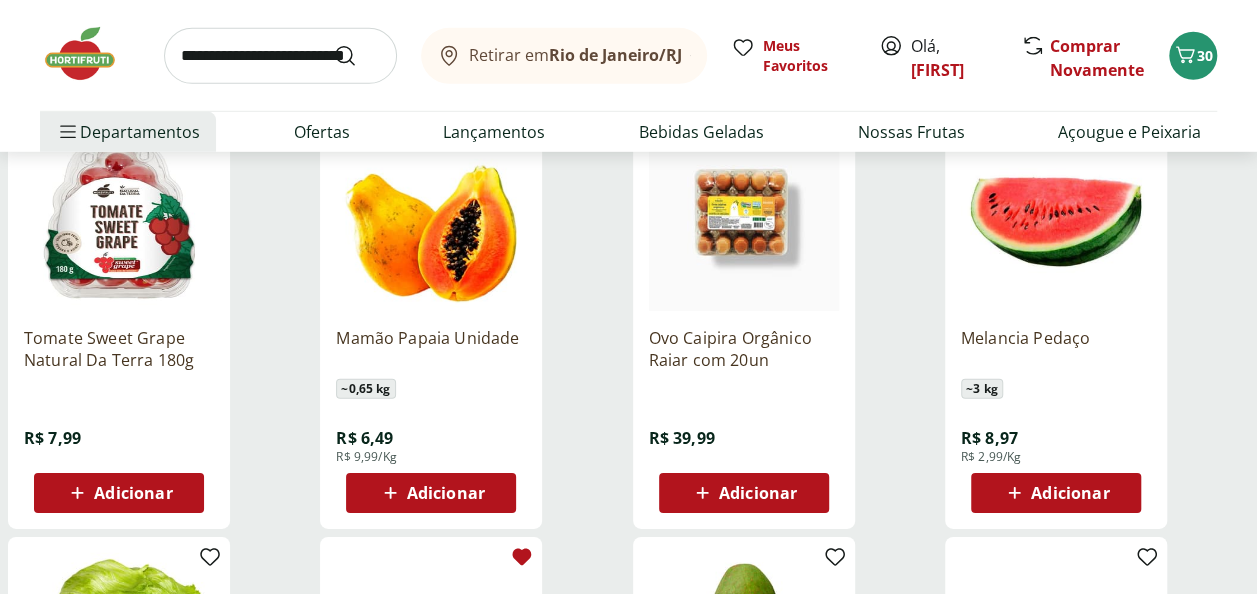 scroll, scrollTop: 2900, scrollLeft: 0, axis: vertical 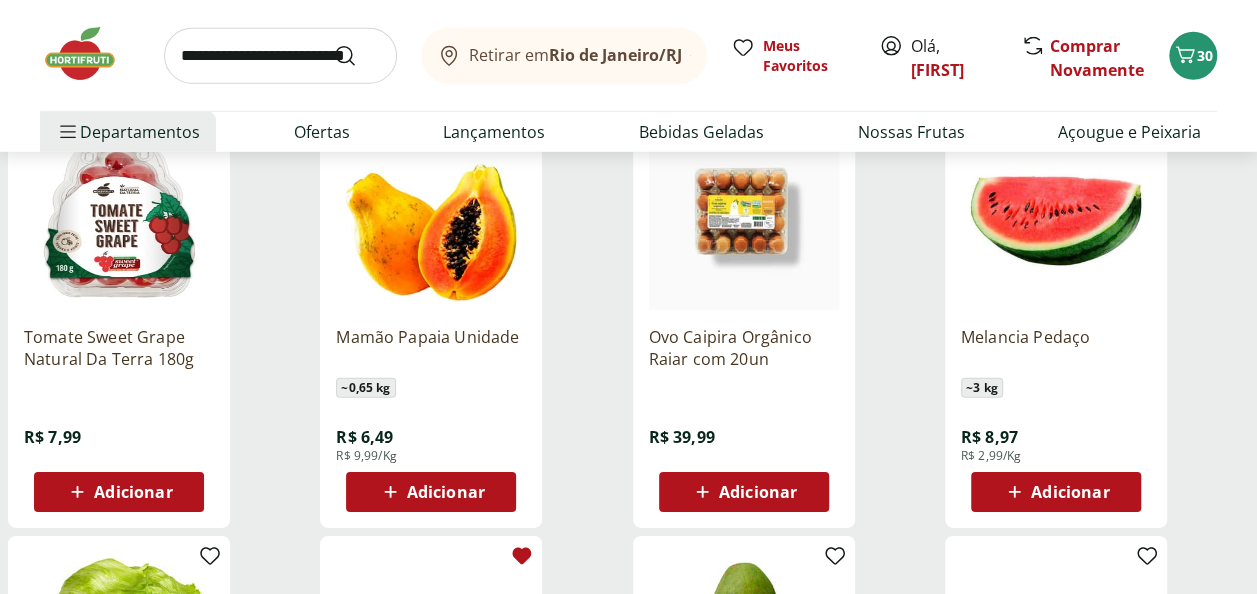 click on "Adicionar" at bounding box center [446, 492] 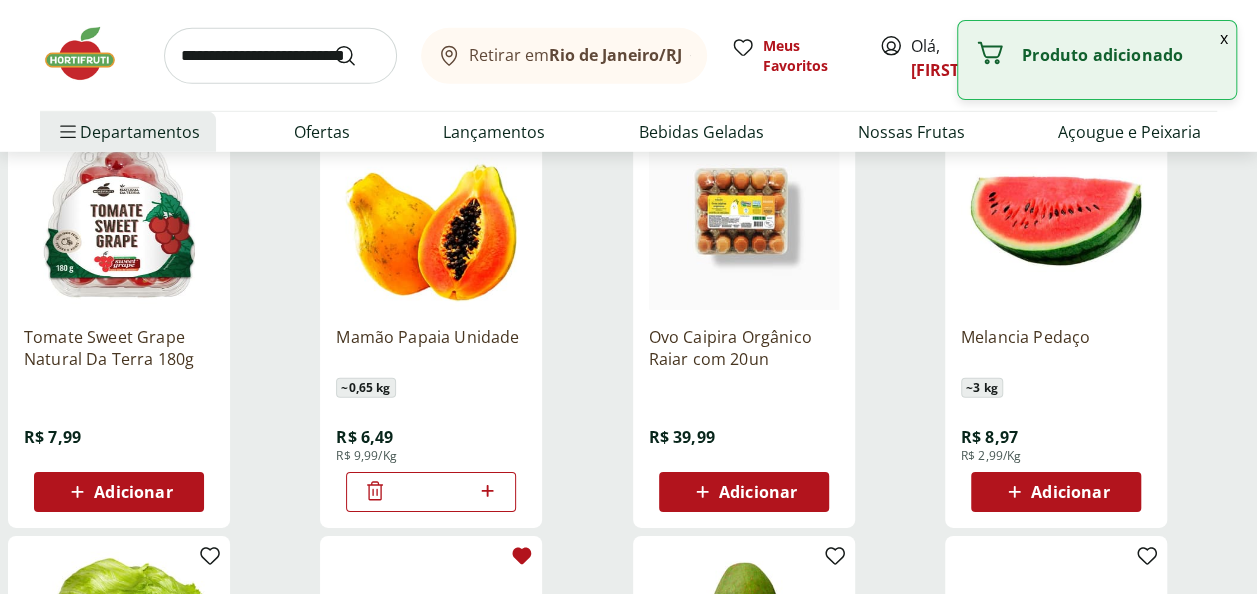 click 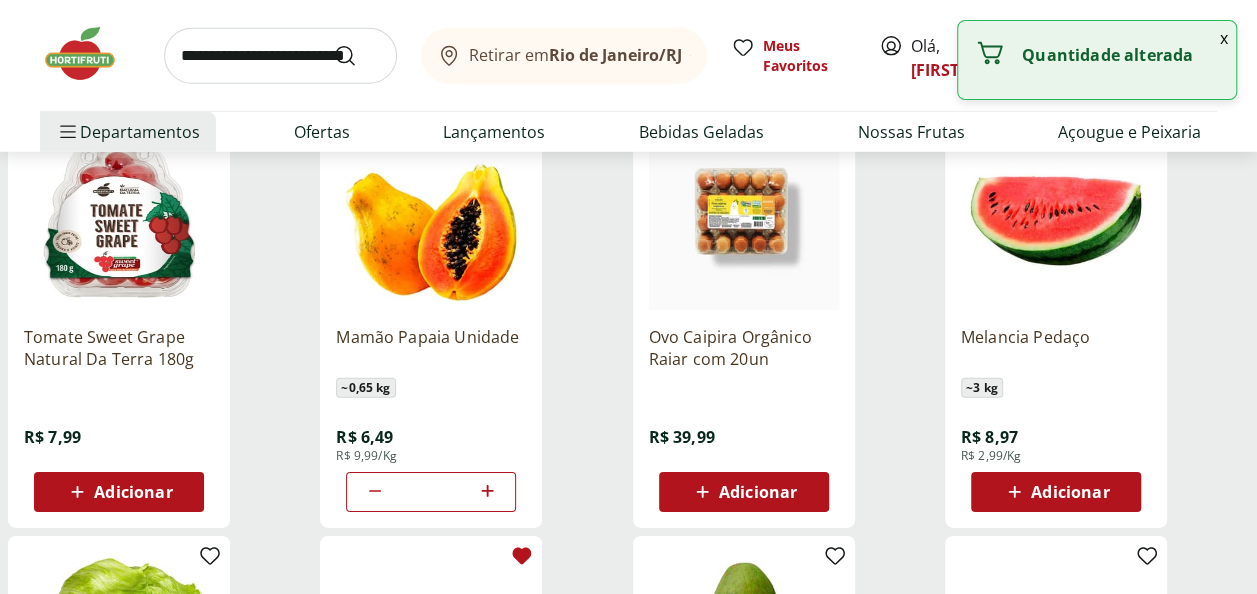 click 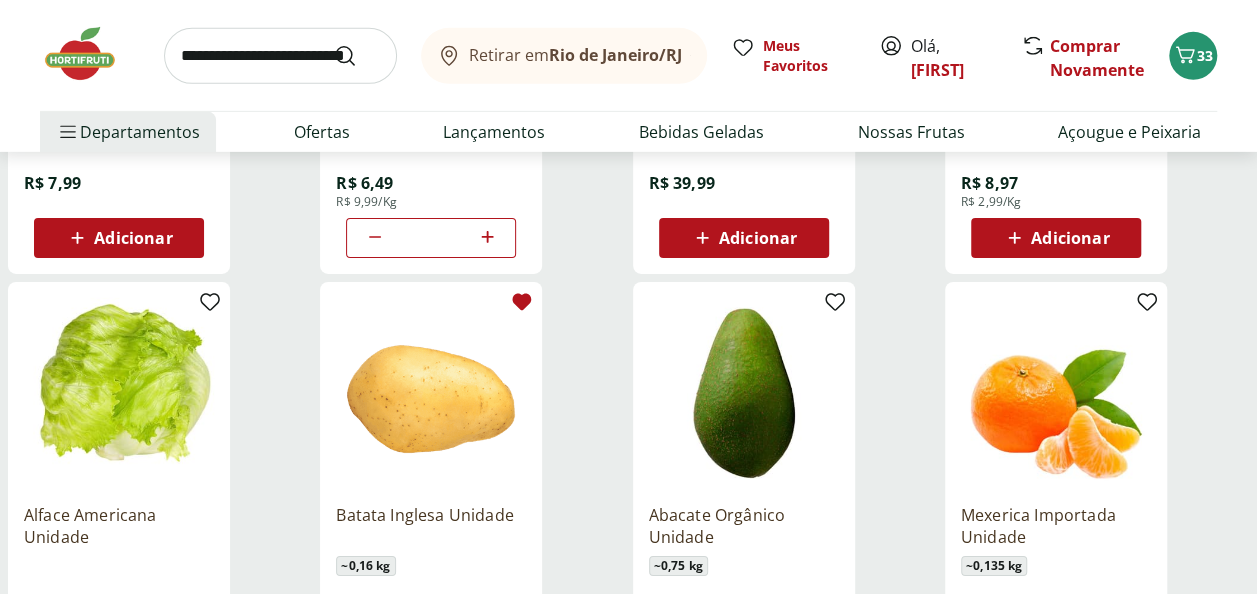 scroll, scrollTop: 3100, scrollLeft: 0, axis: vertical 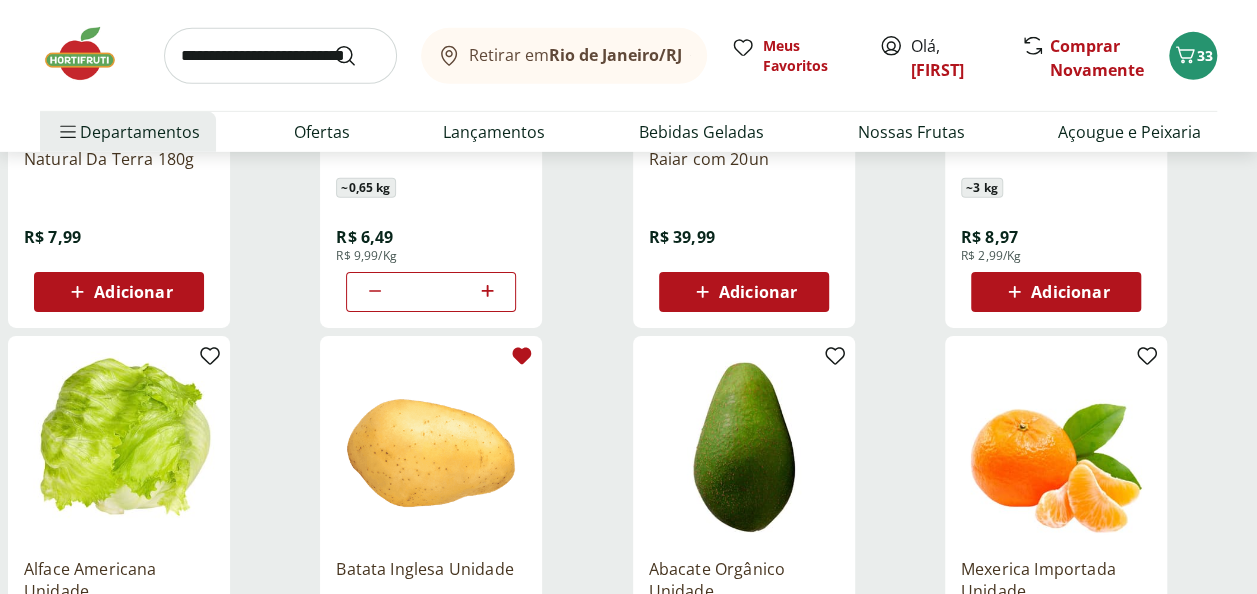 click on "Adicionar" at bounding box center [1056, 292] 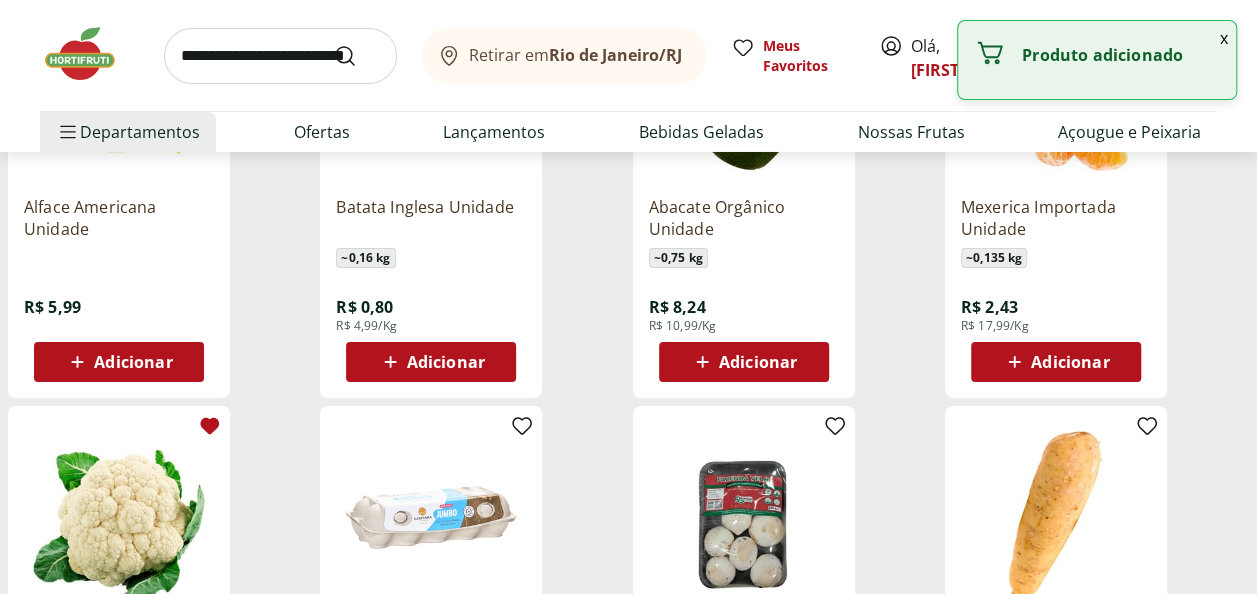 scroll, scrollTop: 3500, scrollLeft: 0, axis: vertical 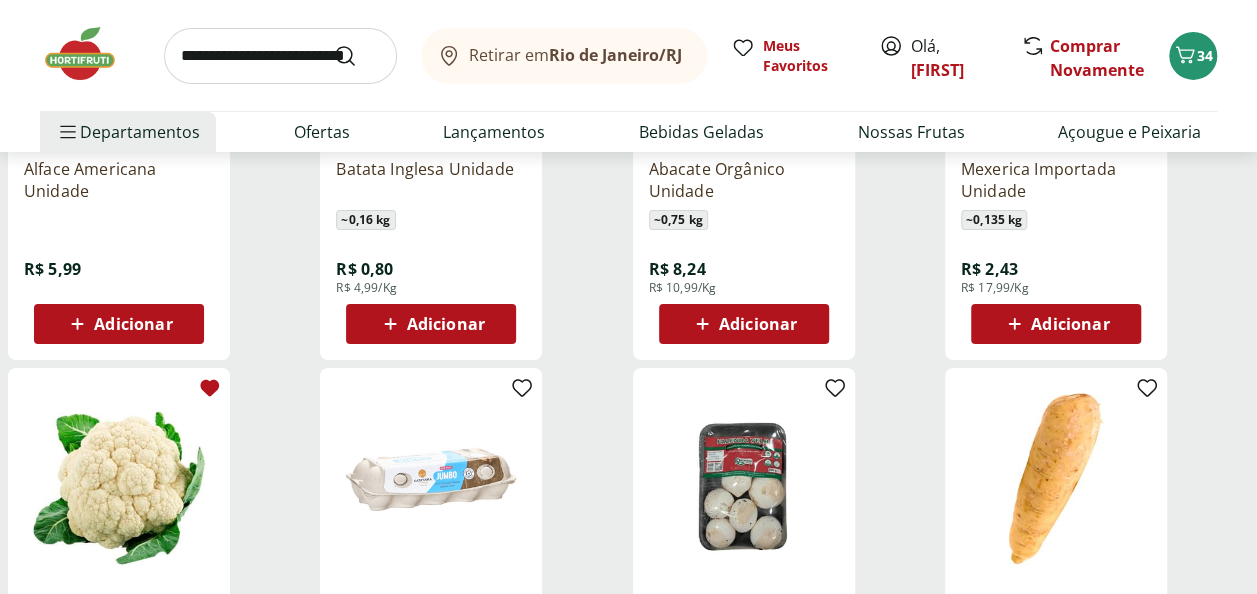 click on "Adicionar" at bounding box center (446, 324) 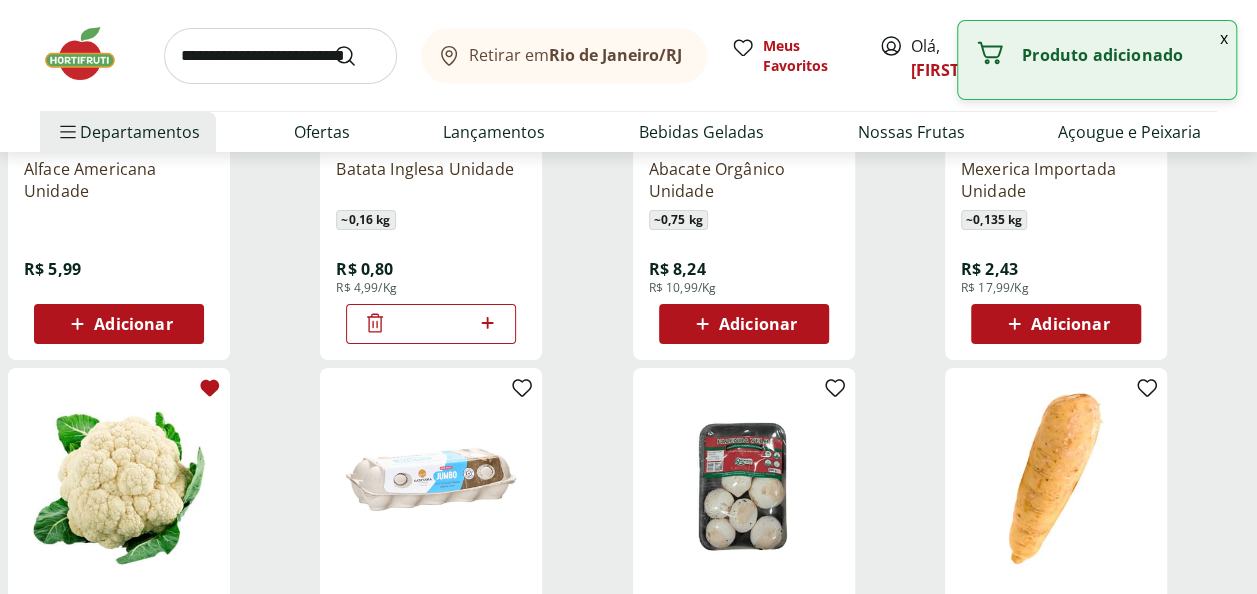 click 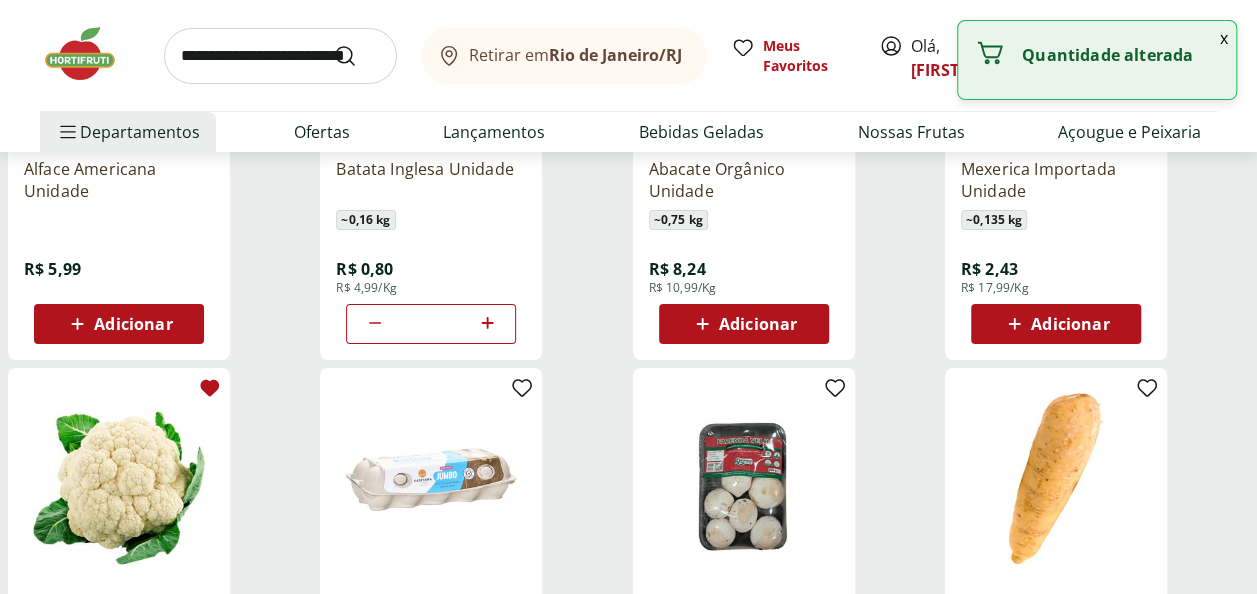 click 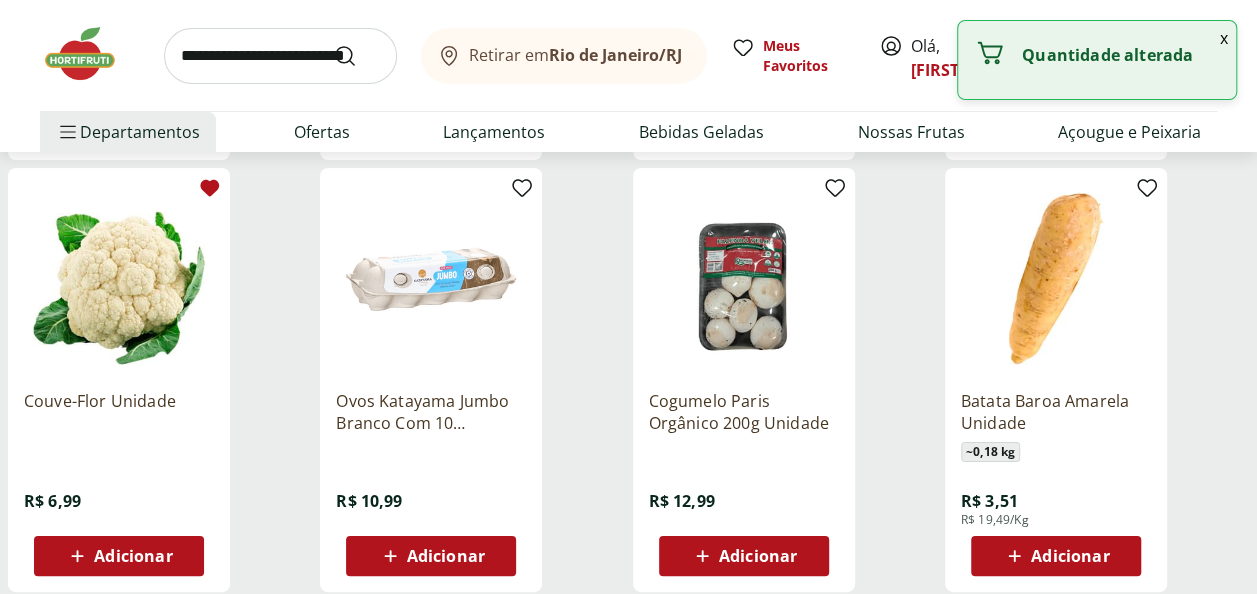 click on "Adicionar" at bounding box center [133, 556] 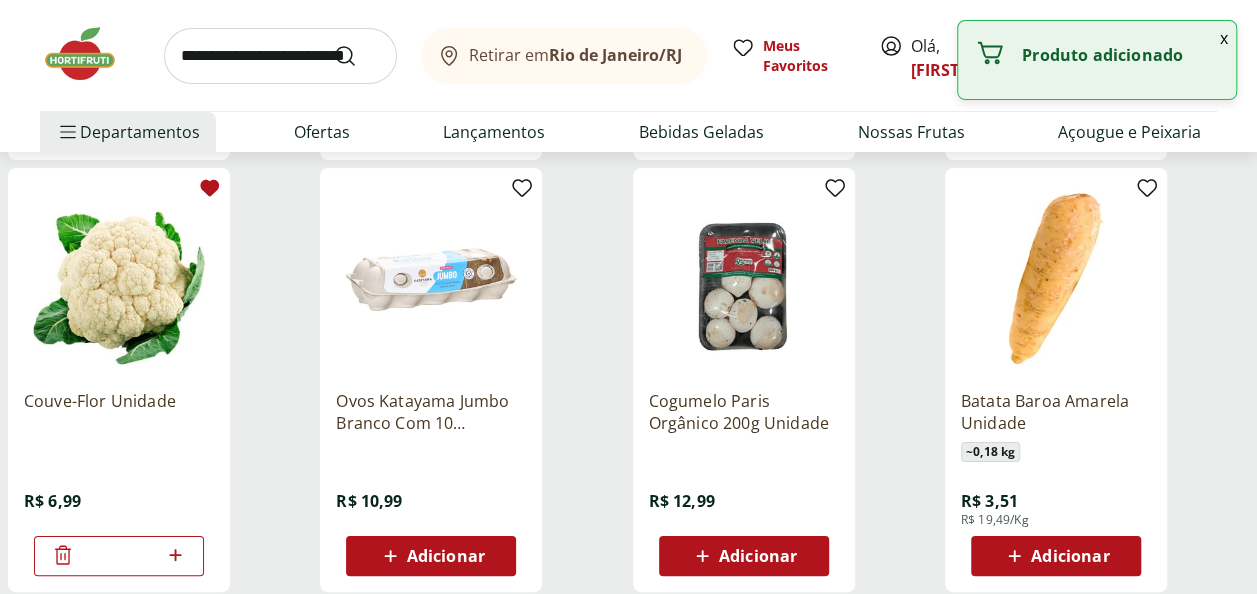 click 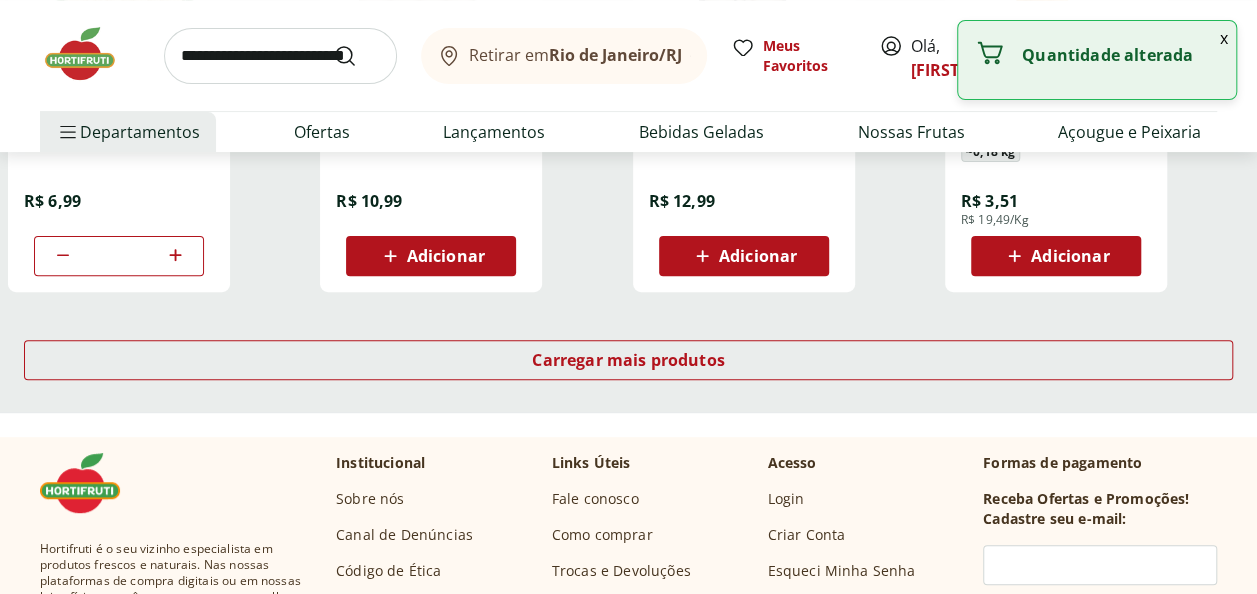 scroll, scrollTop: 4100, scrollLeft: 0, axis: vertical 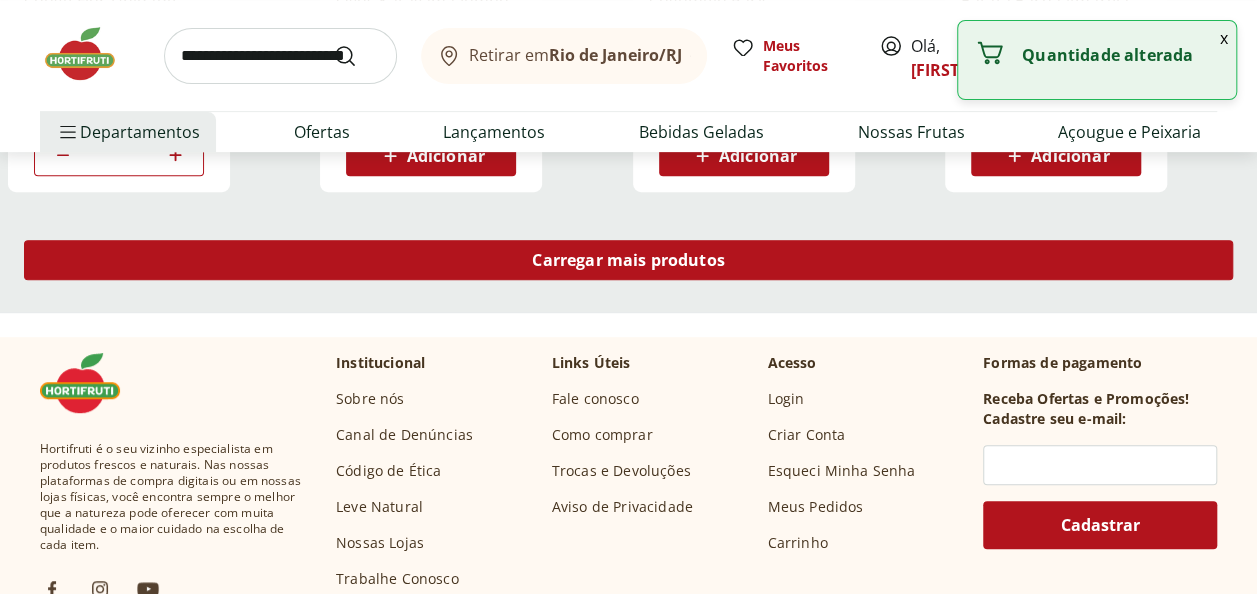 click on "Carregar mais produtos" at bounding box center (628, 260) 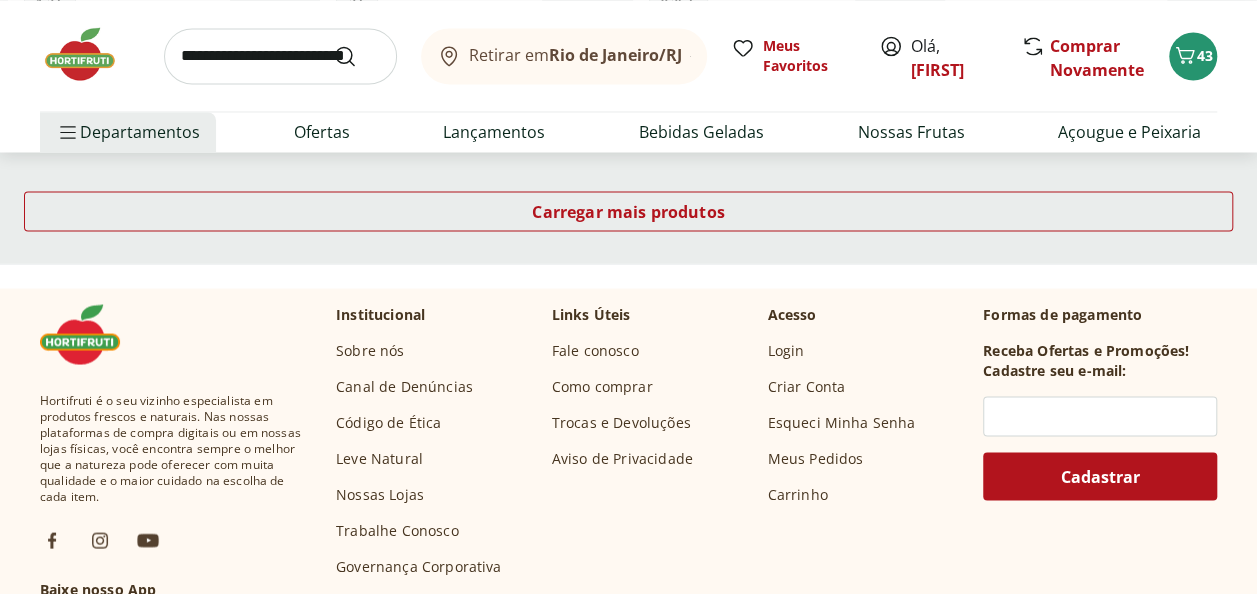 scroll, scrollTop: 5300, scrollLeft: 0, axis: vertical 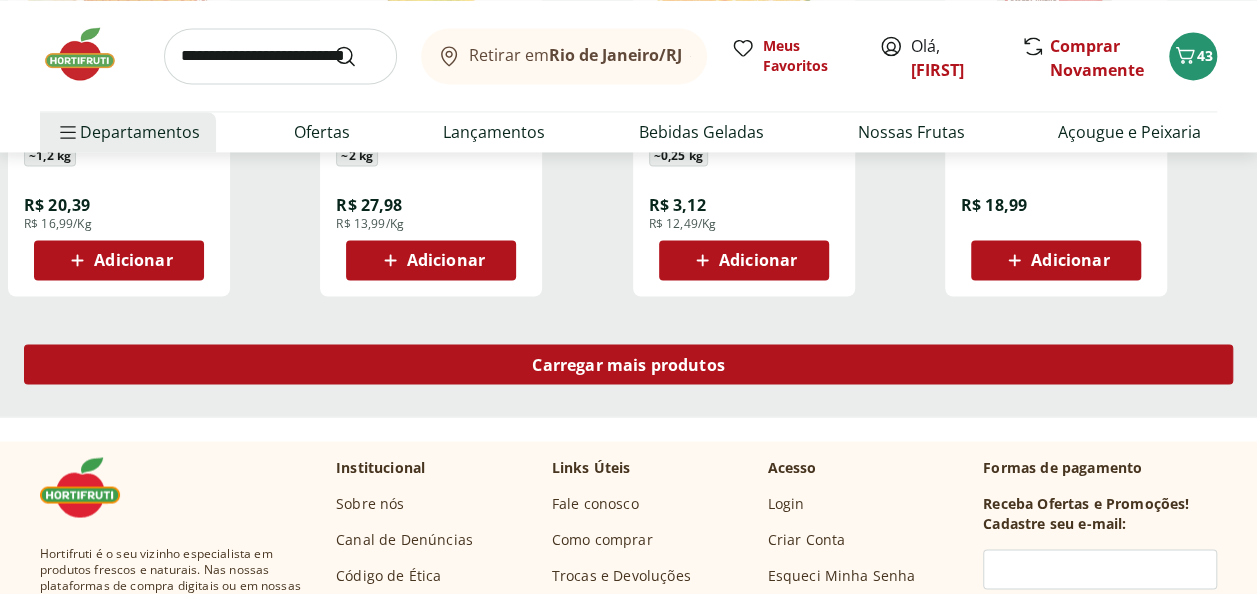 click on "Carregar mais produtos" at bounding box center (628, 364) 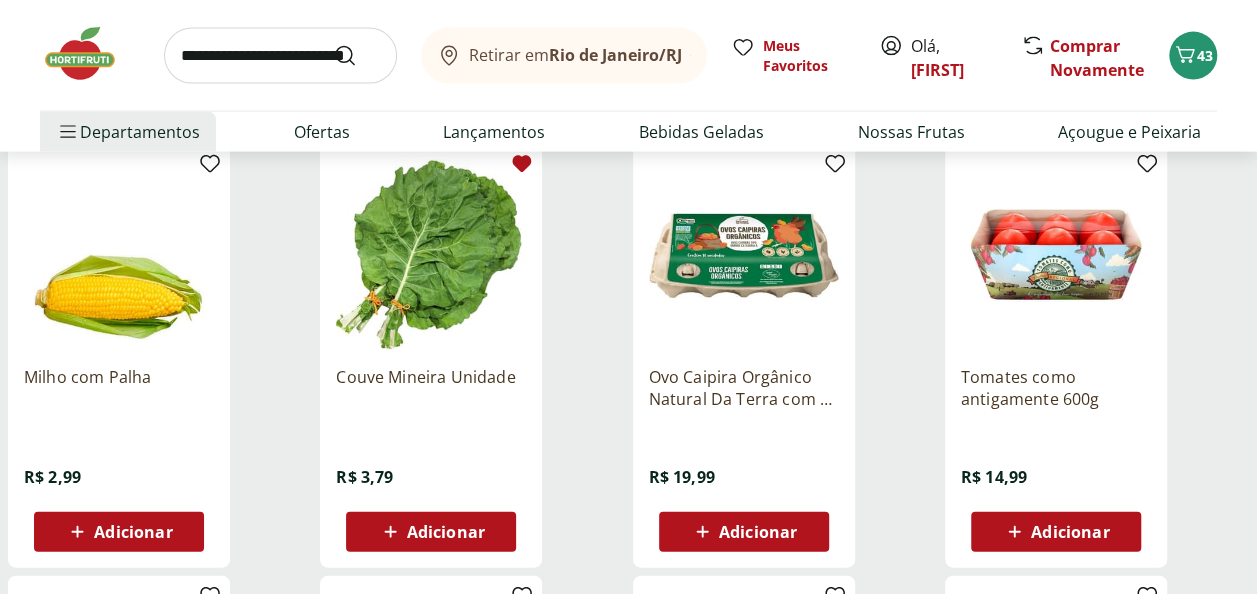 scroll, scrollTop: 6100, scrollLeft: 0, axis: vertical 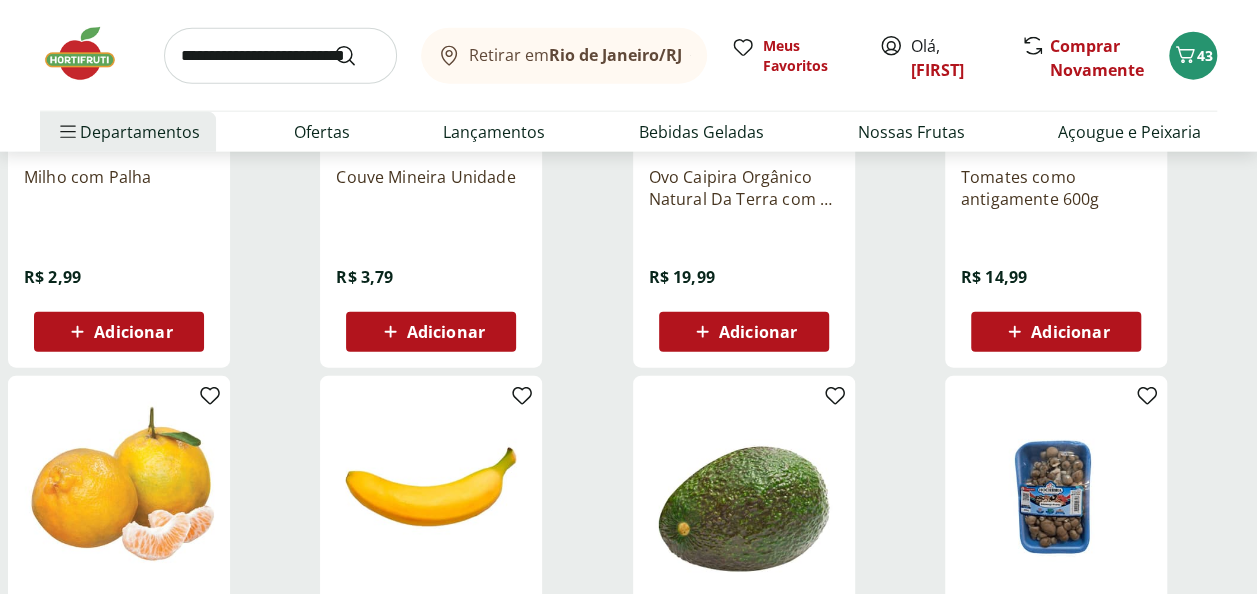 click on "Adicionar" at bounding box center [133, 332] 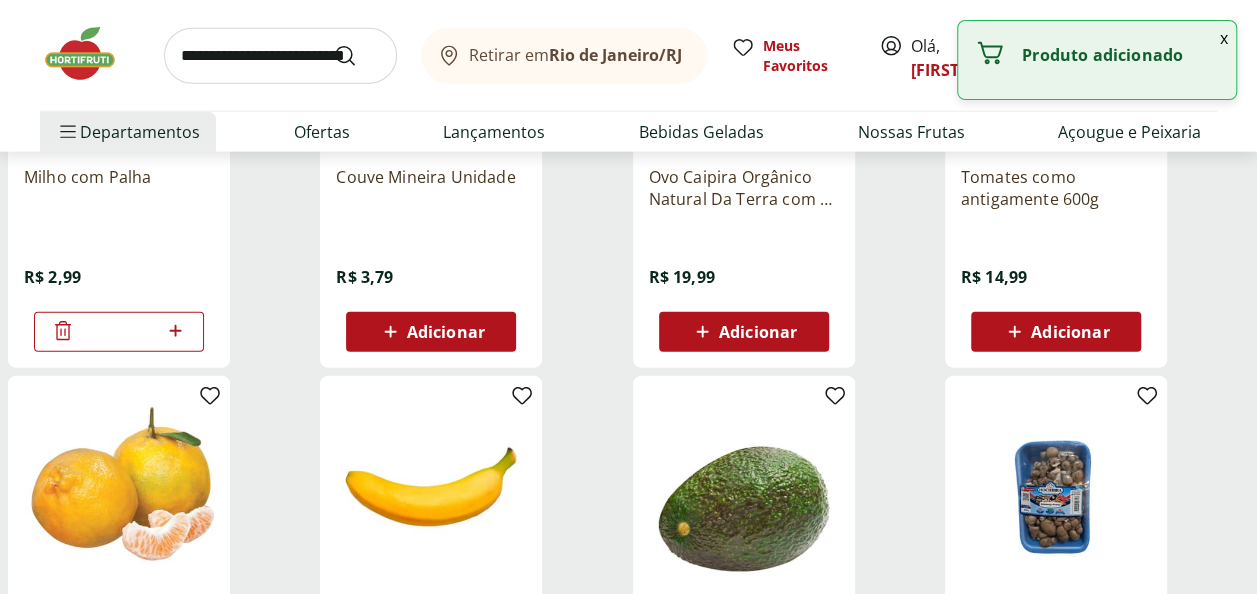 click 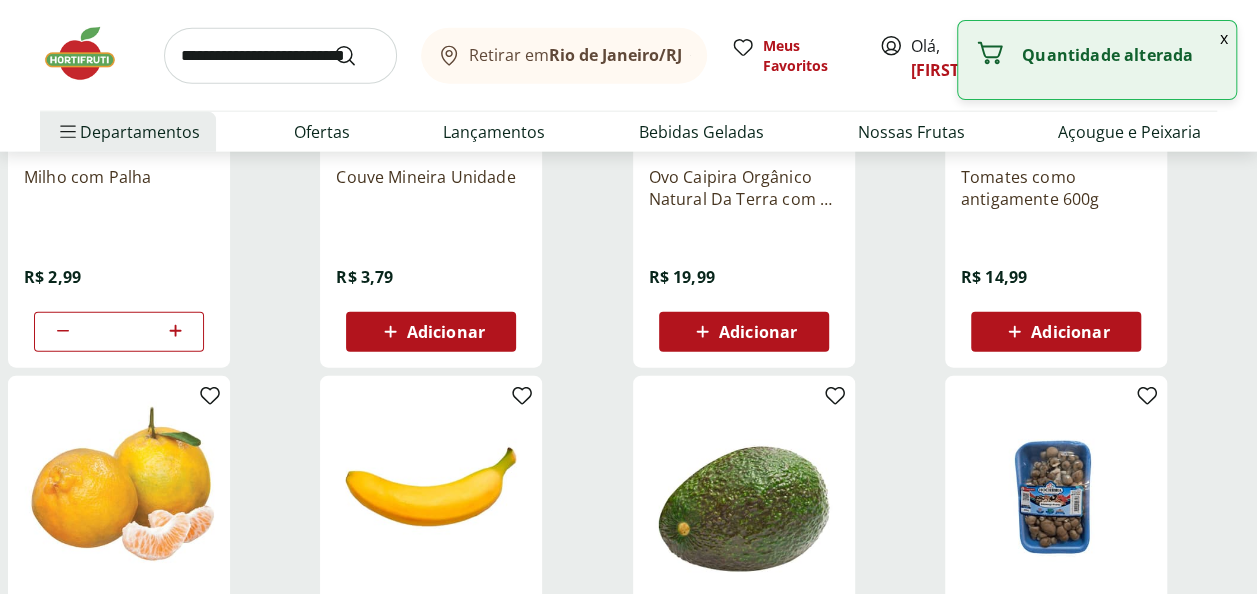 click 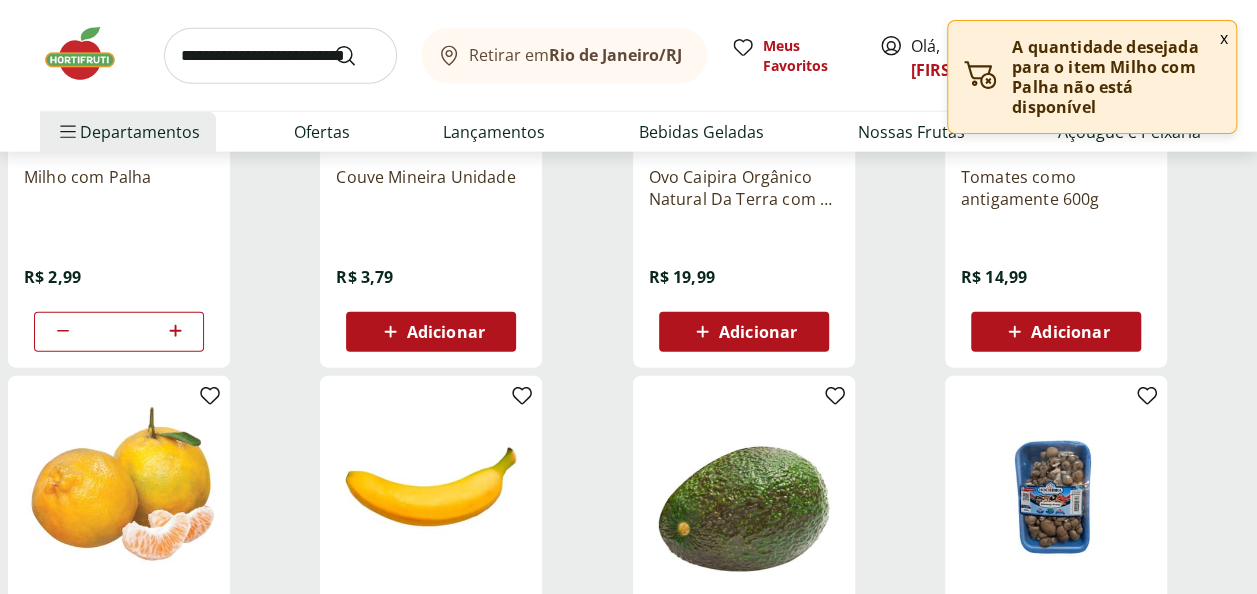 click 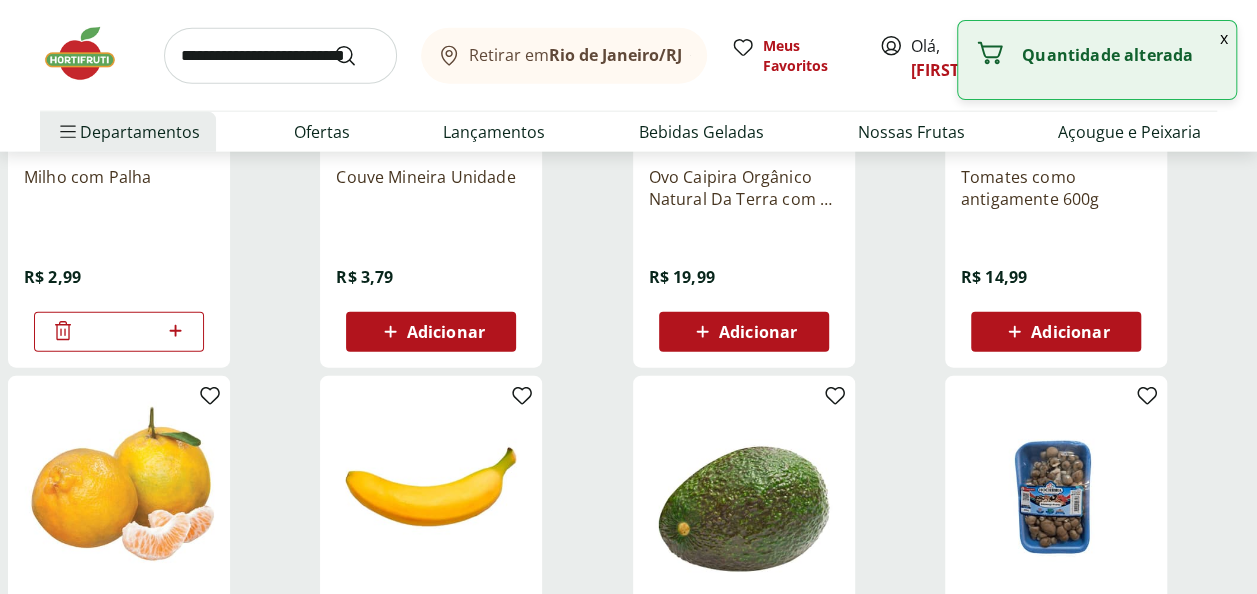 click 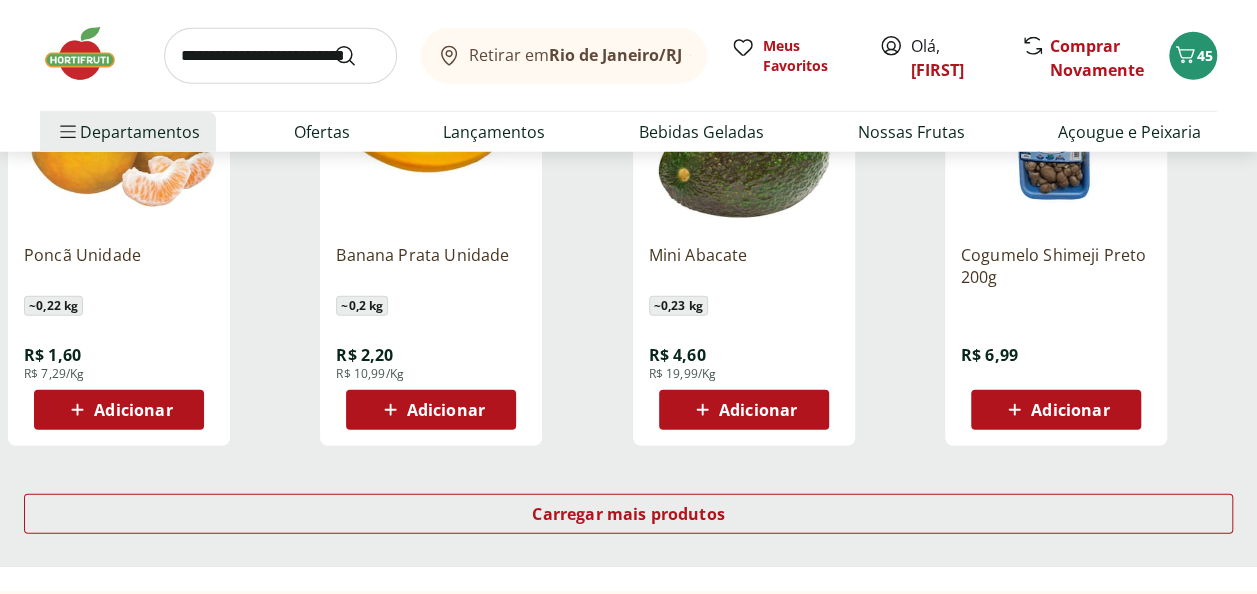 scroll, scrollTop: 6500, scrollLeft: 0, axis: vertical 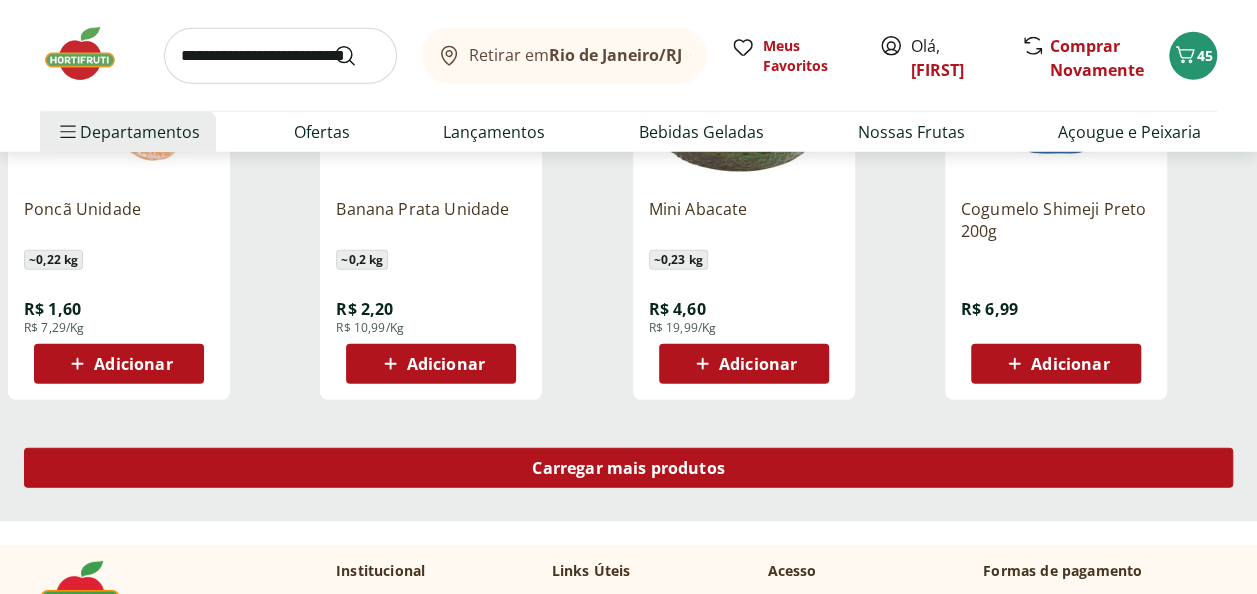 click on "Carregar mais produtos" at bounding box center [628, 468] 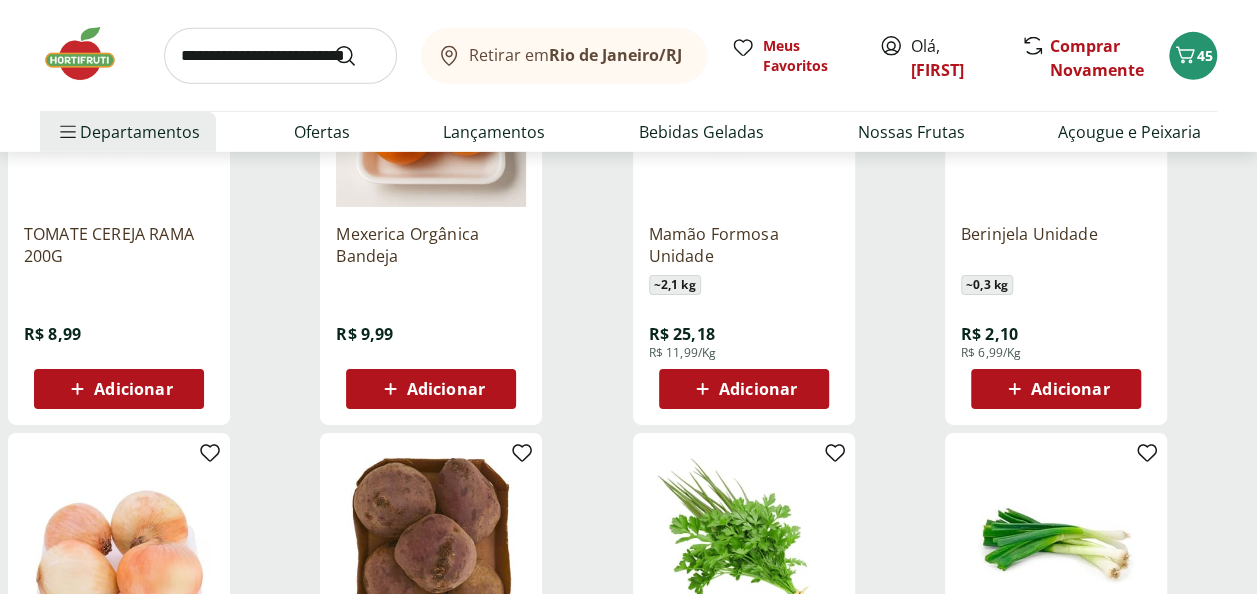 scroll, scrollTop: 7000, scrollLeft: 0, axis: vertical 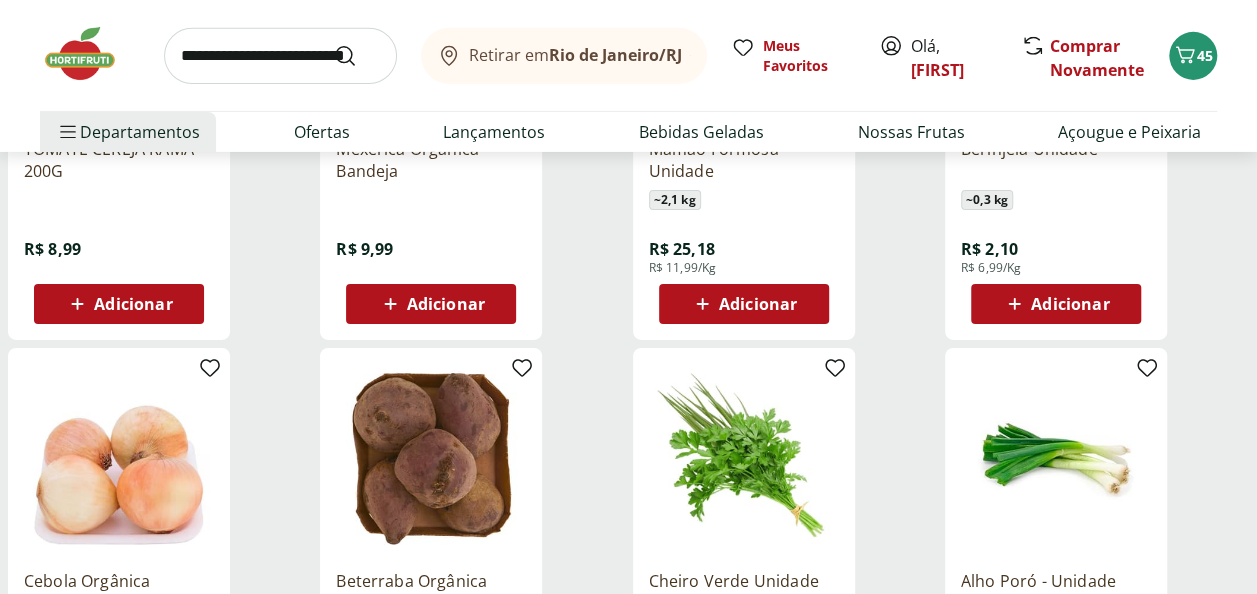 click 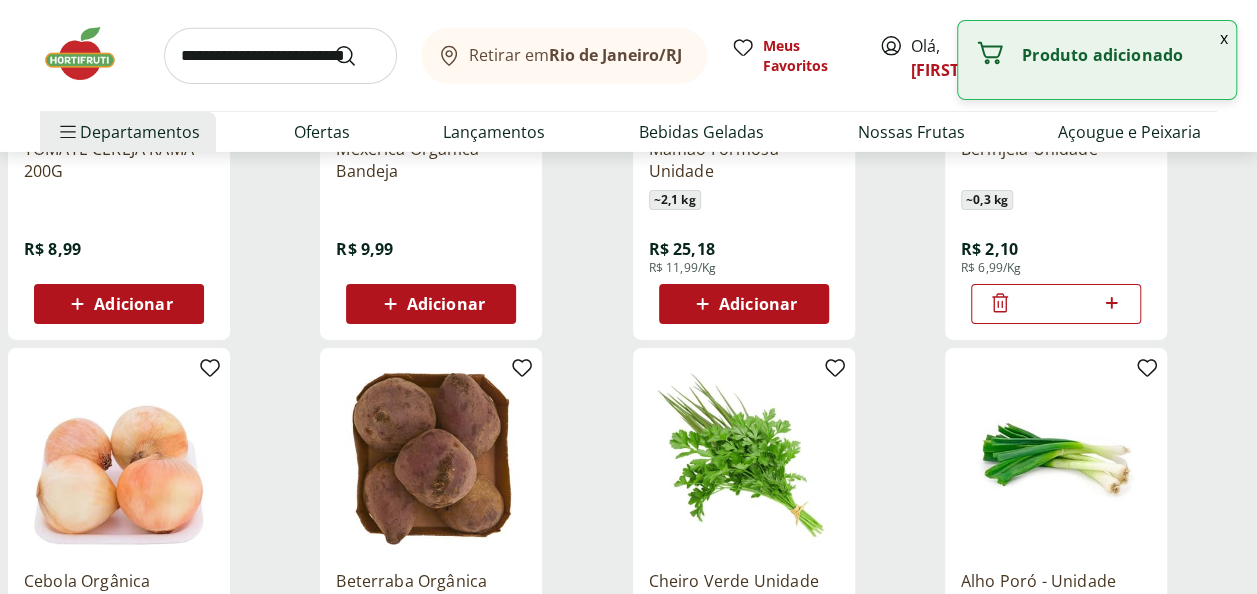 click 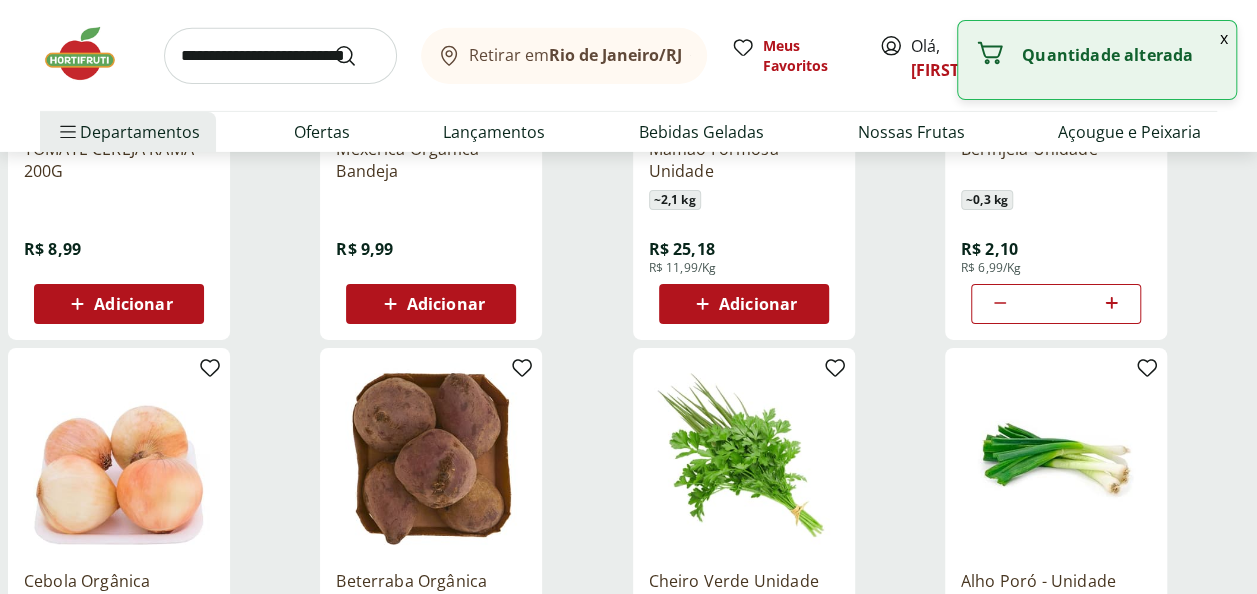 click 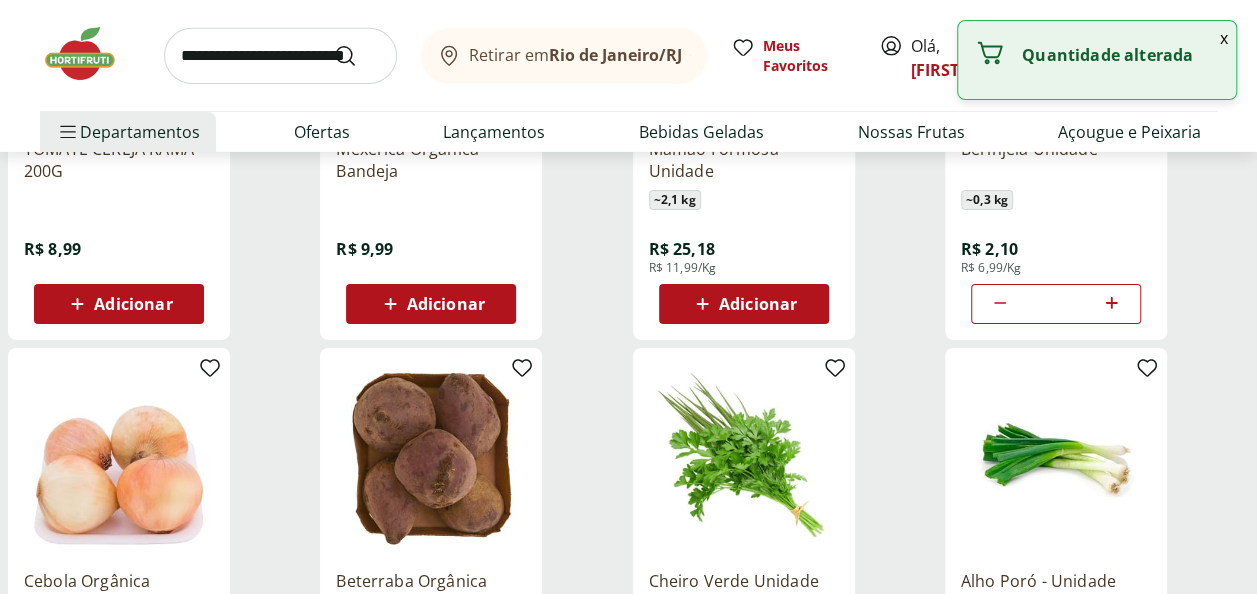 type on "*" 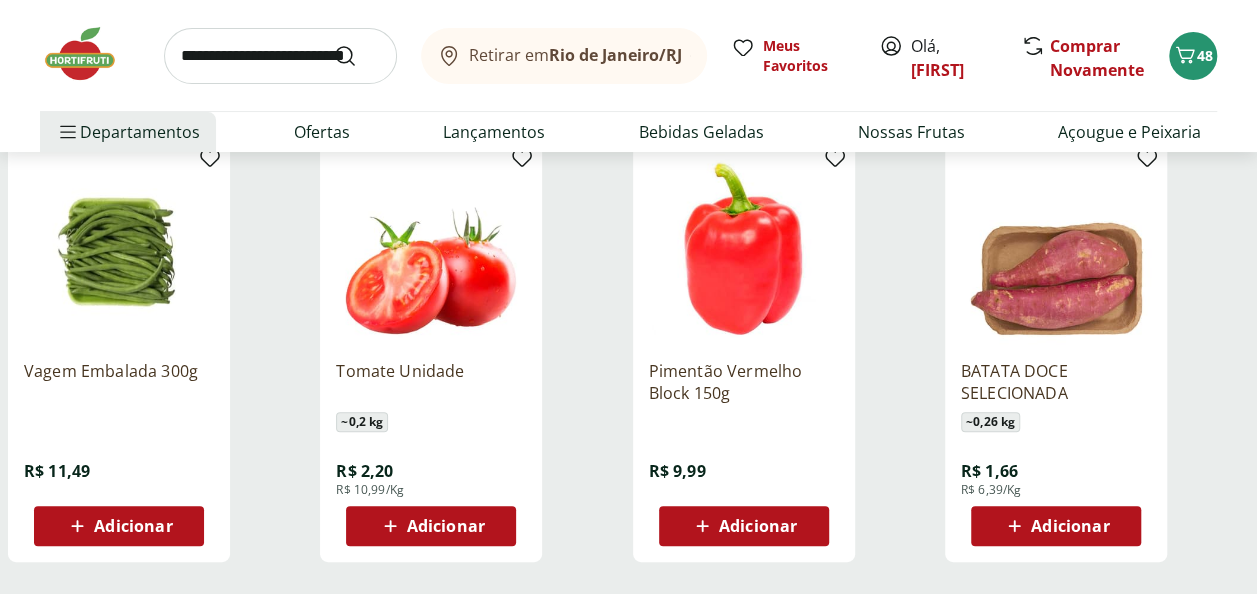 scroll, scrollTop: 7800, scrollLeft: 0, axis: vertical 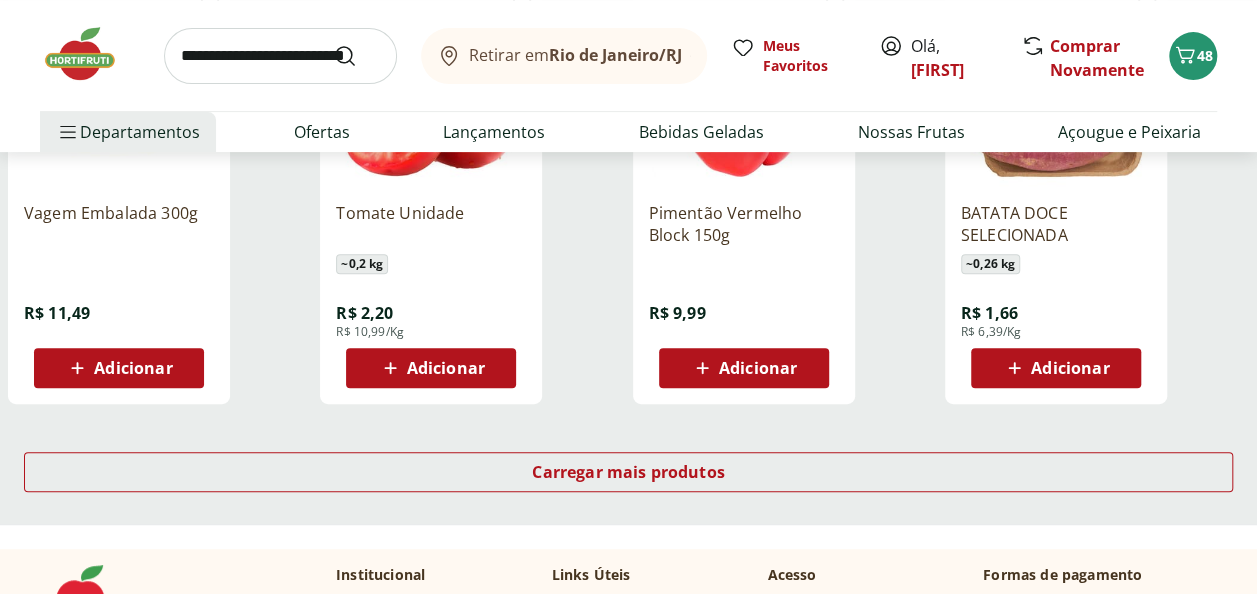 click on "Adicionar" at bounding box center [446, 368] 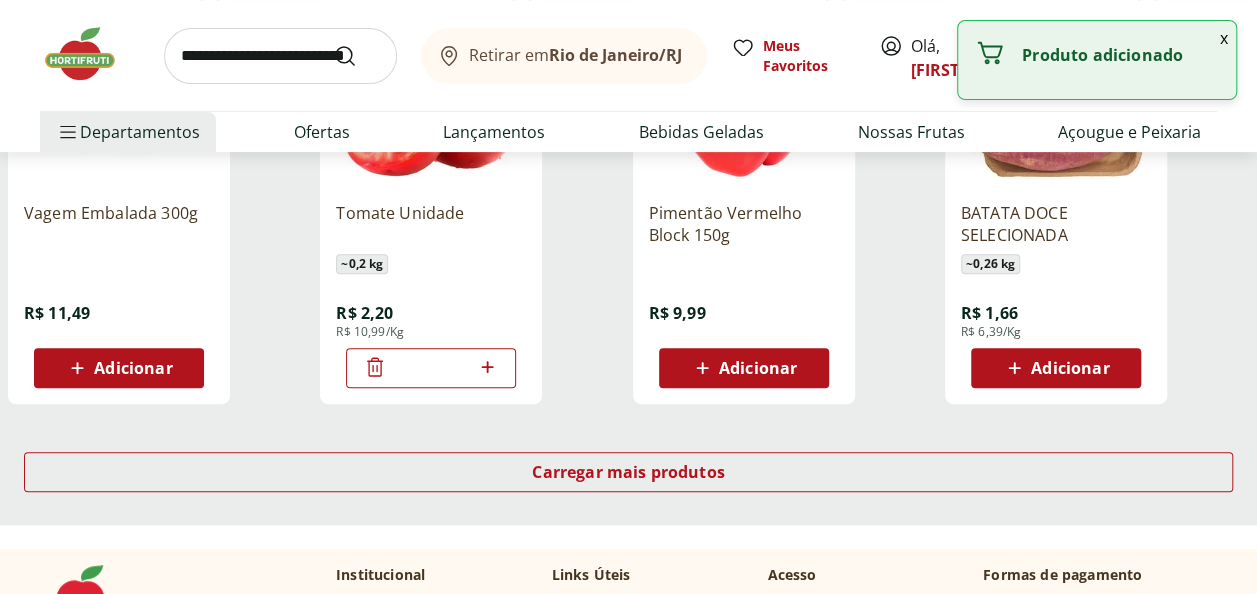 click 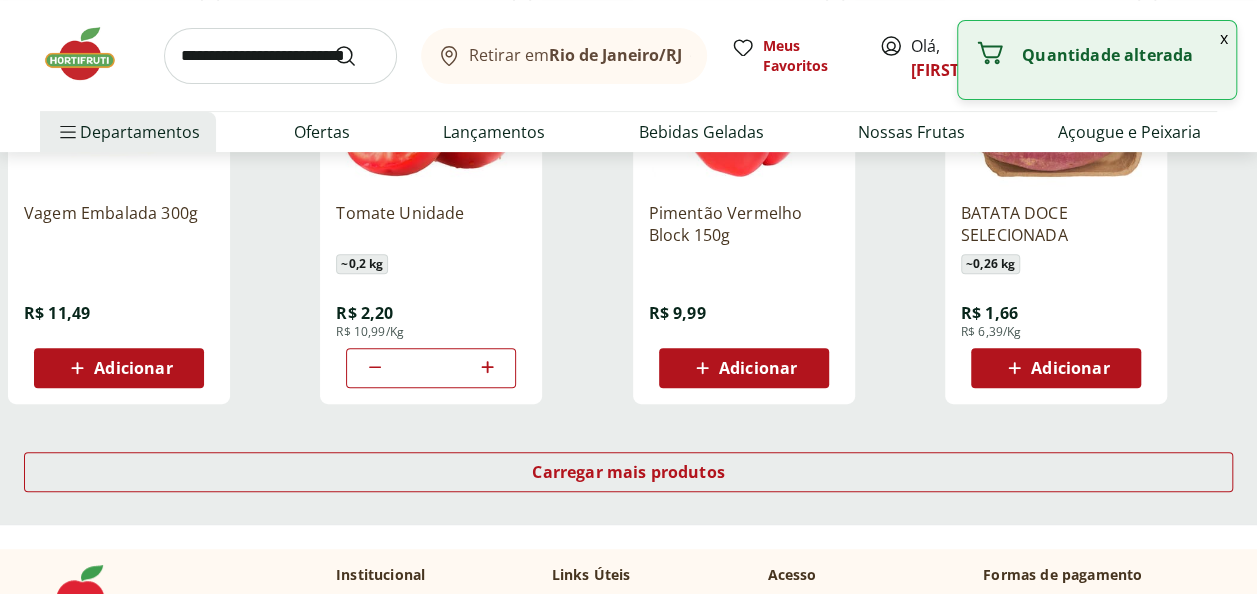 click 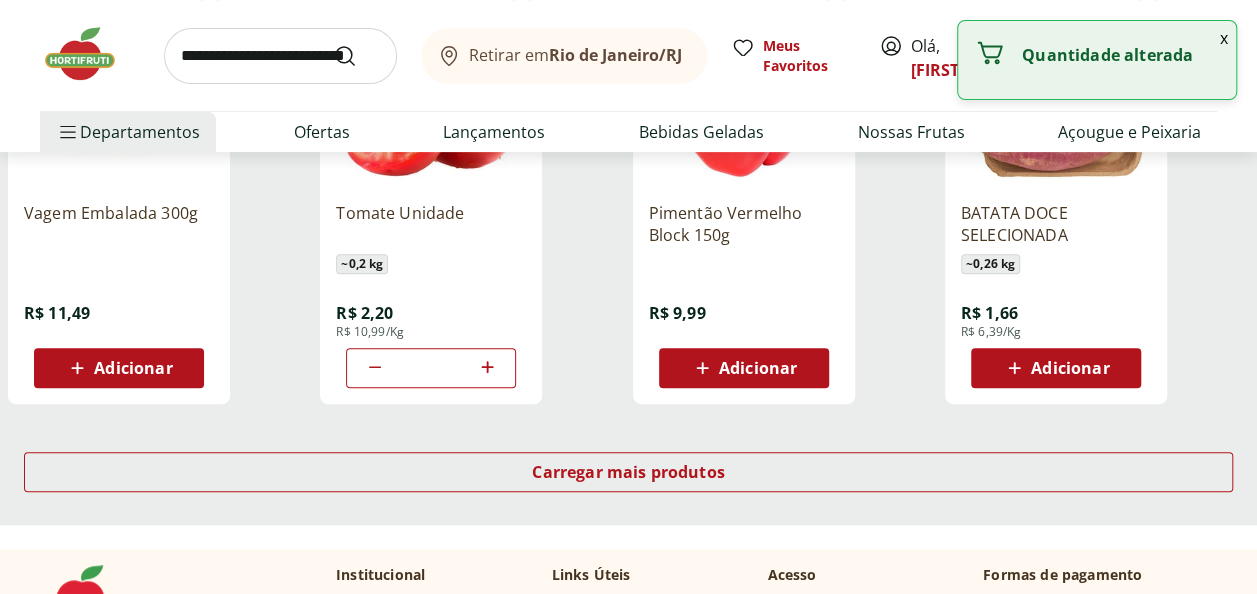 click 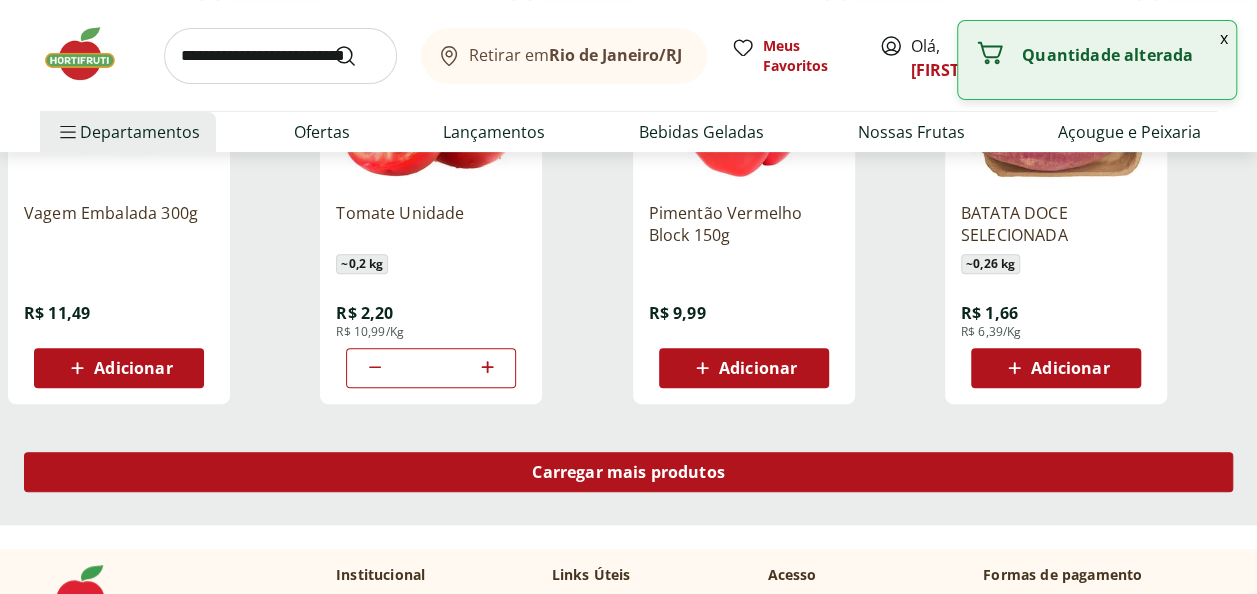 click on "Carregar mais produtos" at bounding box center (628, 472) 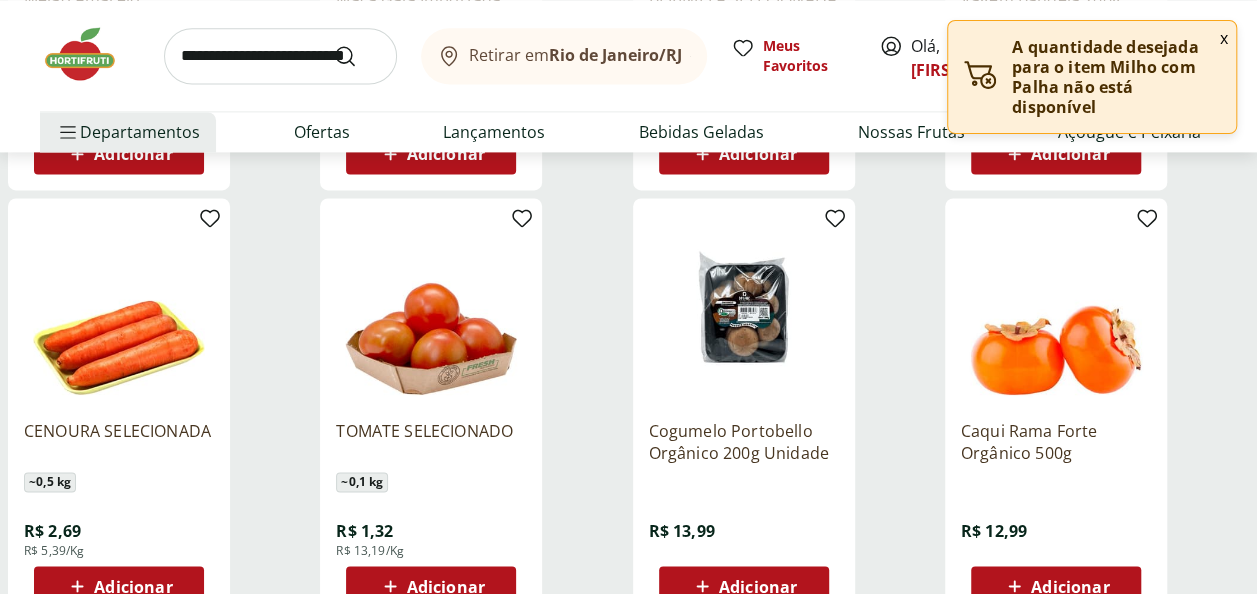scroll, scrollTop: 9100, scrollLeft: 0, axis: vertical 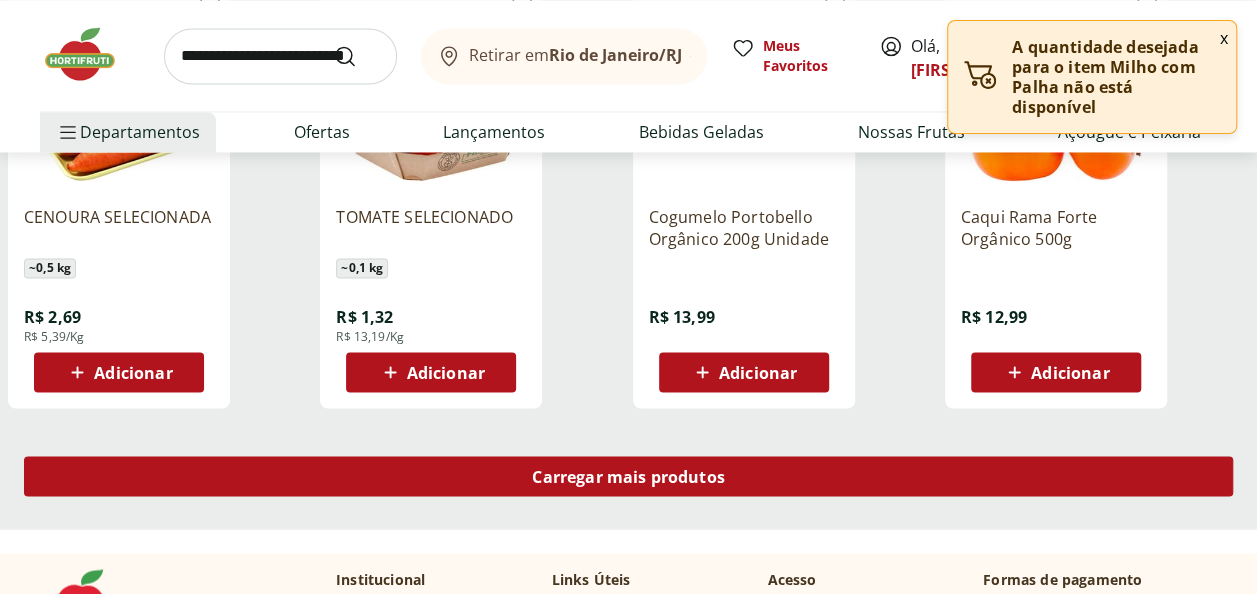 click on "Carregar mais produtos" at bounding box center (628, 476) 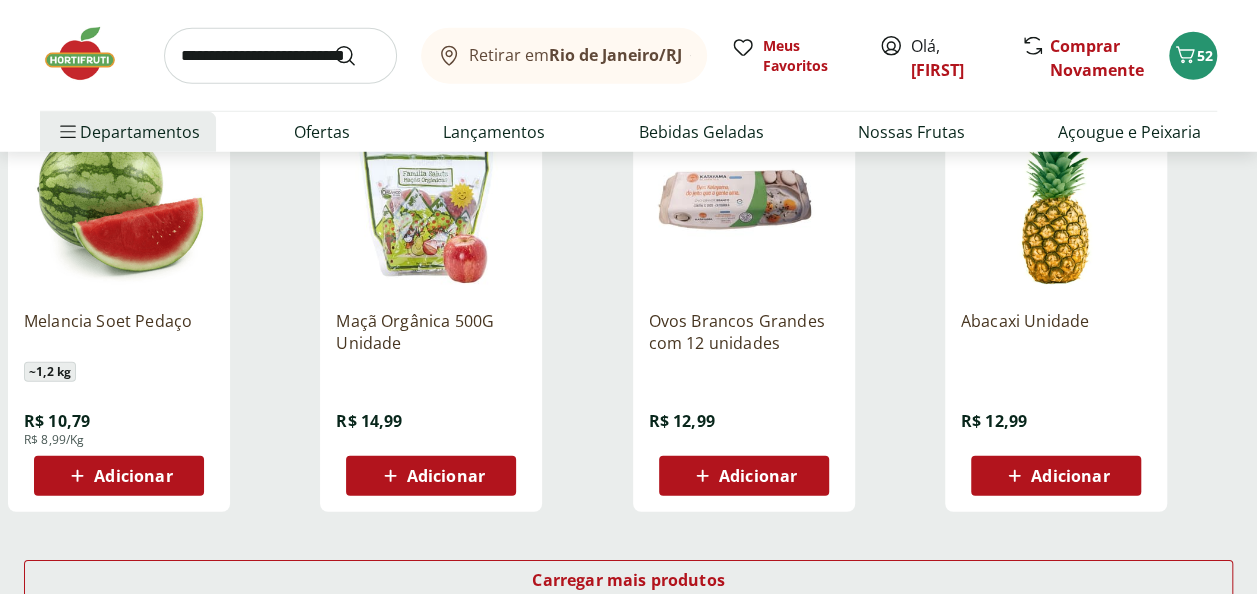 scroll, scrollTop: 10600, scrollLeft: 0, axis: vertical 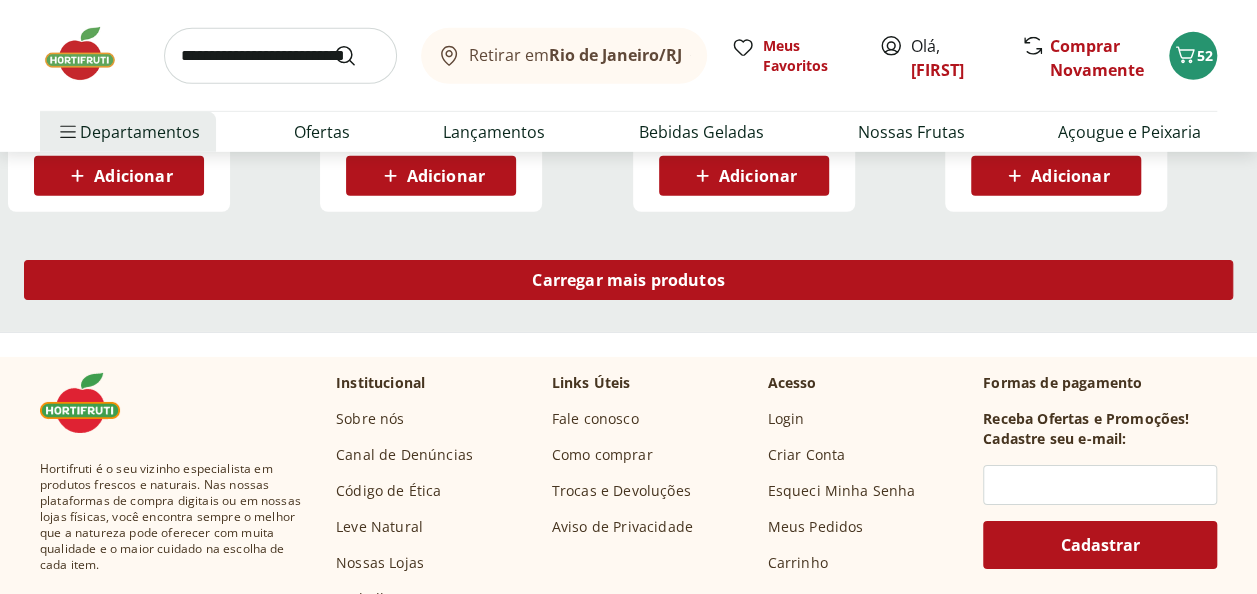 click on "Carregar mais produtos" at bounding box center [628, 280] 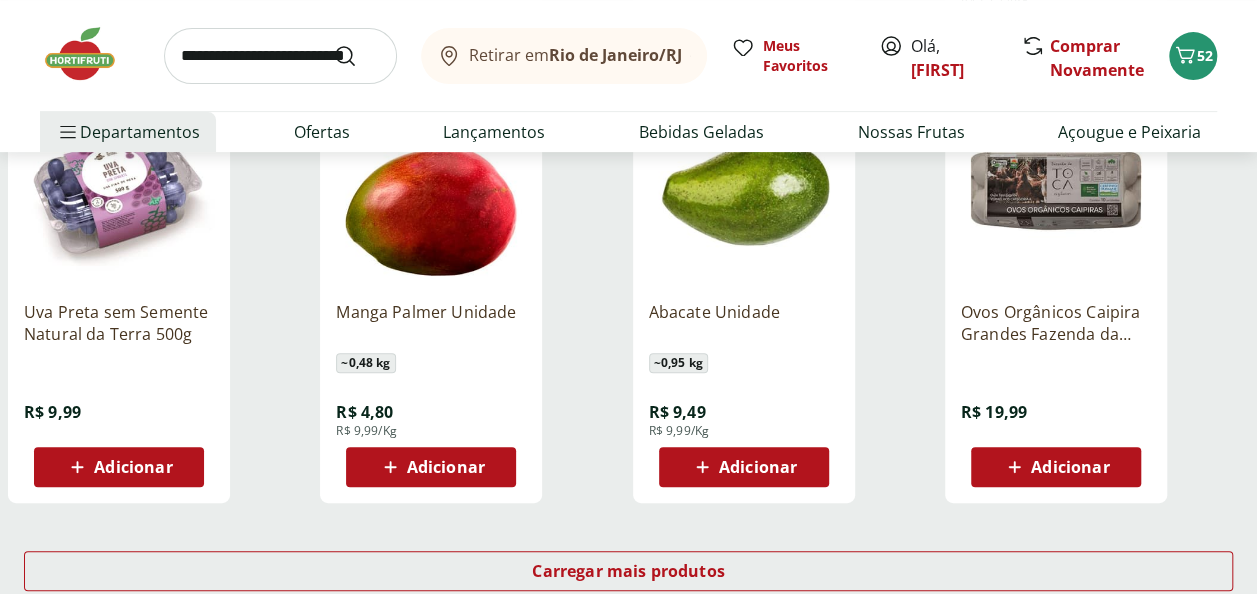 scroll, scrollTop: 11700, scrollLeft: 0, axis: vertical 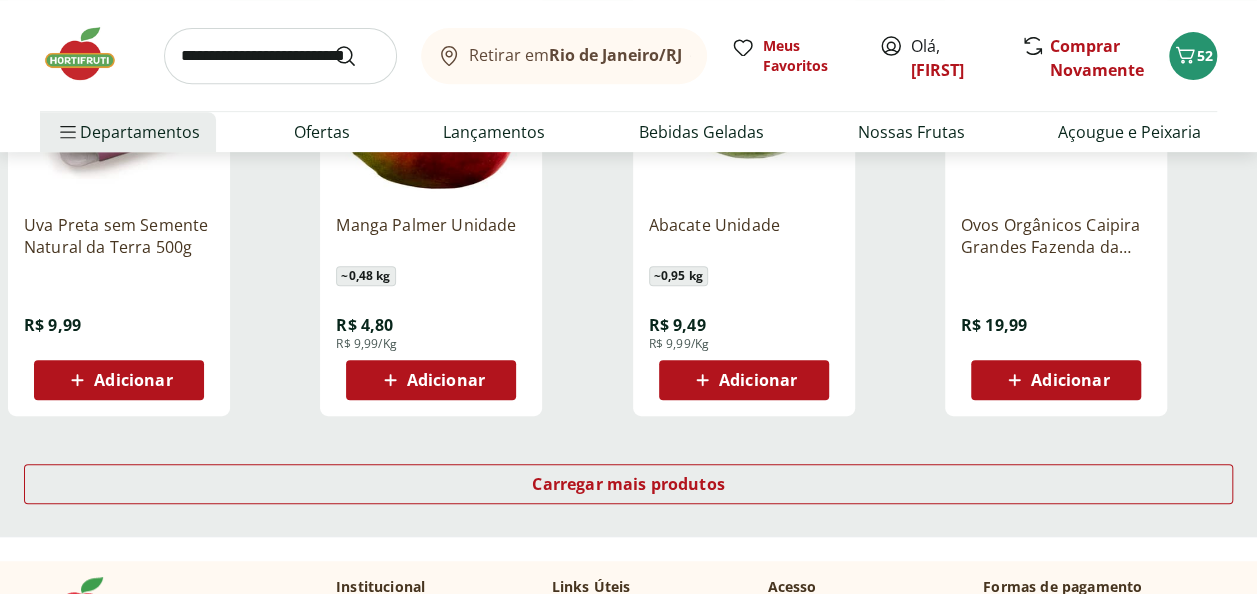 click on "Adicionar" at bounding box center (446, 380) 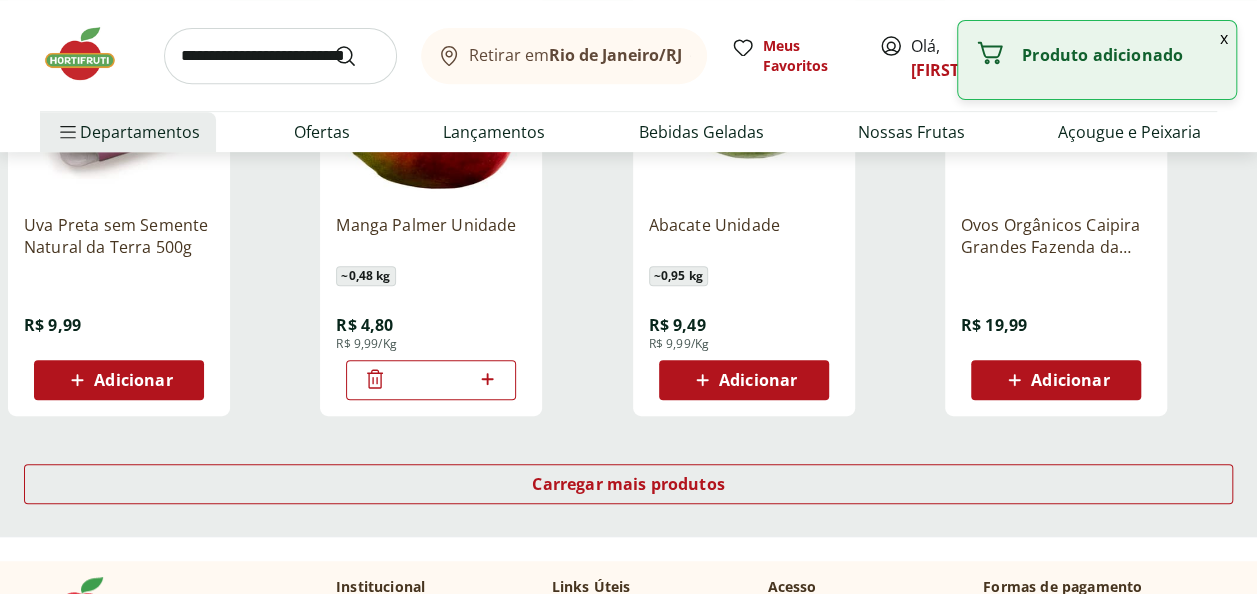 click 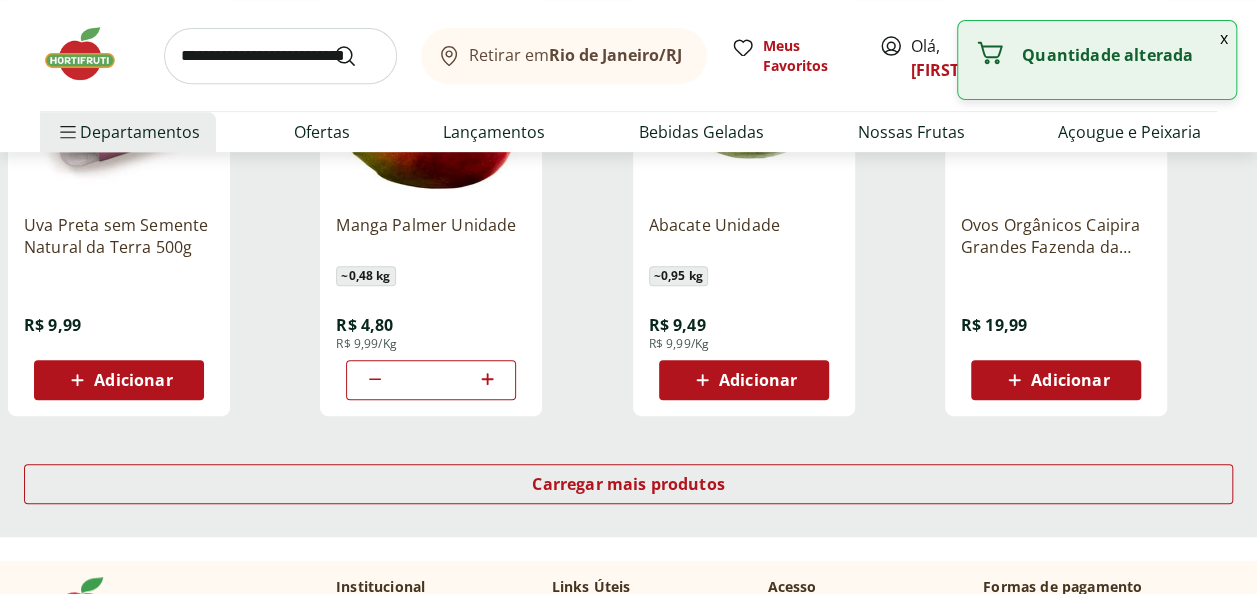 click 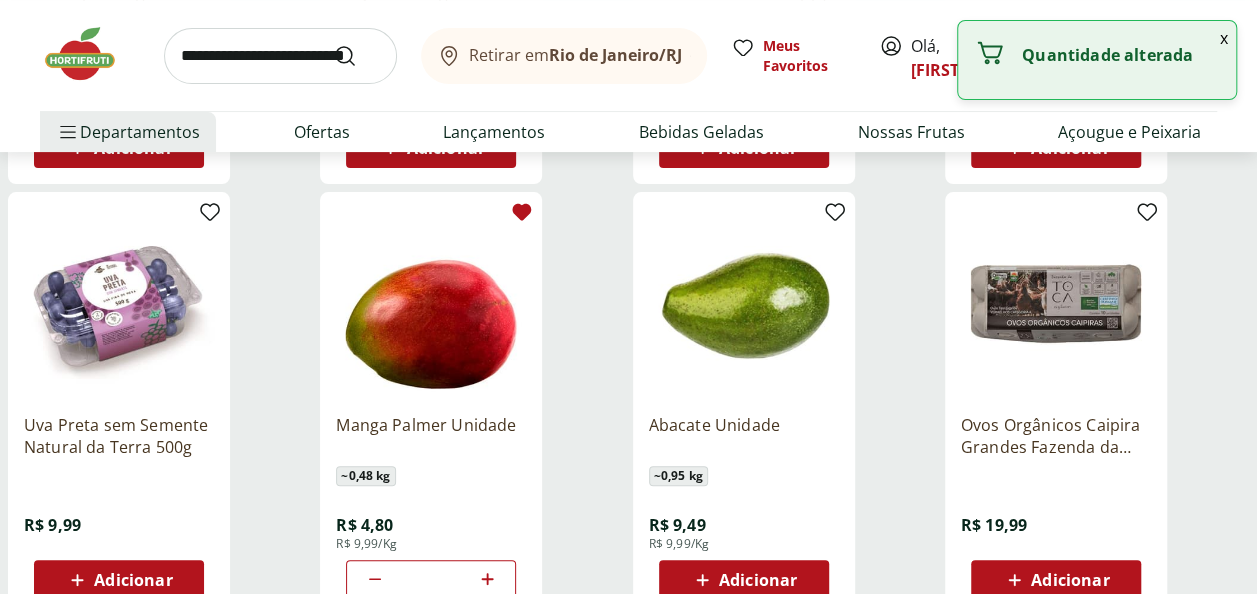 scroll, scrollTop: 11800, scrollLeft: 0, axis: vertical 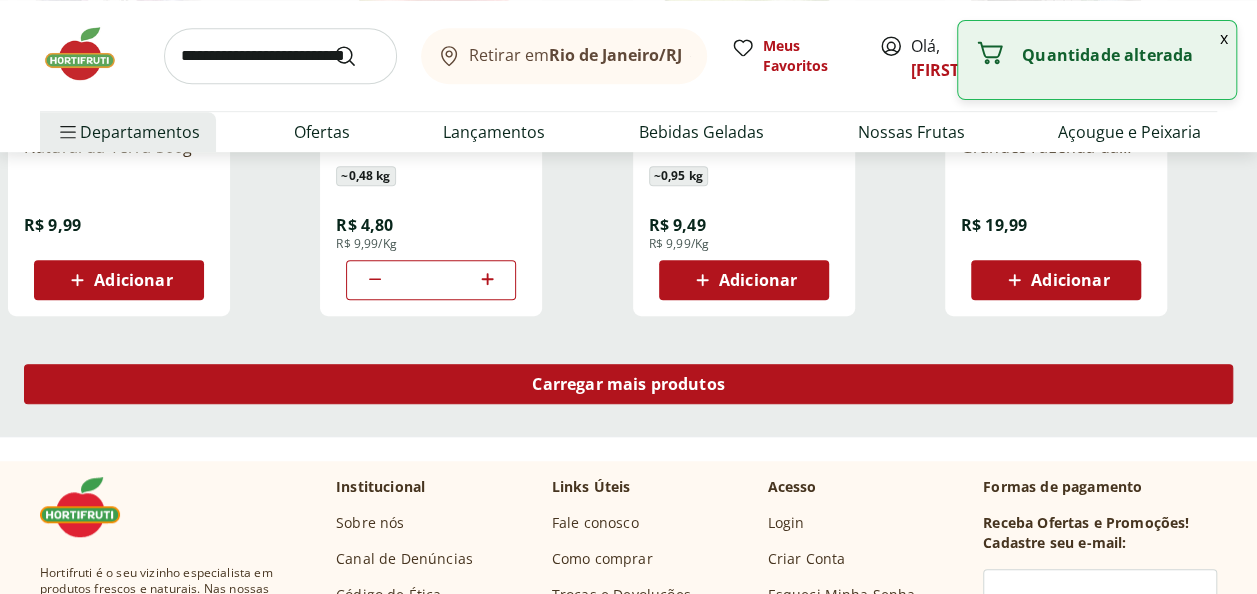 click on "Carregar mais produtos" at bounding box center (628, 384) 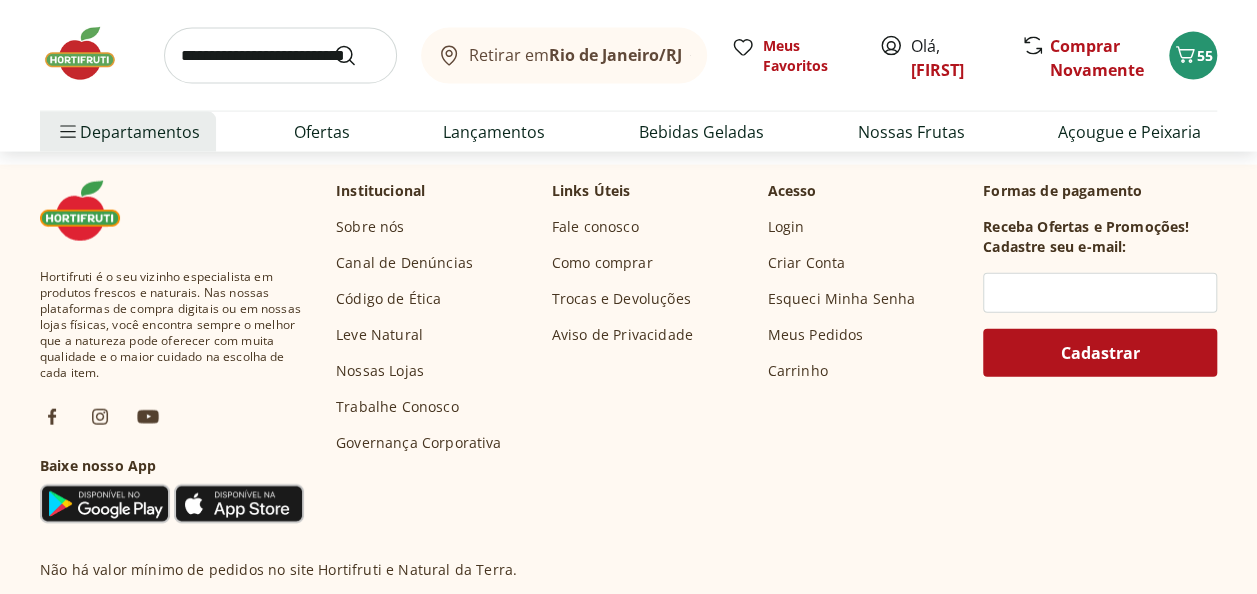 scroll, scrollTop: 13100, scrollLeft: 0, axis: vertical 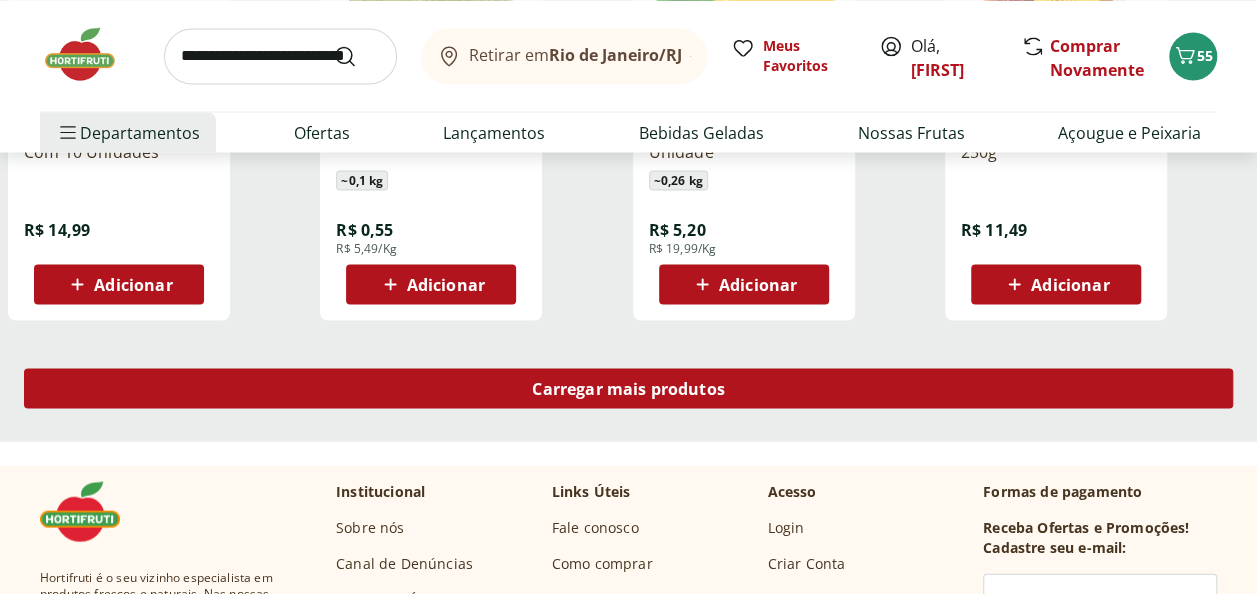 click on "Carregar mais produtos" at bounding box center [628, 388] 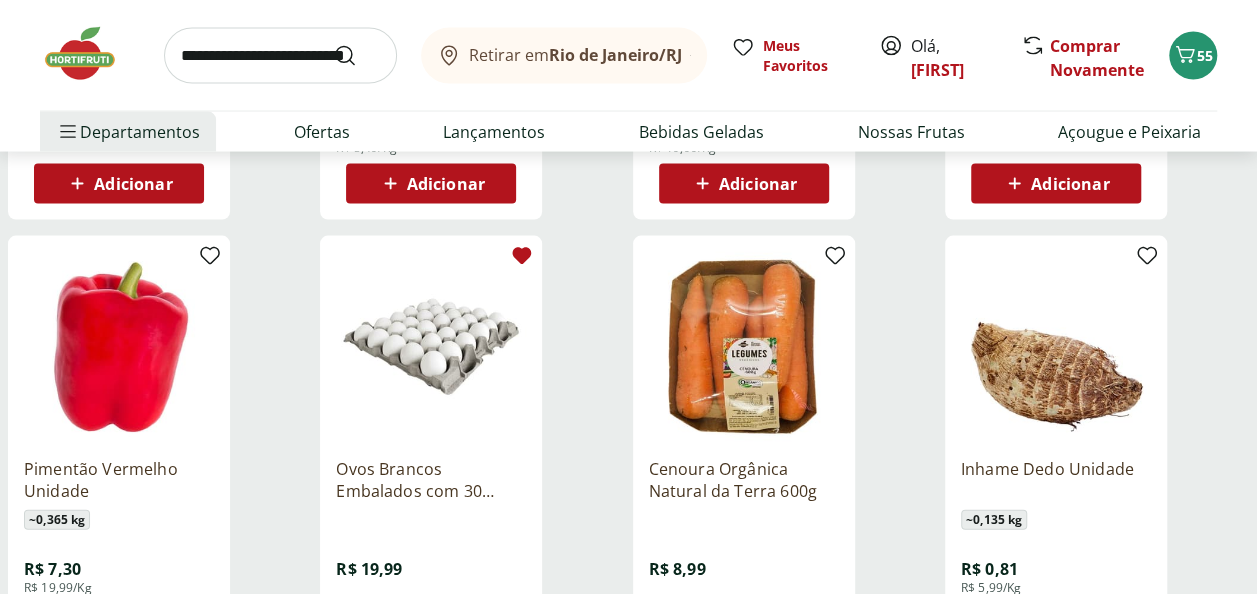 scroll, scrollTop: 13400, scrollLeft: 0, axis: vertical 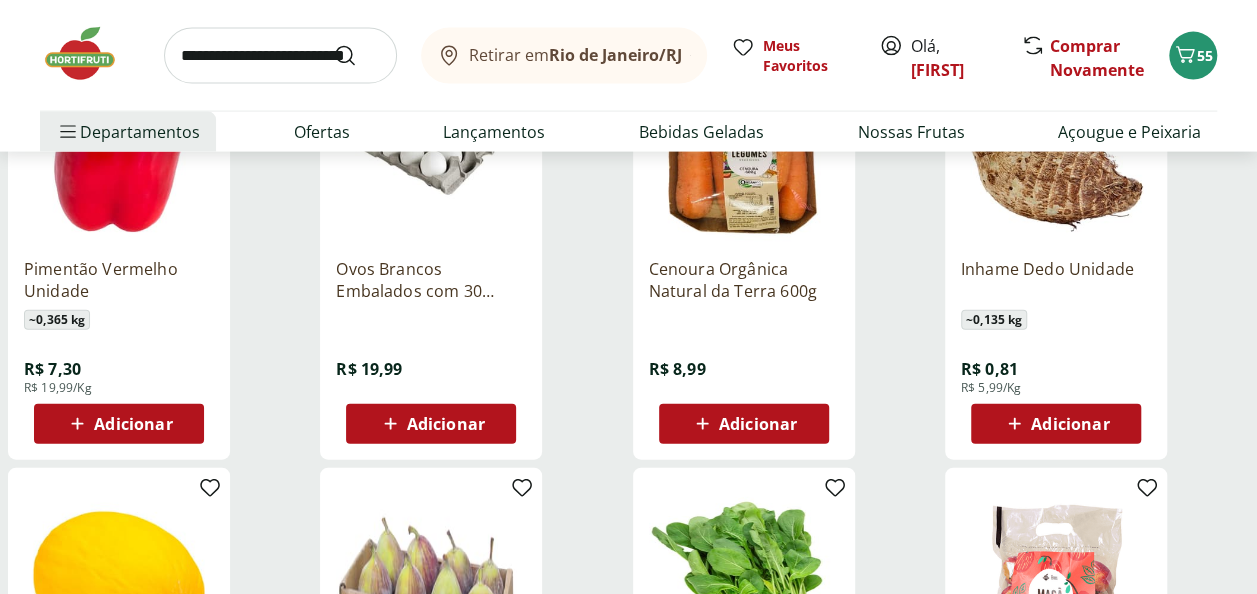 click on "Adicionar" at bounding box center [431, 424] 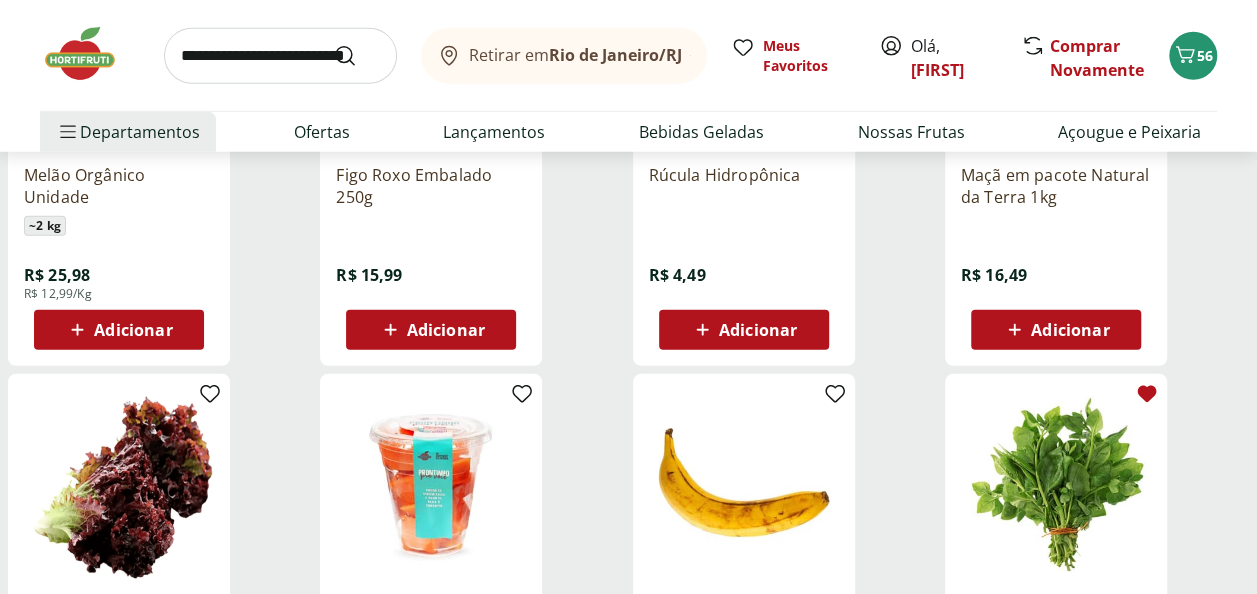 scroll, scrollTop: 14200, scrollLeft: 0, axis: vertical 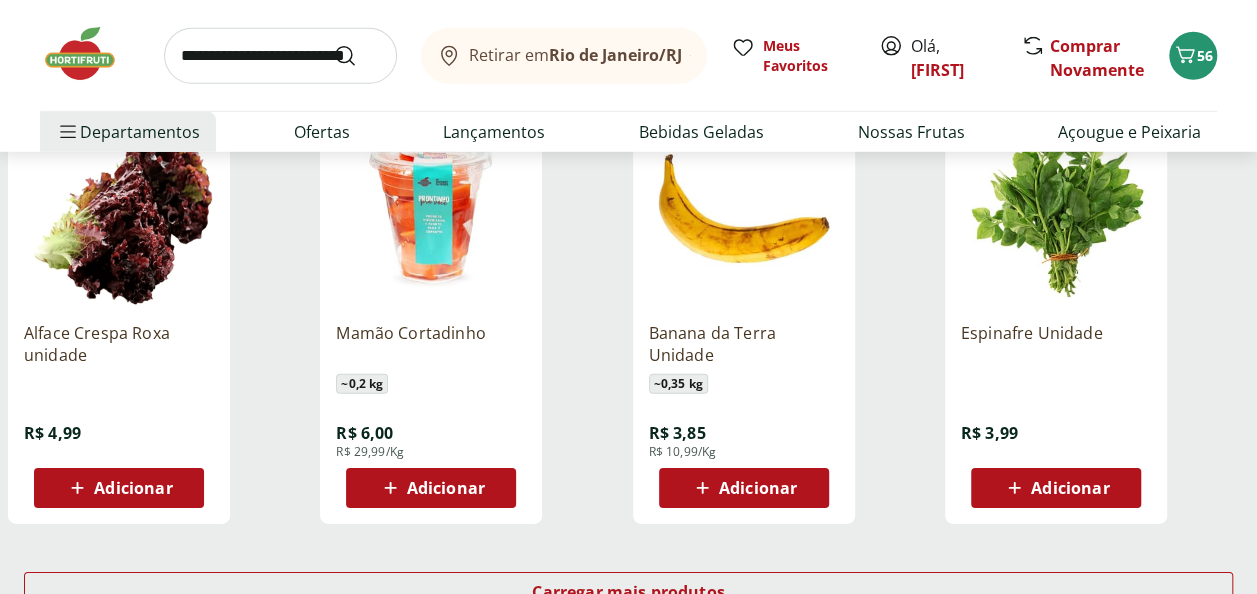 click on "Adicionar" at bounding box center [1070, 488] 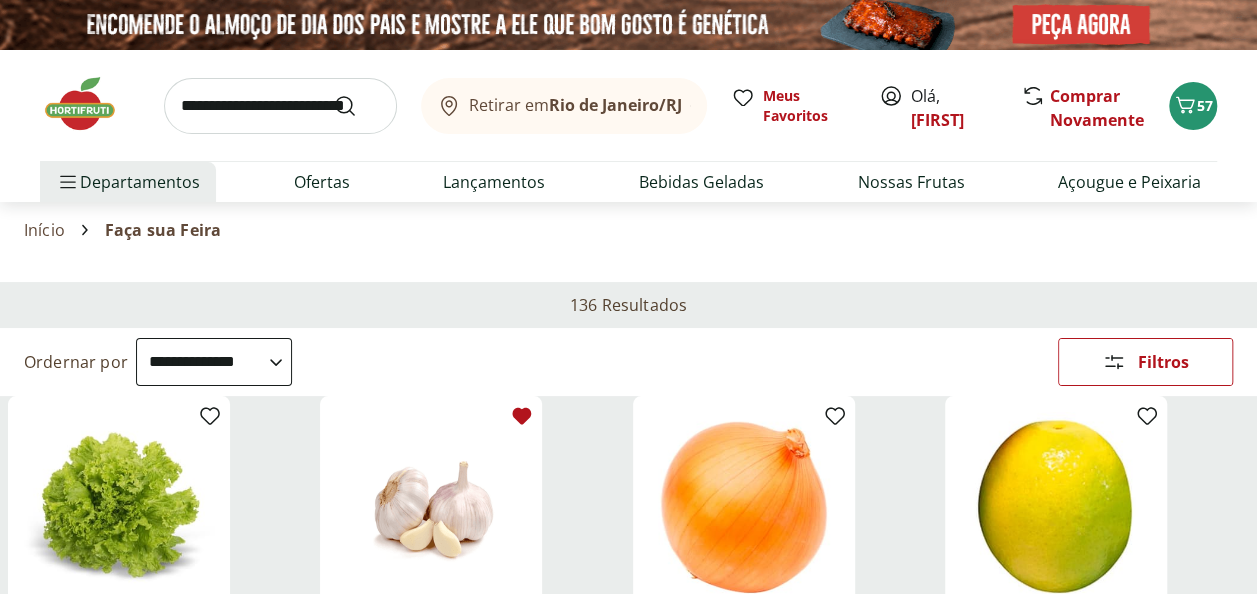scroll, scrollTop: 300, scrollLeft: 0, axis: vertical 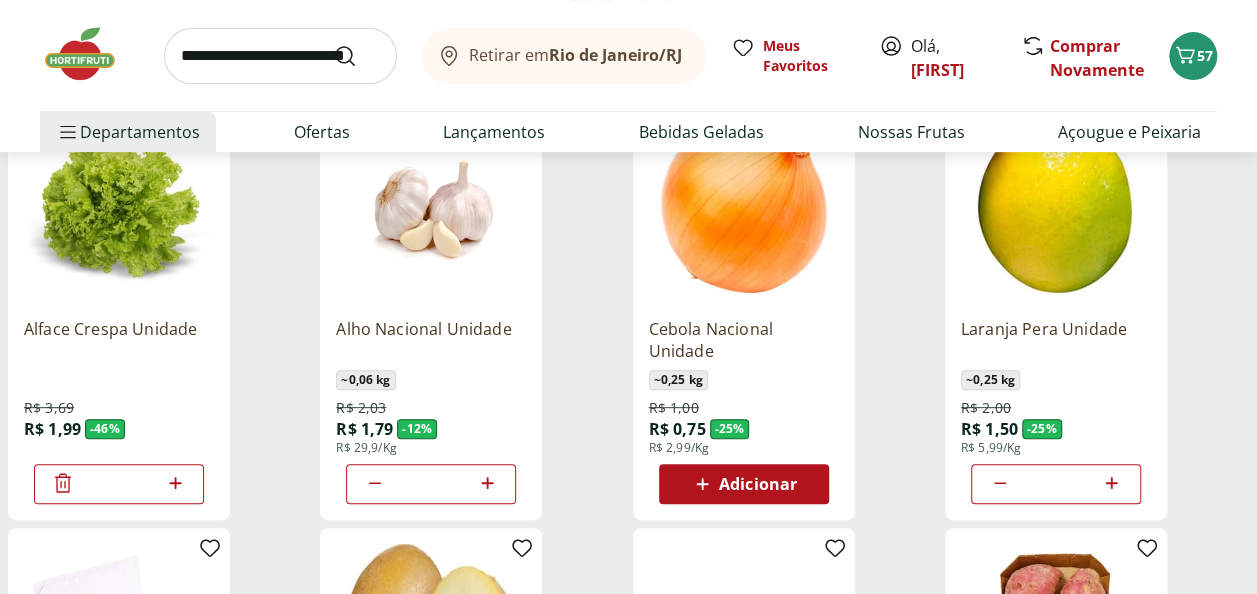 click 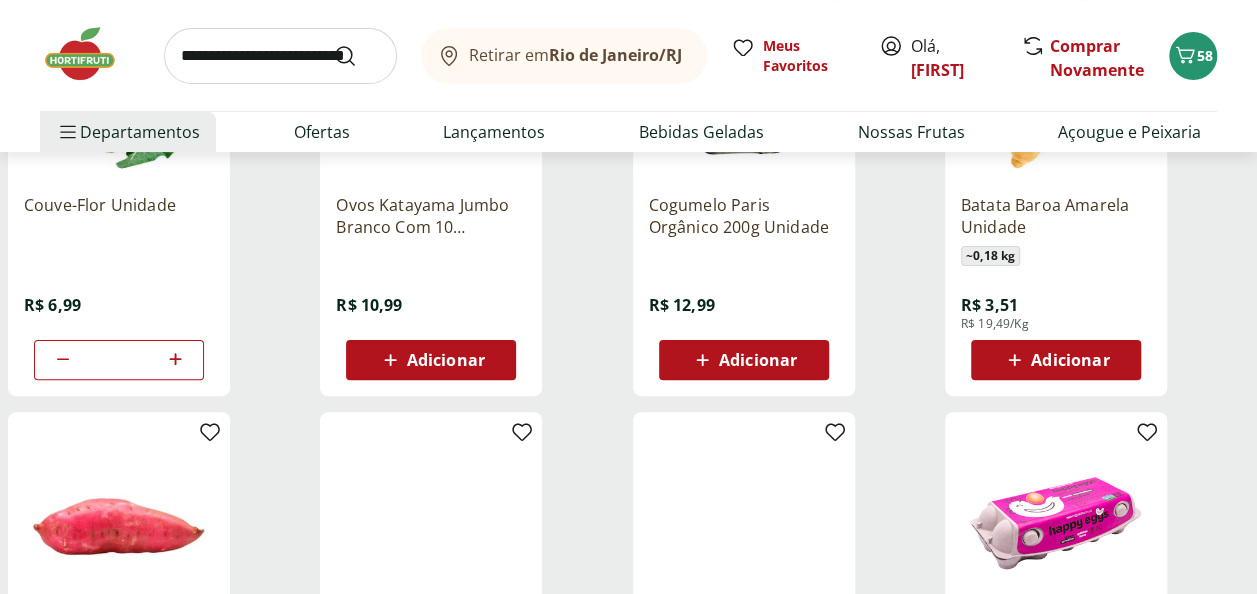 scroll, scrollTop: 3900, scrollLeft: 0, axis: vertical 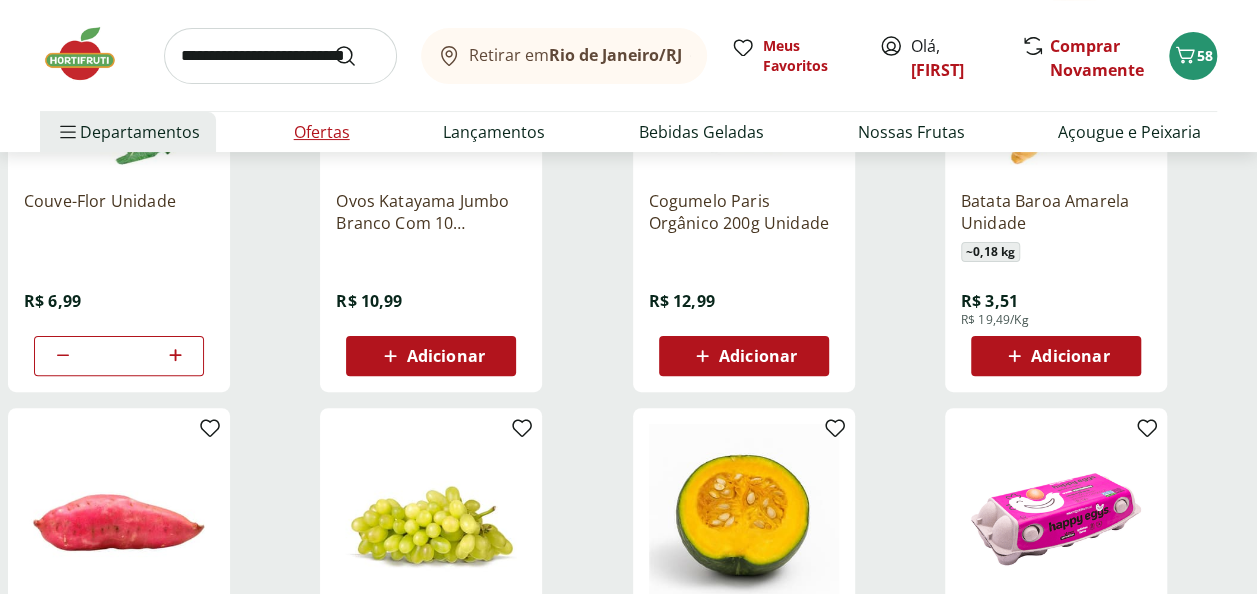 click on "Ofertas" at bounding box center [322, 132] 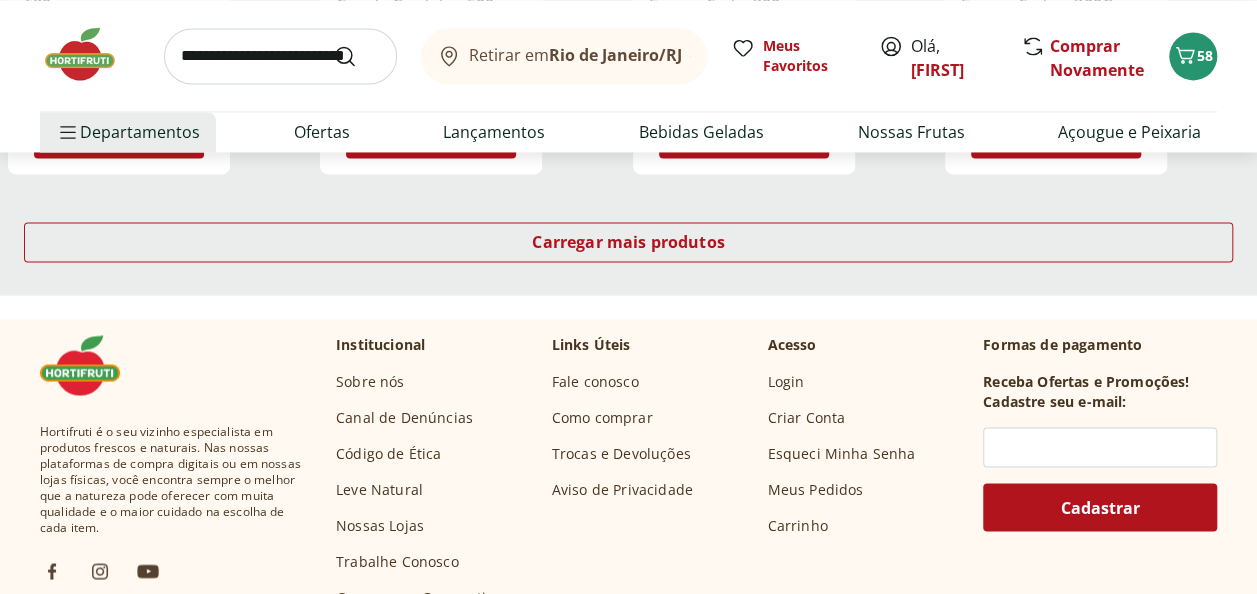 scroll, scrollTop: 1400, scrollLeft: 0, axis: vertical 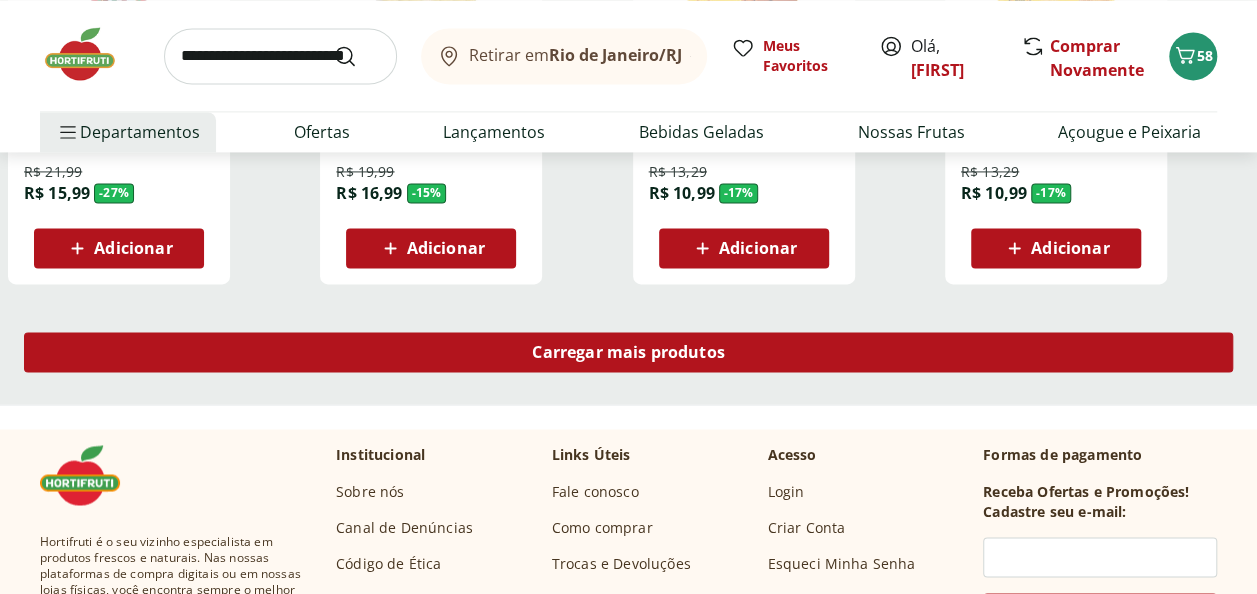 click on "Carregar mais produtos" at bounding box center [628, 352] 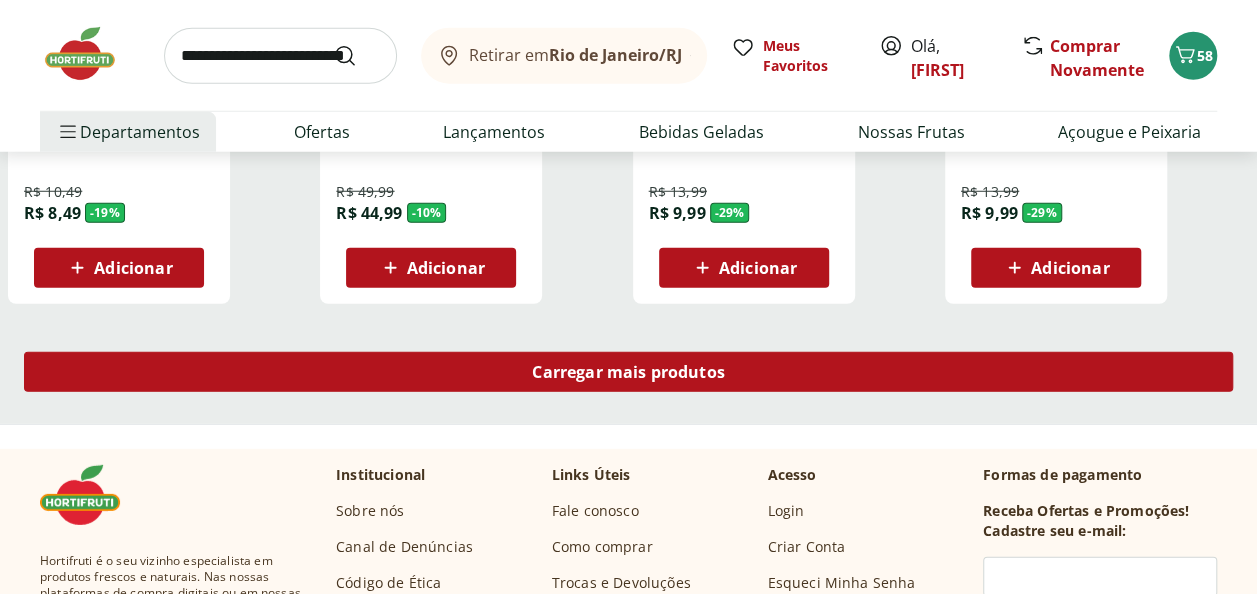 scroll, scrollTop: 2700, scrollLeft: 0, axis: vertical 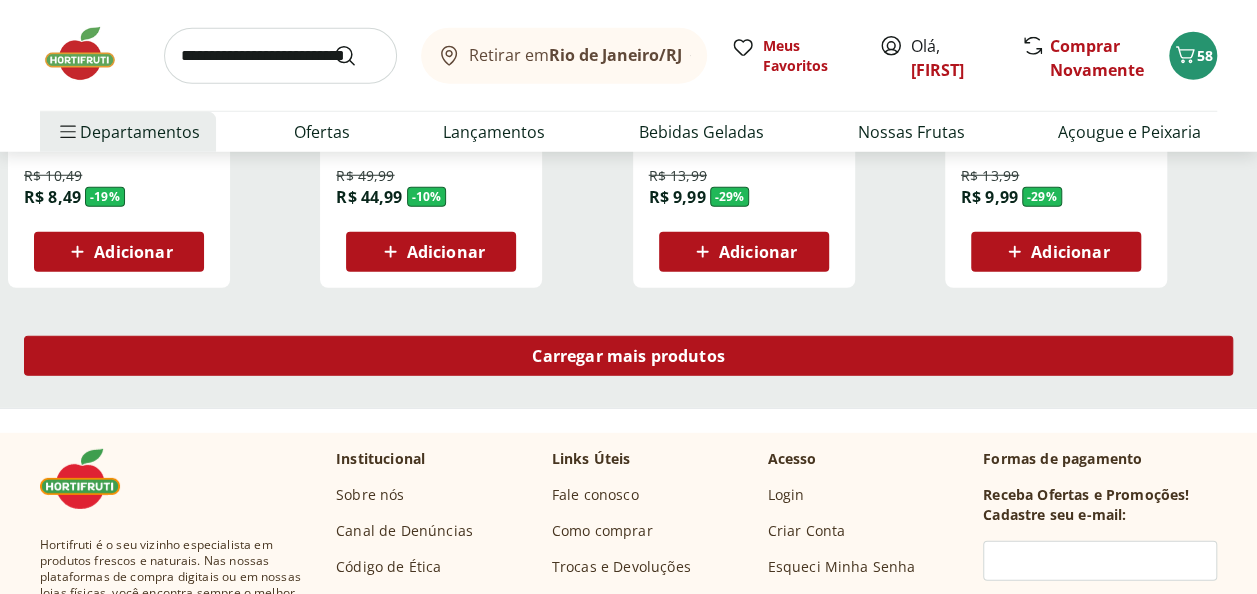 click on "Carregar mais produtos" at bounding box center [628, 356] 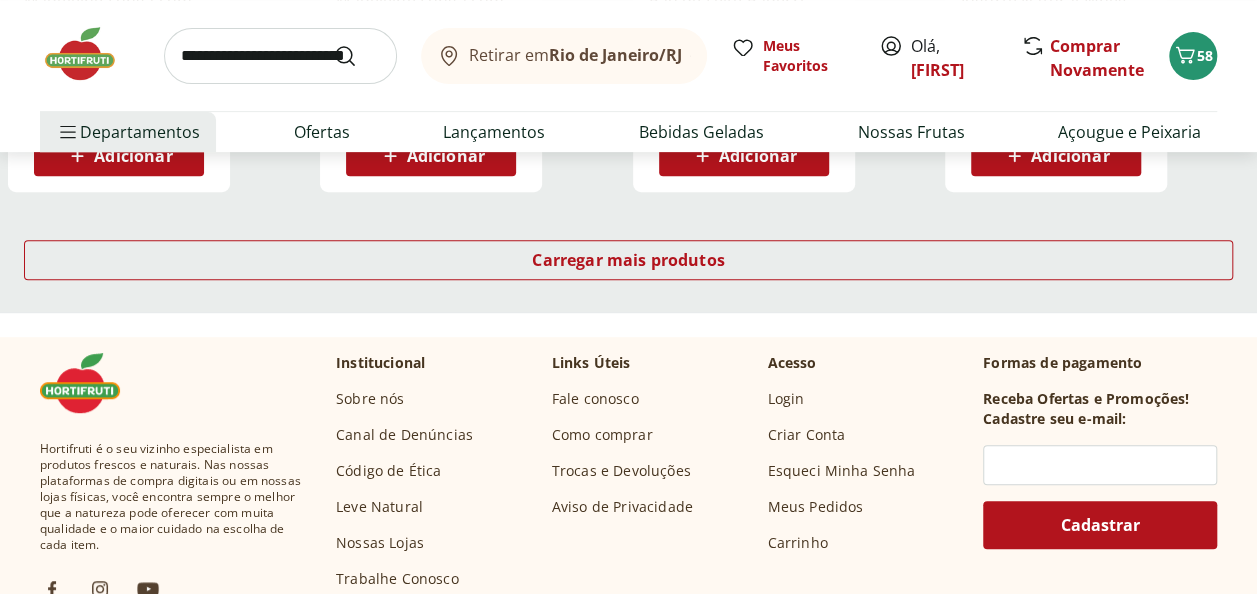 scroll, scrollTop: 4000, scrollLeft: 0, axis: vertical 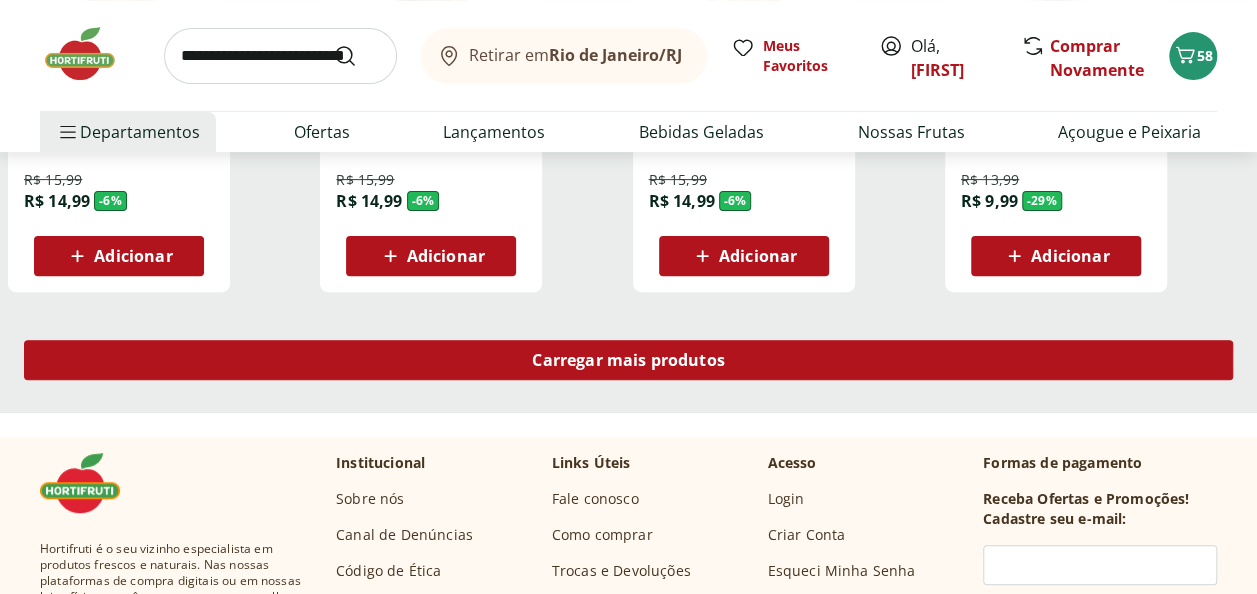 click on "Carregar mais produtos" at bounding box center [628, 360] 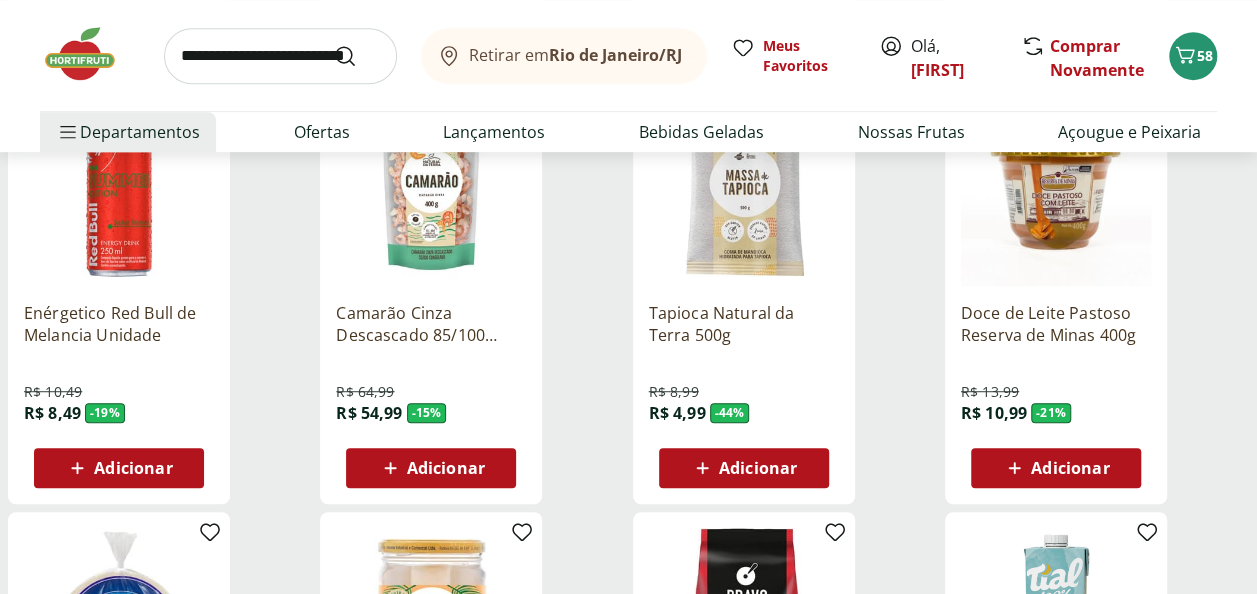 scroll, scrollTop: 4300, scrollLeft: 0, axis: vertical 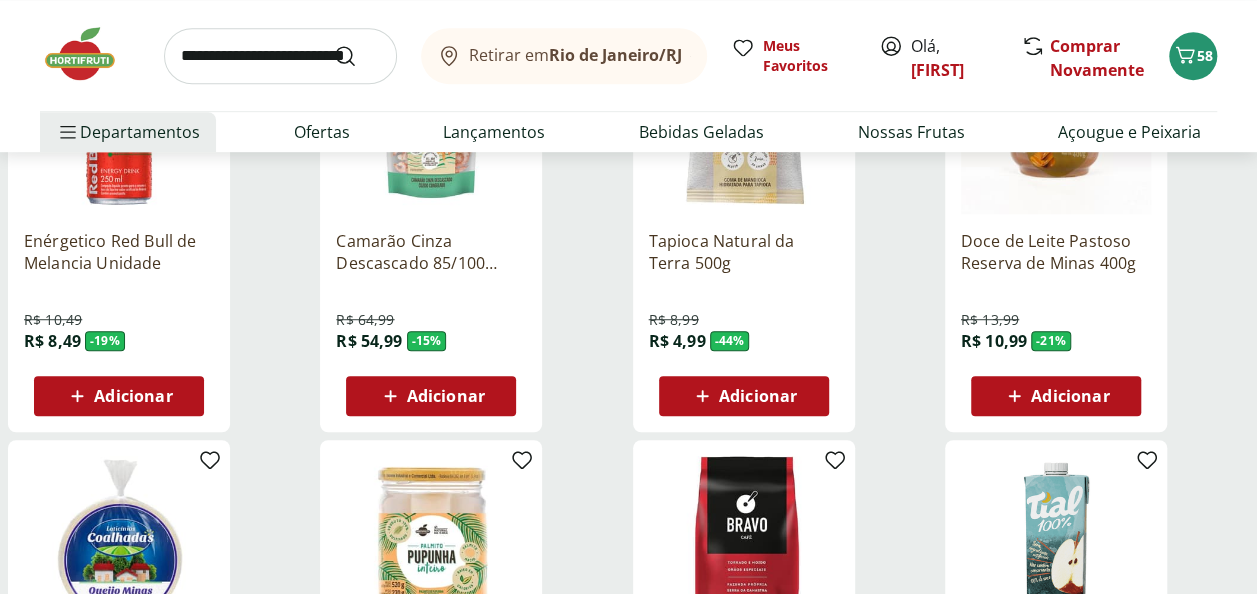 click on "Adicionar" at bounding box center [744, 396] 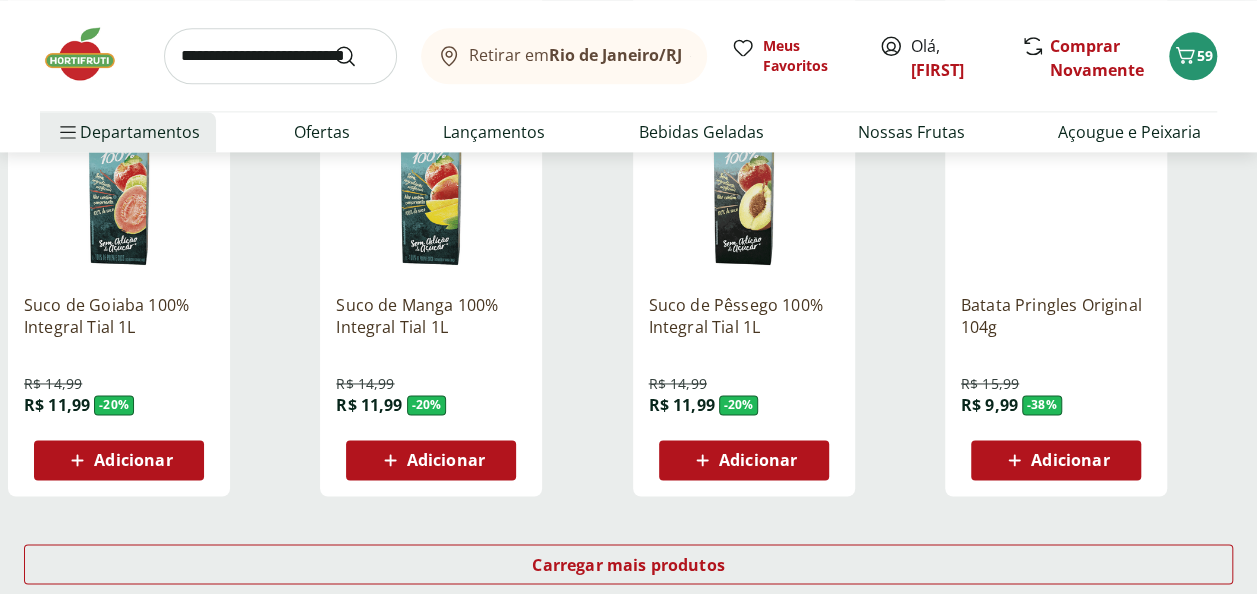 scroll, scrollTop: 5400, scrollLeft: 0, axis: vertical 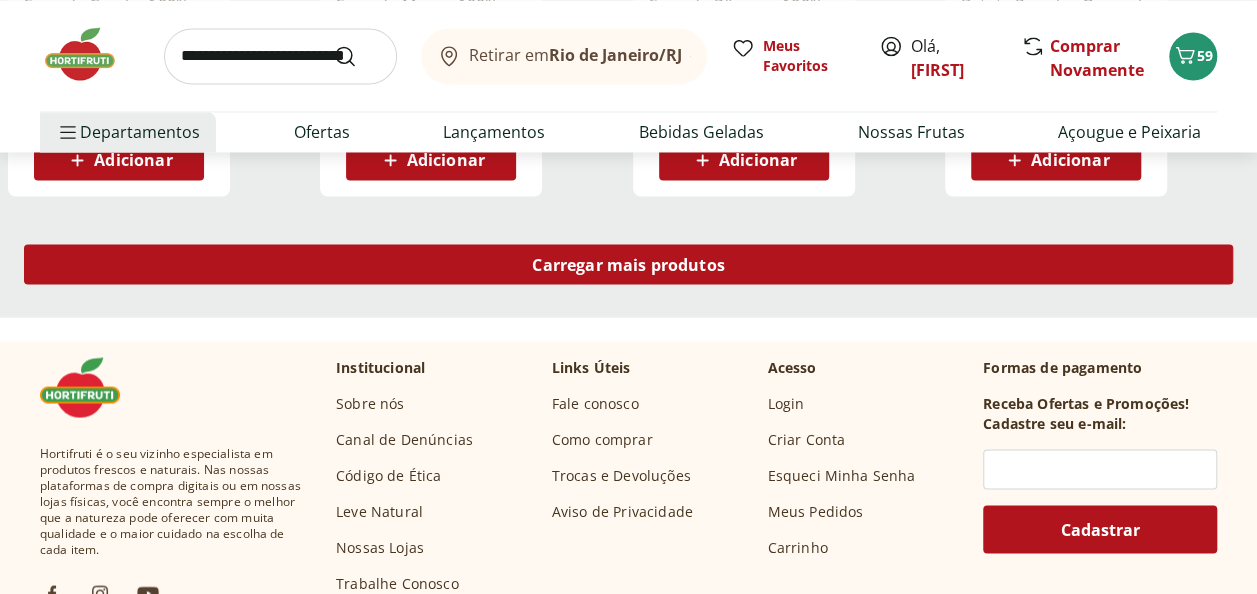 click on "Carregar mais produtos" at bounding box center [628, 264] 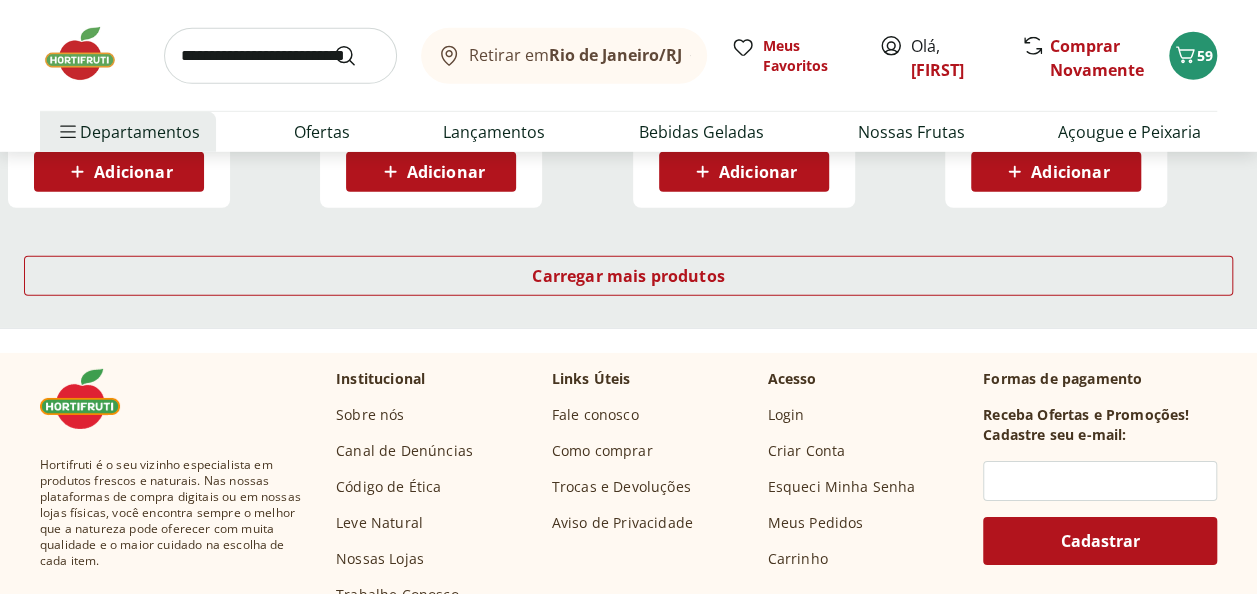 scroll, scrollTop: 6700, scrollLeft: 0, axis: vertical 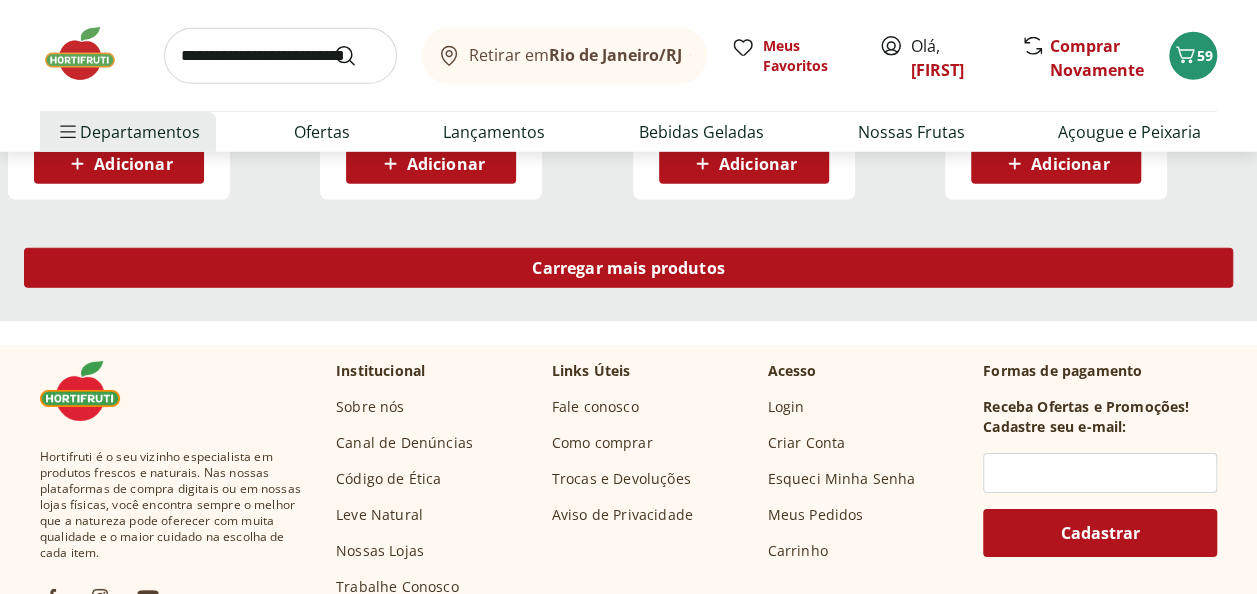 click on "Carregar mais produtos" at bounding box center (628, 268) 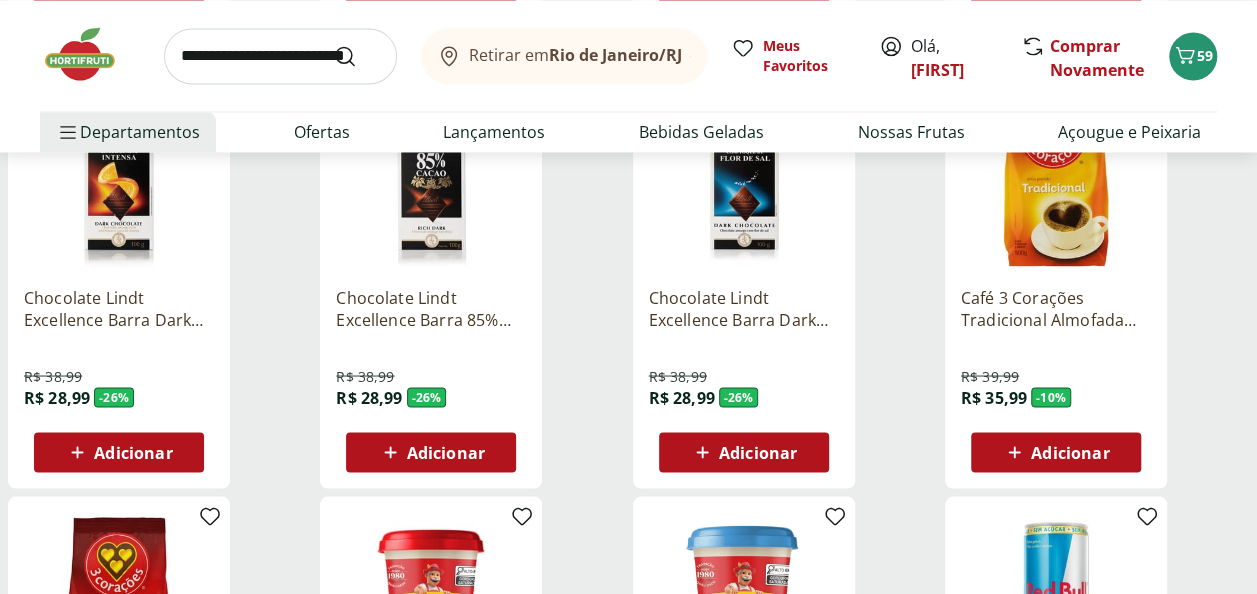 scroll, scrollTop: 1400, scrollLeft: 0, axis: vertical 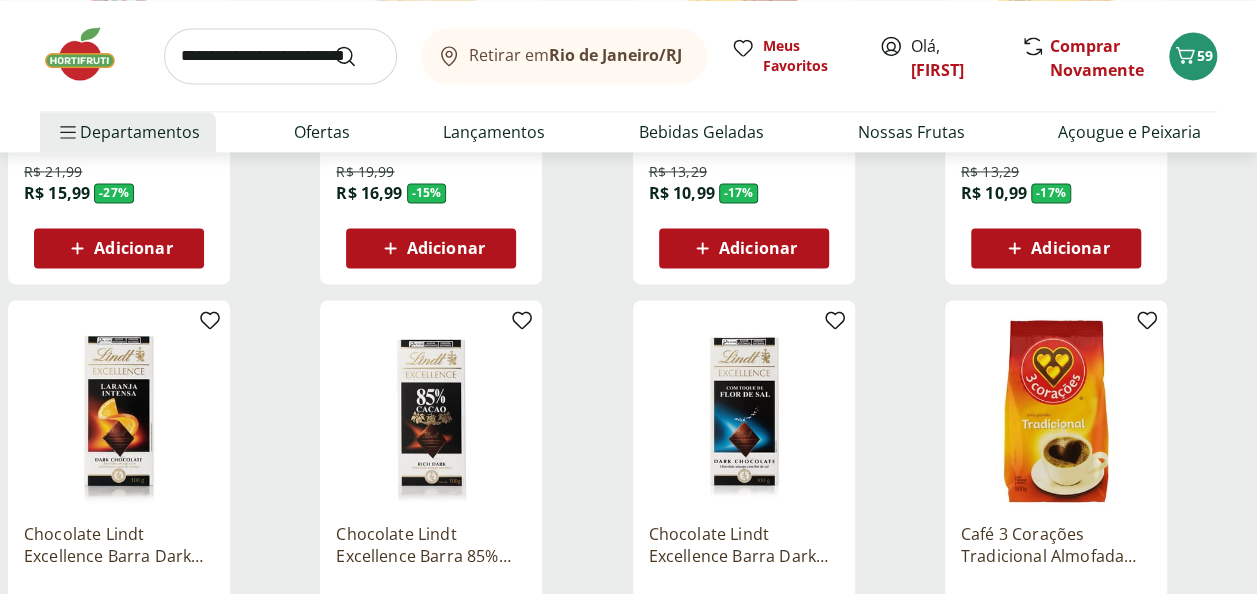 click at bounding box center (280, 56) 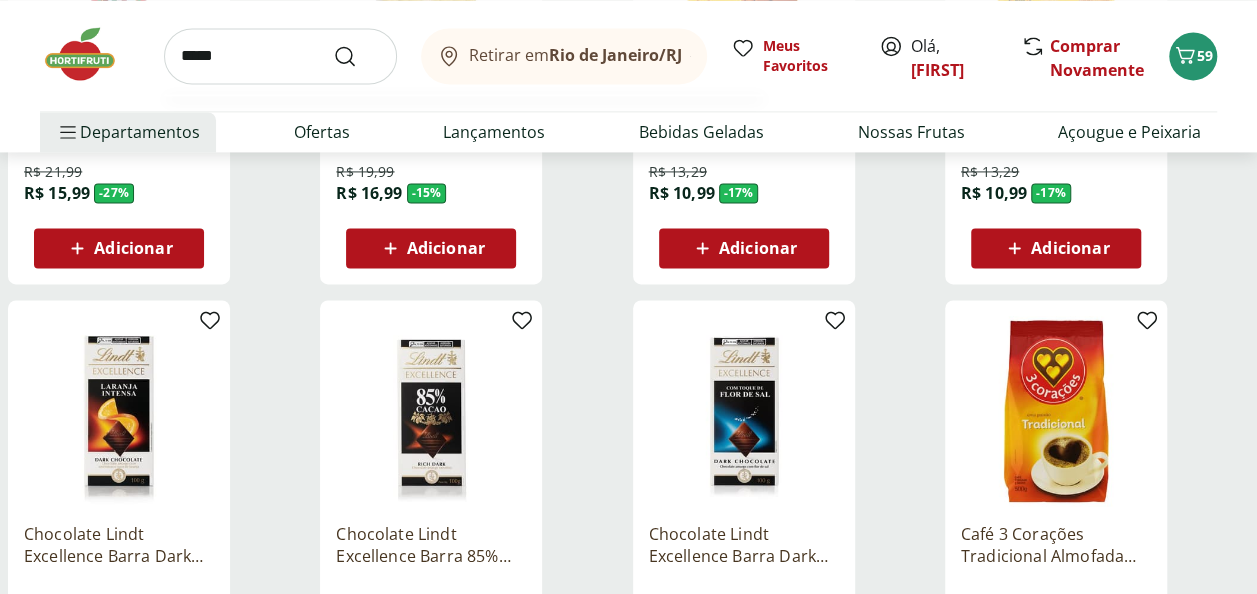 type on "*****" 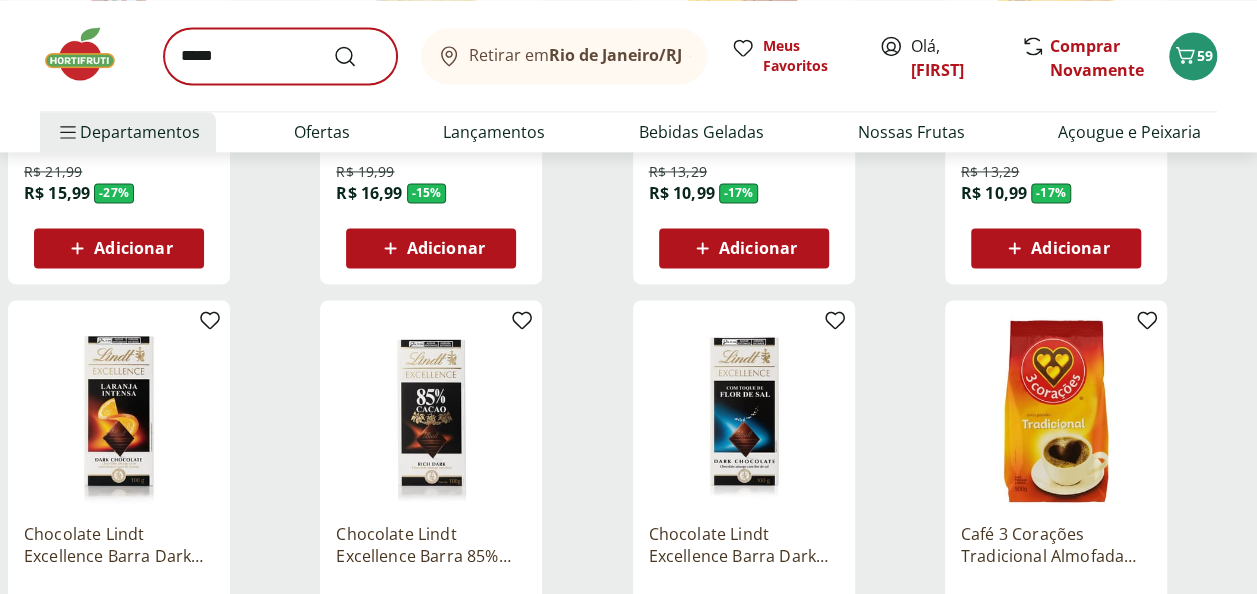 scroll, scrollTop: 0, scrollLeft: 0, axis: both 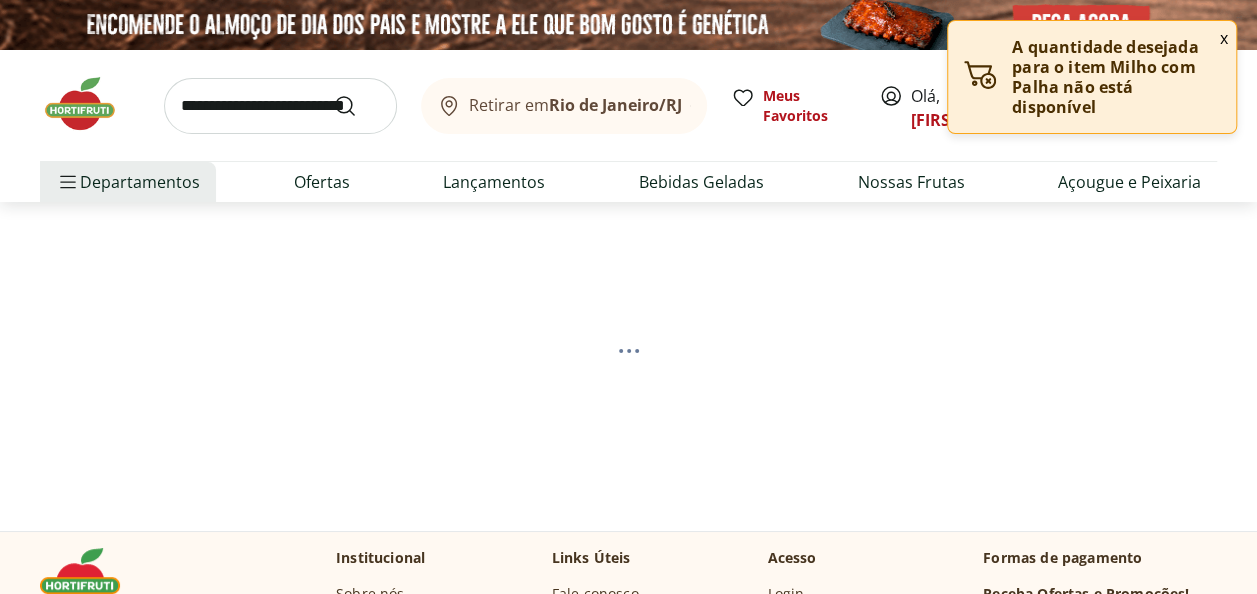 select on "**********" 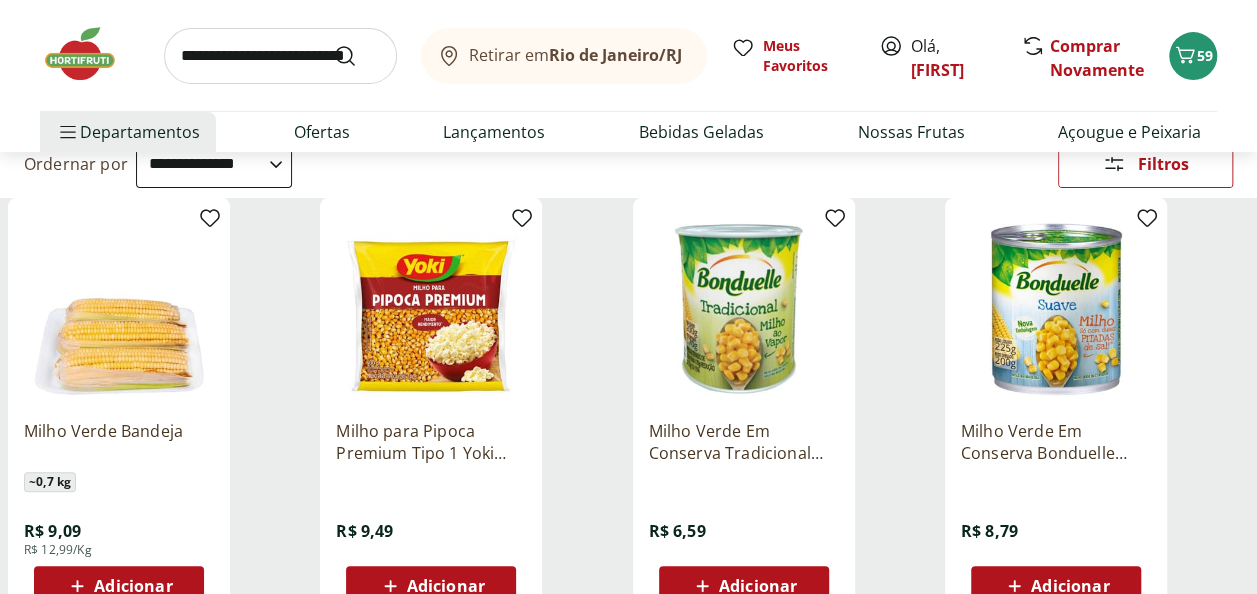 scroll, scrollTop: 400, scrollLeft: 0, axis: vertical 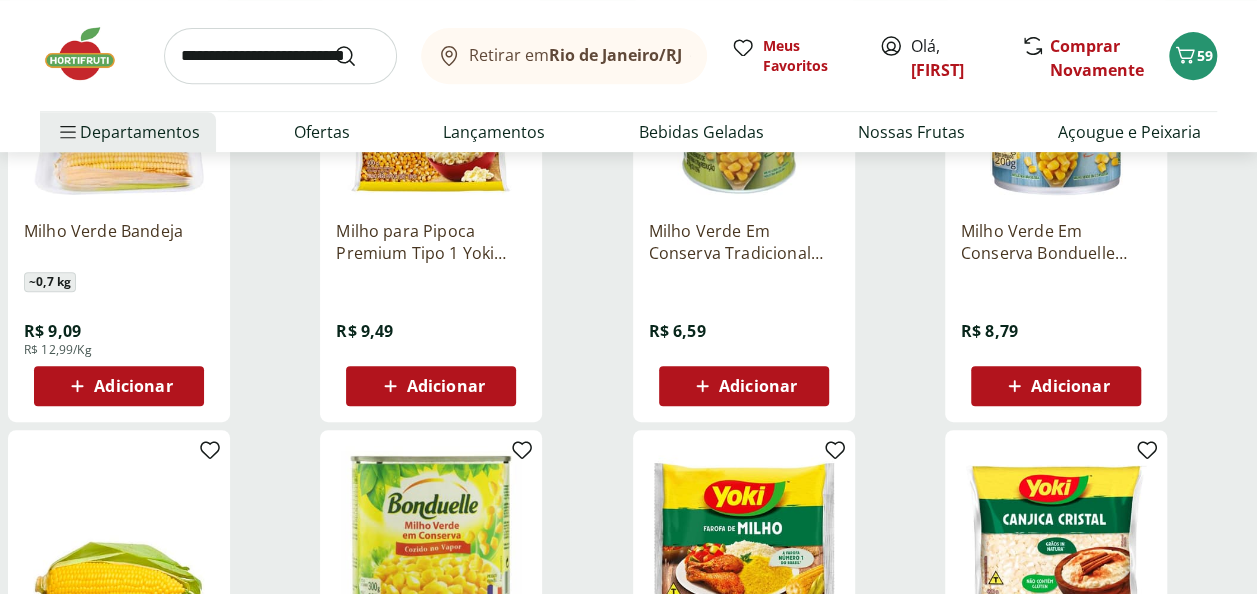 click on "Adicionar" at bounding box center [133, 386] 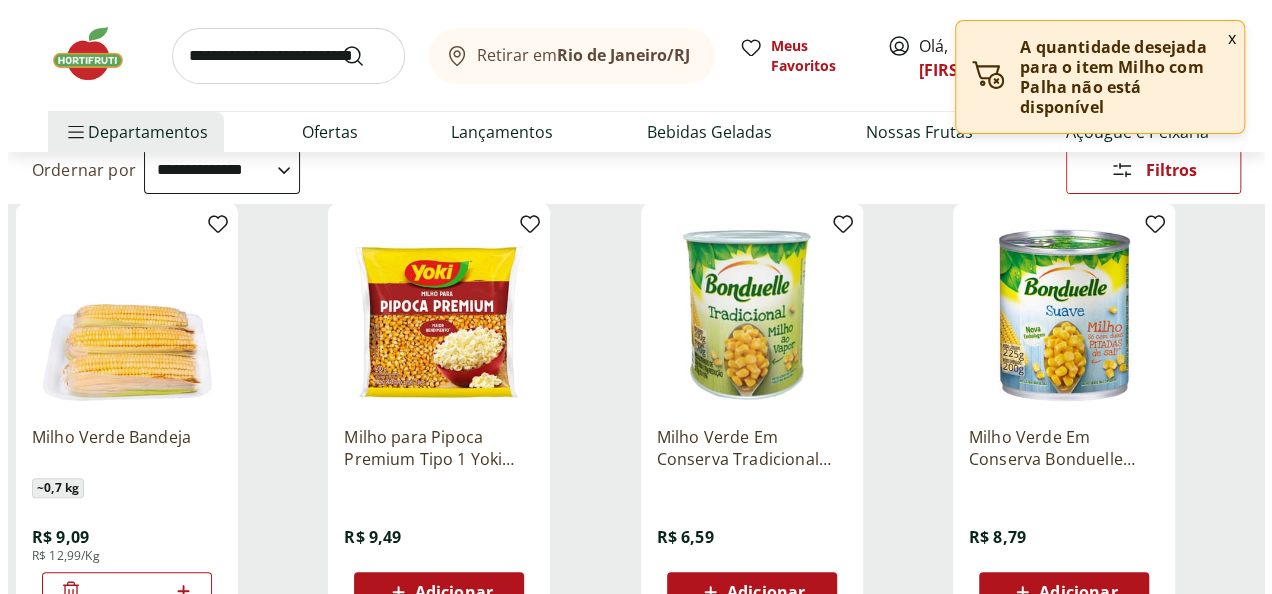 scroll, scrollTop: 300, scrollLeft: 0, axis: vertical 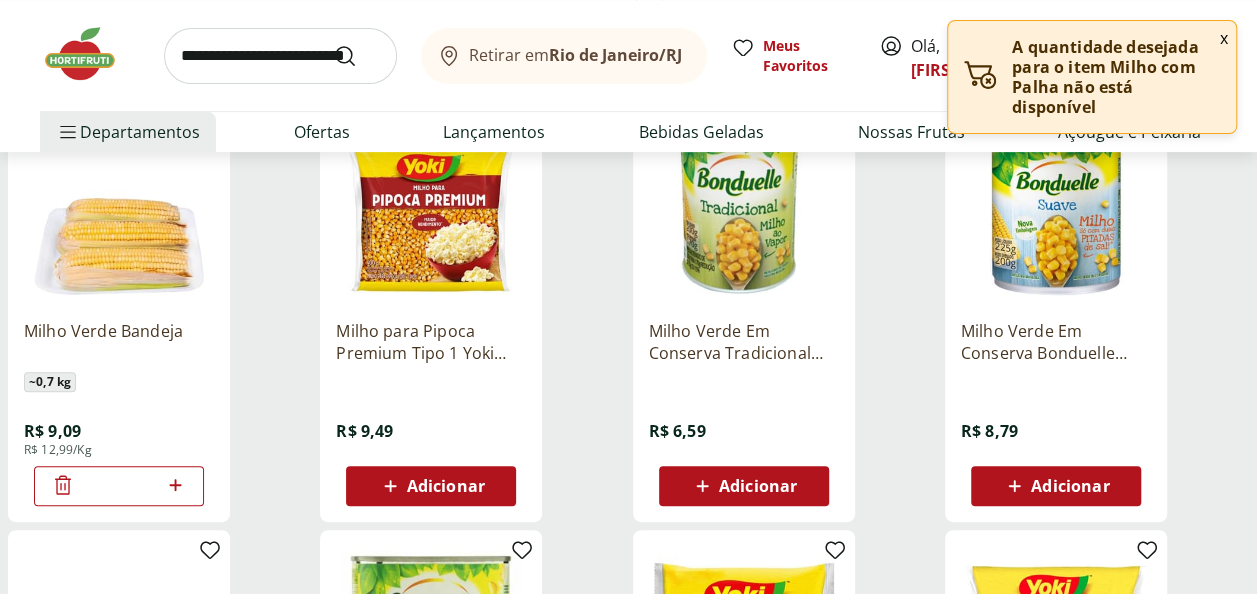 click on "x" at bounding box center [1224, 38] 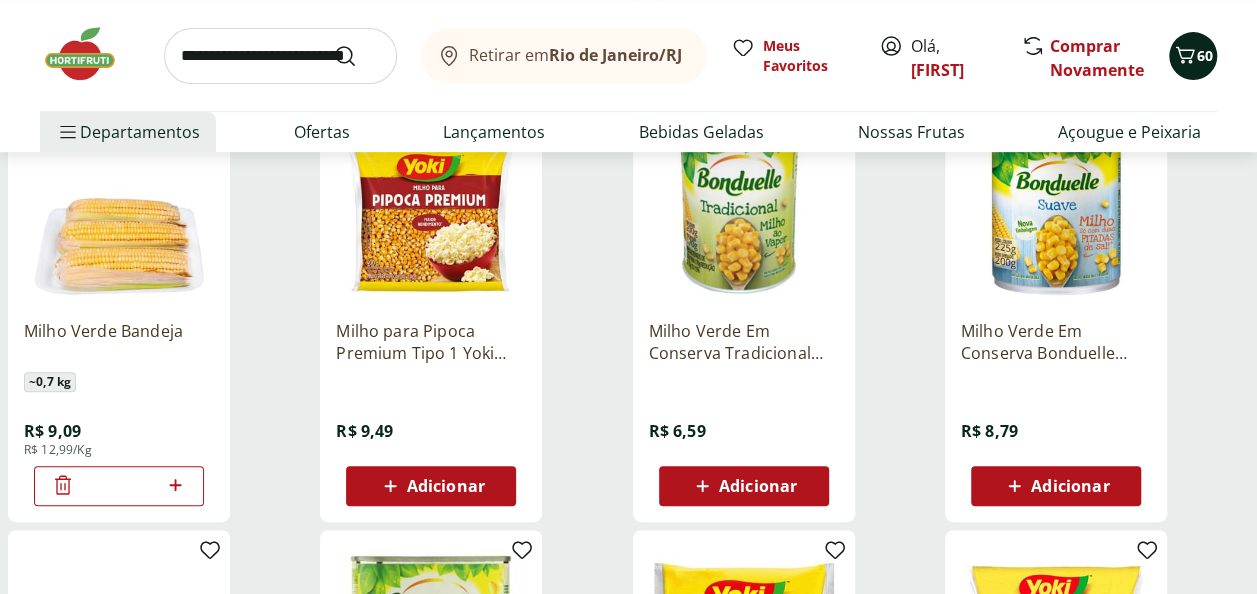 click on "60" at bounding box center [1205, 55] 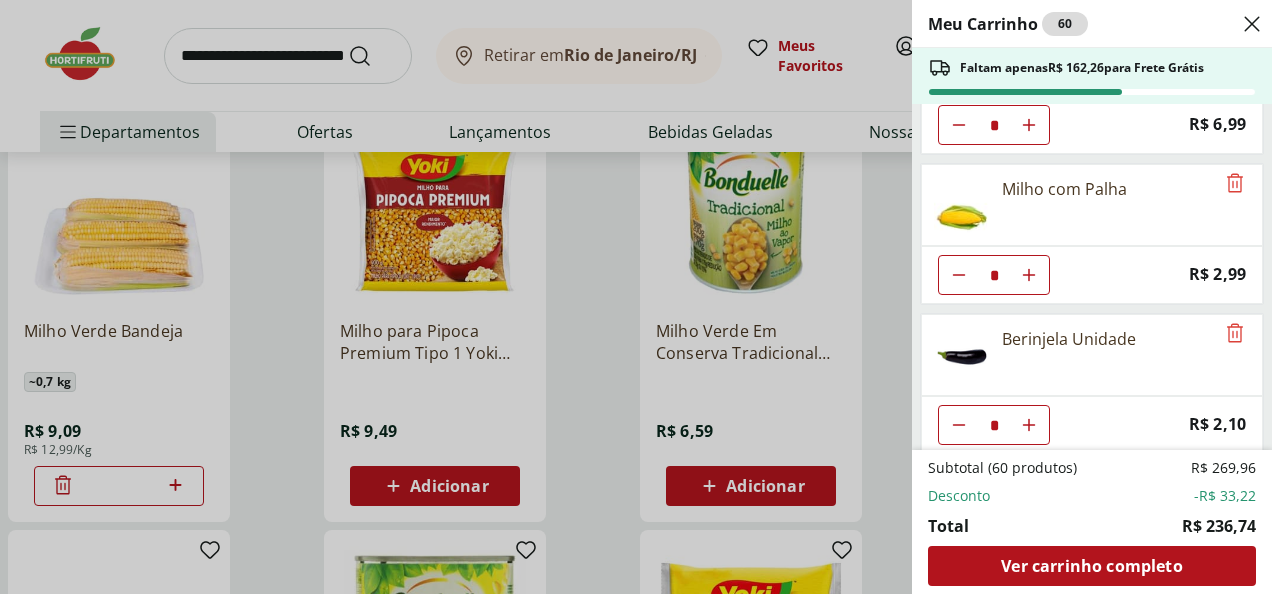 scroll, scrollTop: 1474, scrollLeft: 0, axis: vertical 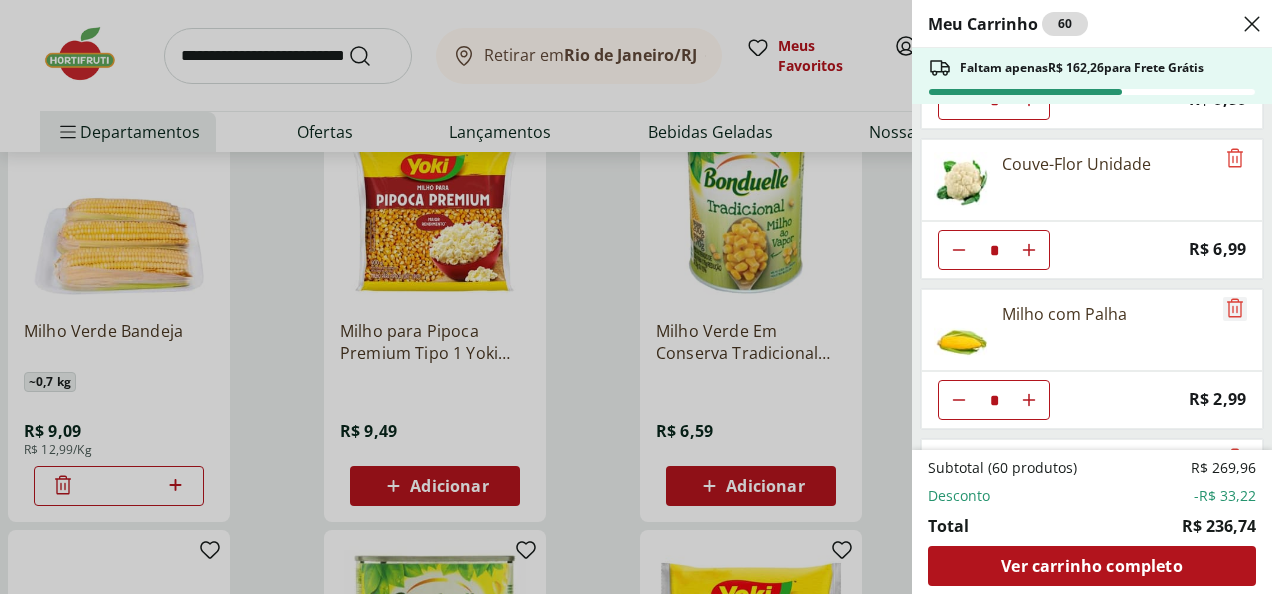 click 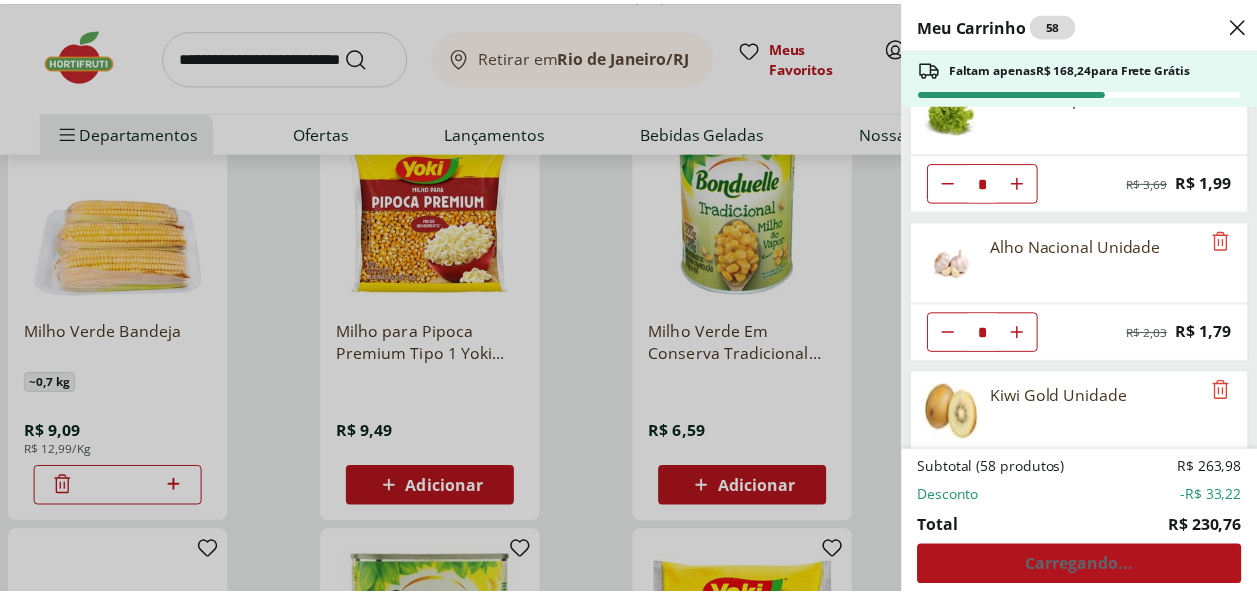 scroll, scrollTop: 0, scrollLeft: 0, axis: both 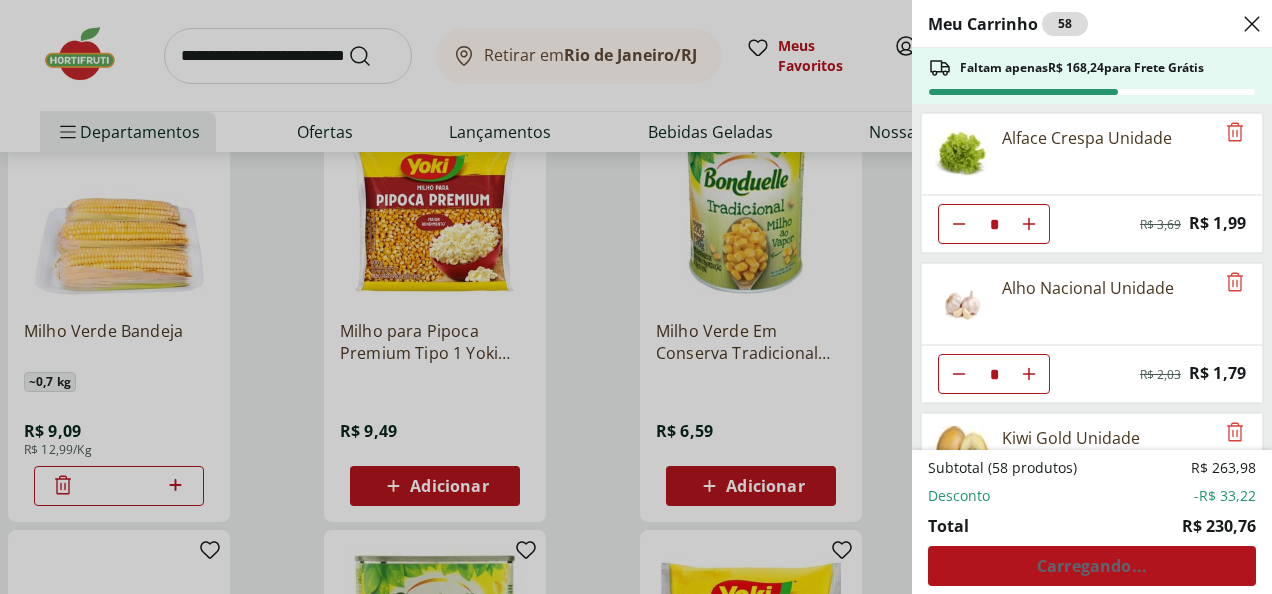click on "Meu Carrinho 58 Faltam apenas  R$ 168,24  para Frete Grátis Alface Crespa Unidade * Original price: R$ 3,69 Price: R$ 1,99 Alho Nacional Unidade * Original price: R$ 2,03 Price: R$ 1,79 Kiwi Gold Unidade * Original price: R$ 6,60 Price: R$ 5,40 Laranja Pera Unidade ** Original price: R$ 2,00 Price: R$ 1,50 Brócolis Ninja Unidade * Original price: R$ 11,99 Price: R$ 4,99 Morango Bandeja 250g * Price: R$ 15,99 Maçã Fuji Unidade * Price: R$ 3,06 Mamão Papaia Unidade * Price: R$ 6,49 Melancia Pedaço * Price: R$ 8,97 Batata Inglesa Unidade * Price: R$ 0,80 Couve-Flor Unidade * Price: R$ 6,99 Berinjela Unidade * Price: R$ 2,10 Tomate Unidade * Price: R$ 2,20 Manga Palmer Unidade * Price: R$ 4,80 Ovos Brancos Embalados com 30 unidades * Price: R$ 19,99 Espinafre Unidade * Price: R$ 3,99 Tapioca Natural da Terra 500g * Original price: R$ 8,99 Price: R$ 4,99 Milho Verde Bandeja * Price: R$ 9,09 Subtotal (58 produtos) R$ 263,98 Desconto -R$ 33,22 Total R$ 230,76 Carregando..." at bounding box center (636, 297) 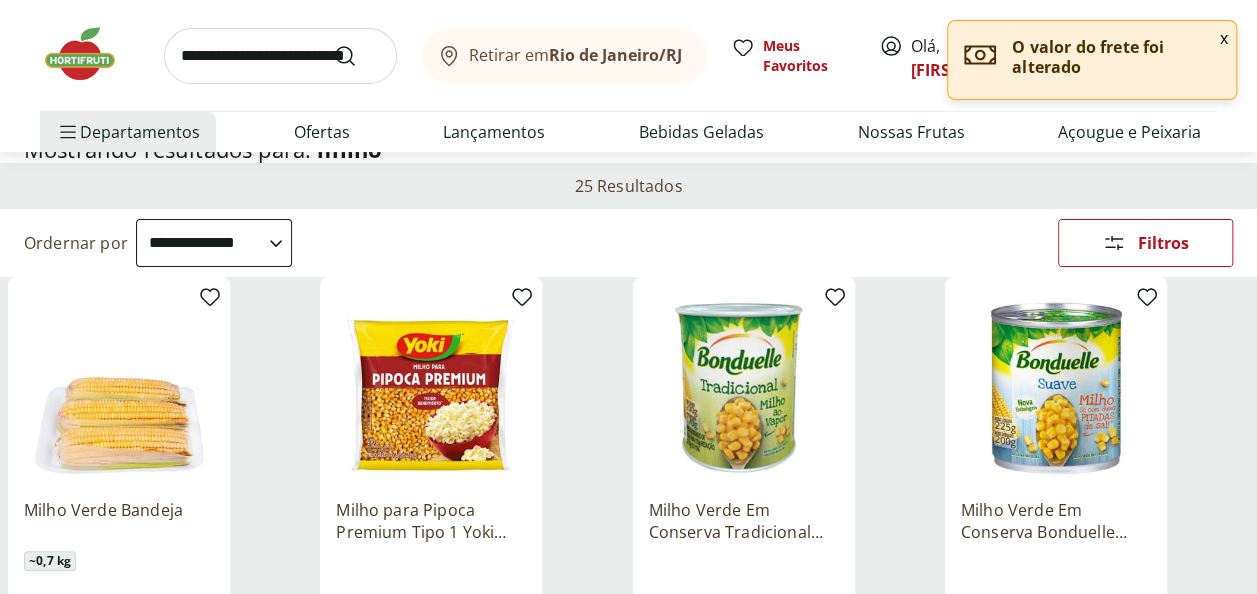 scroll, scrollTop: 0, scrollLeft: 0, axis: both 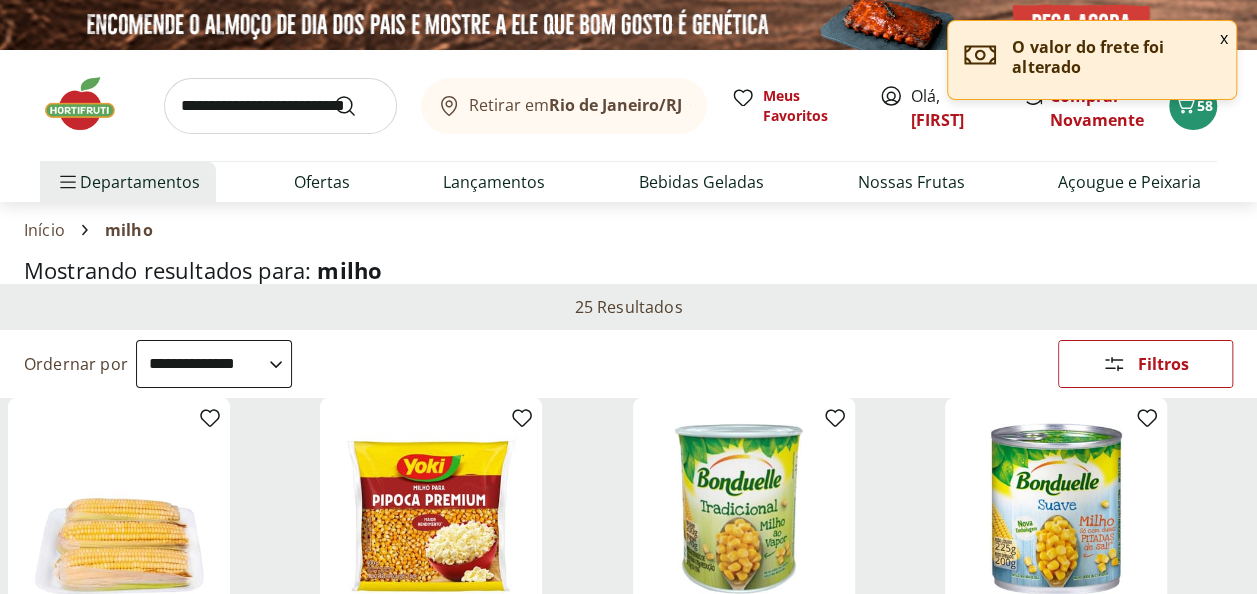 click at bounding box center [280, 106] 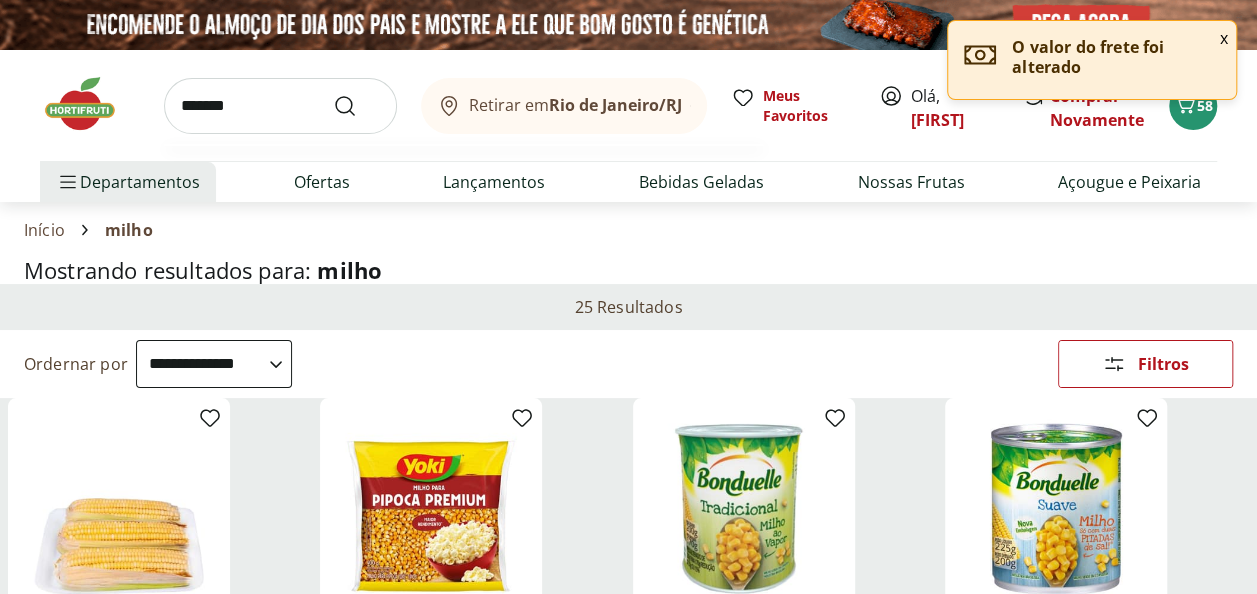 type on "*******" 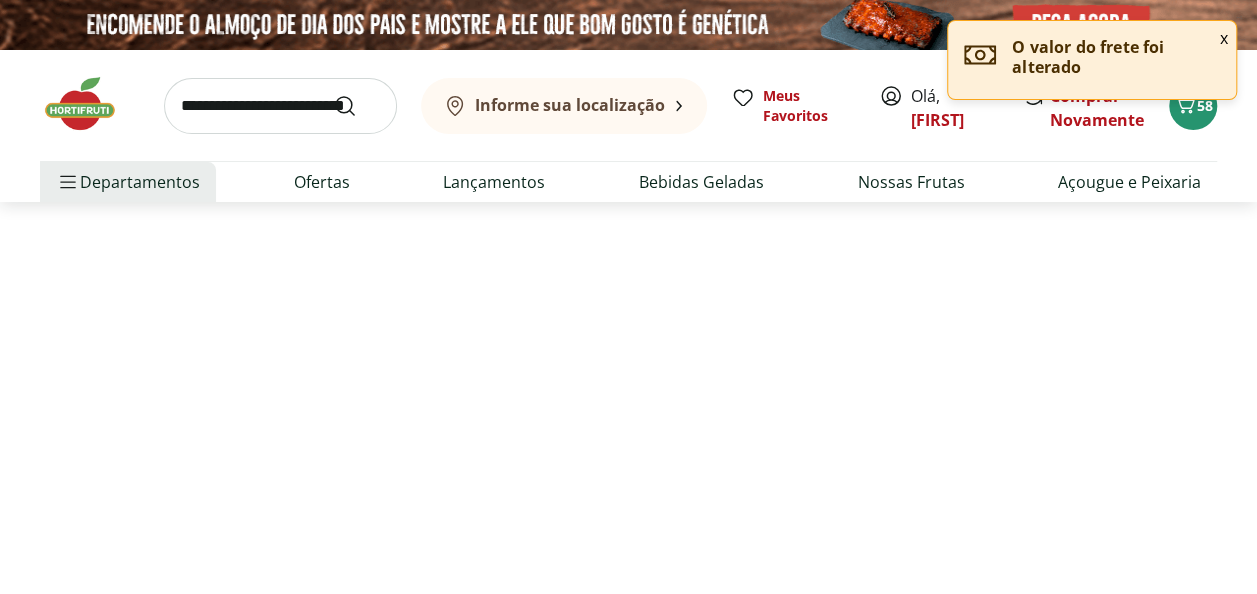 select on "**********" 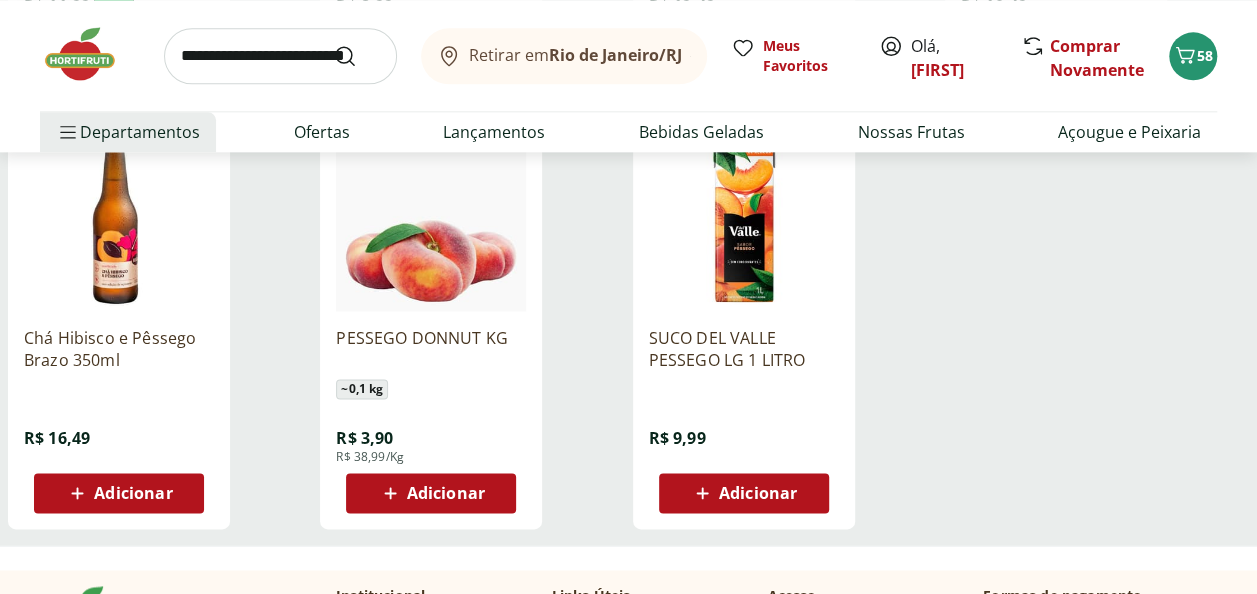 scroll, scrollTop: 1200, scrollLeft: 0, axis: vertical 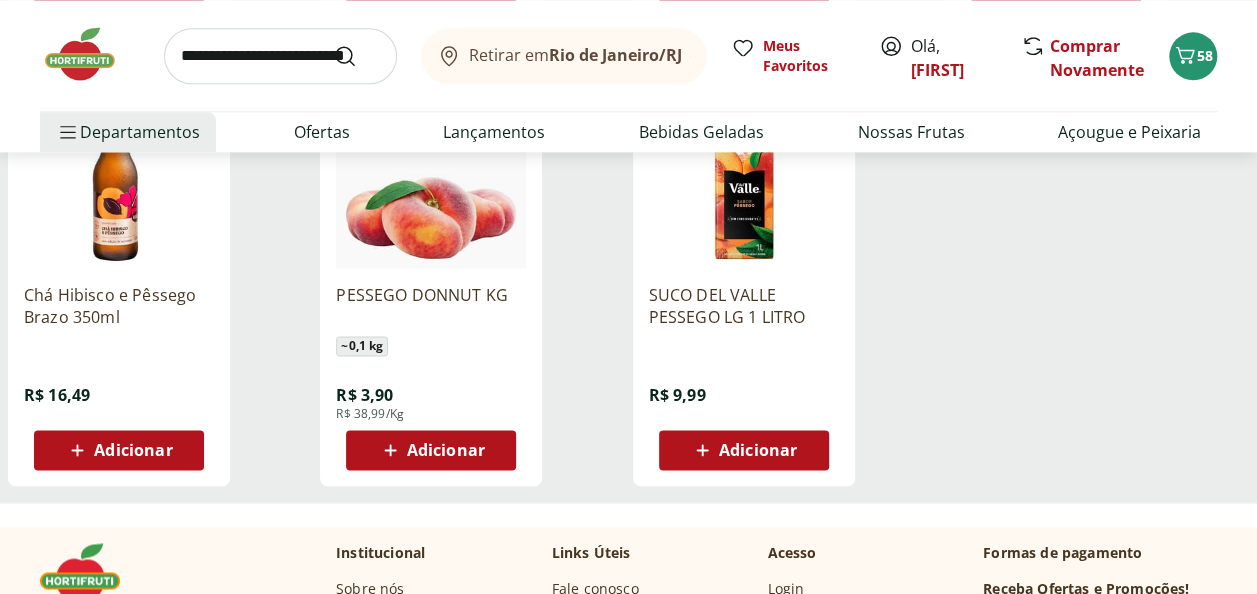 click on "Adicionar" at bounding box center (446, 450) 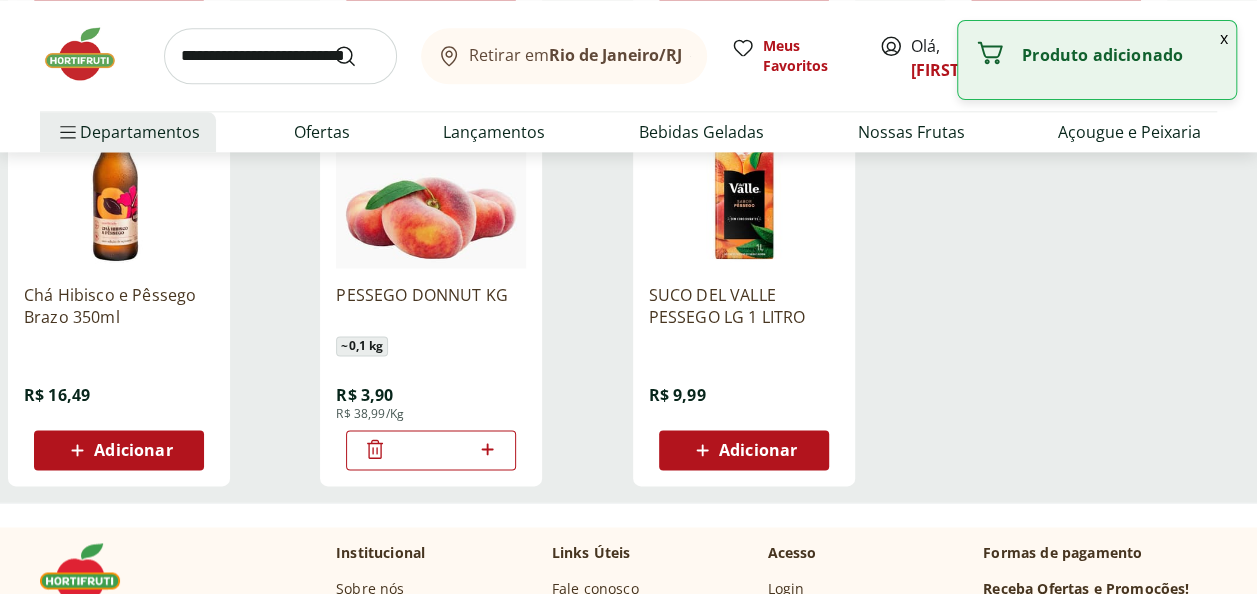 click 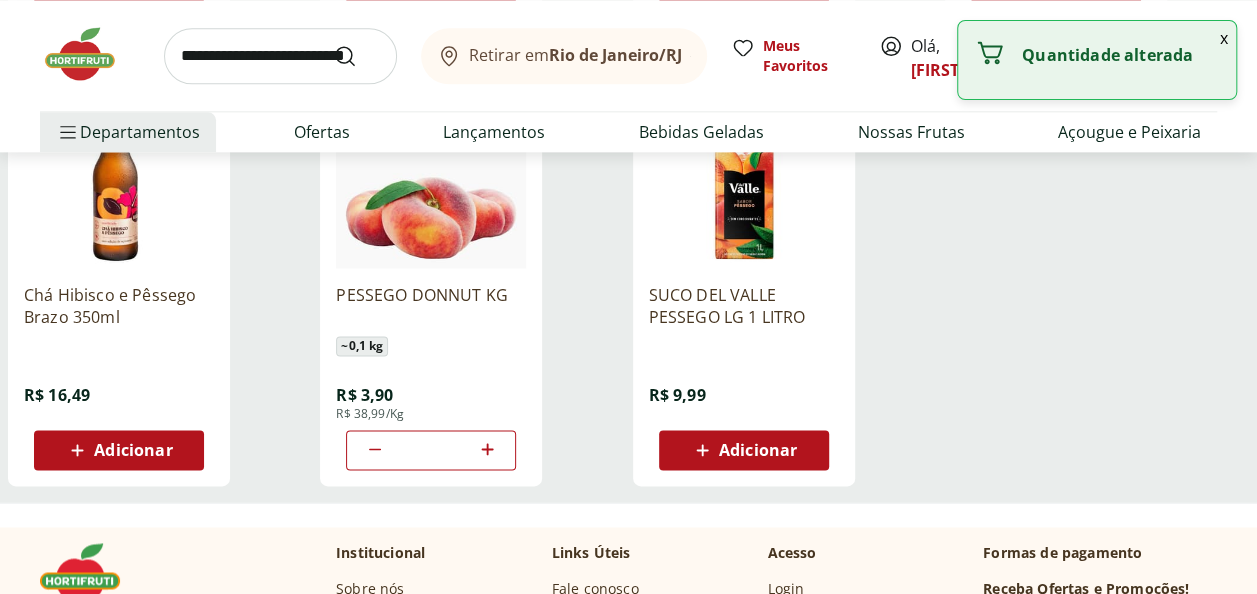 click 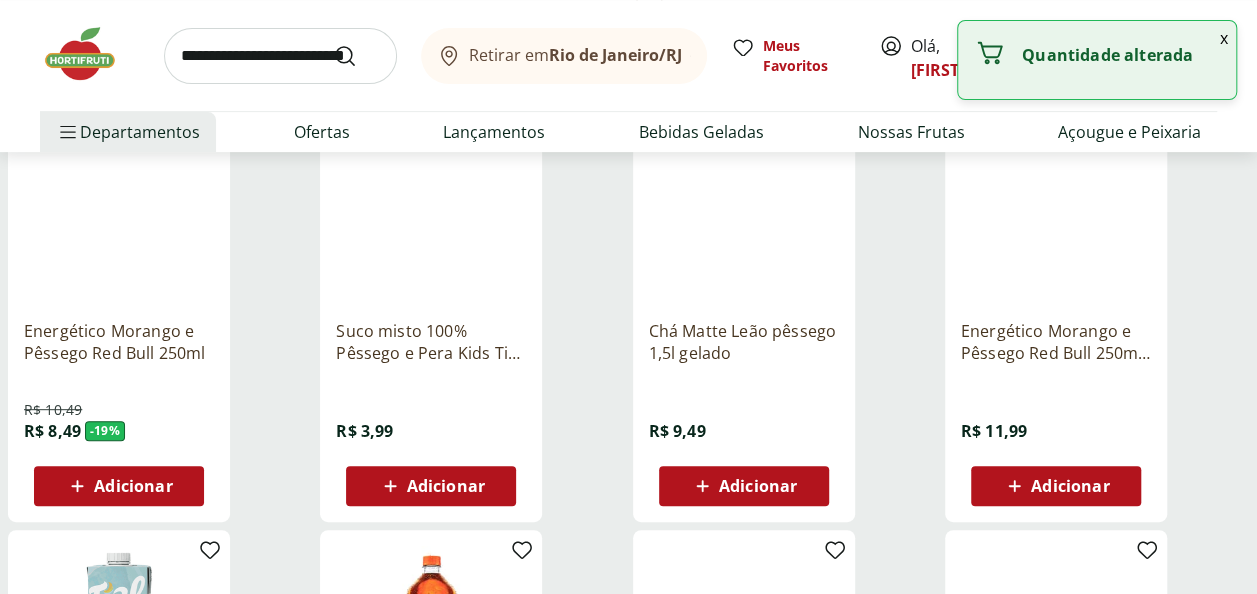 scroll, scrollTop: 0, scrollLeft: 0, axis: both 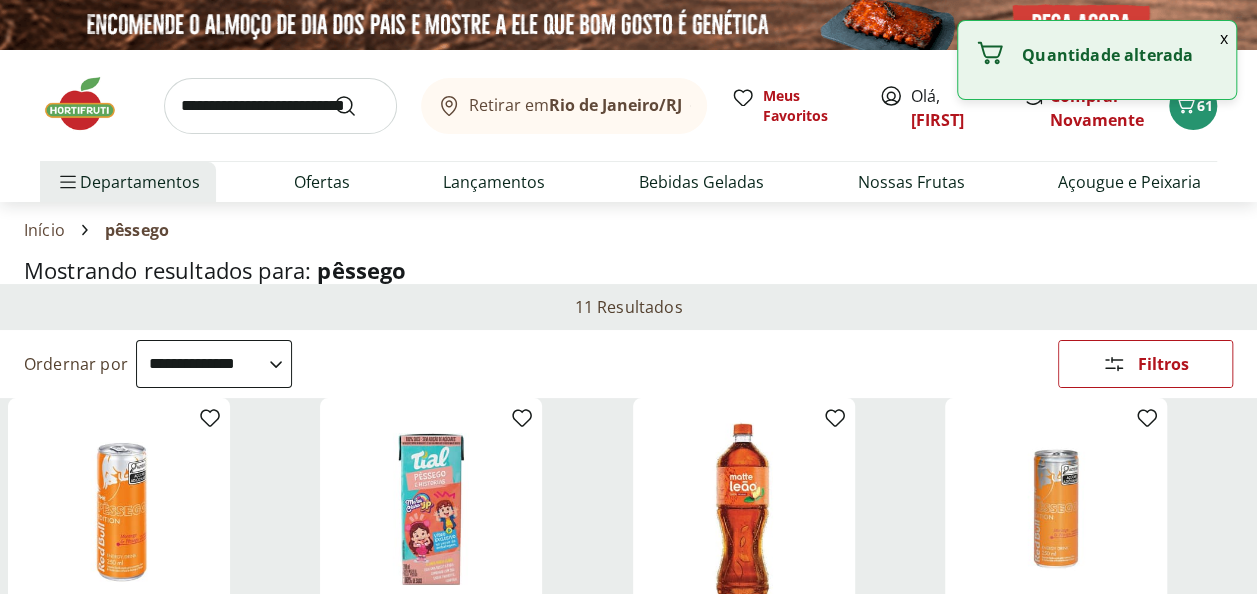 click at bounding box center [90, 104] 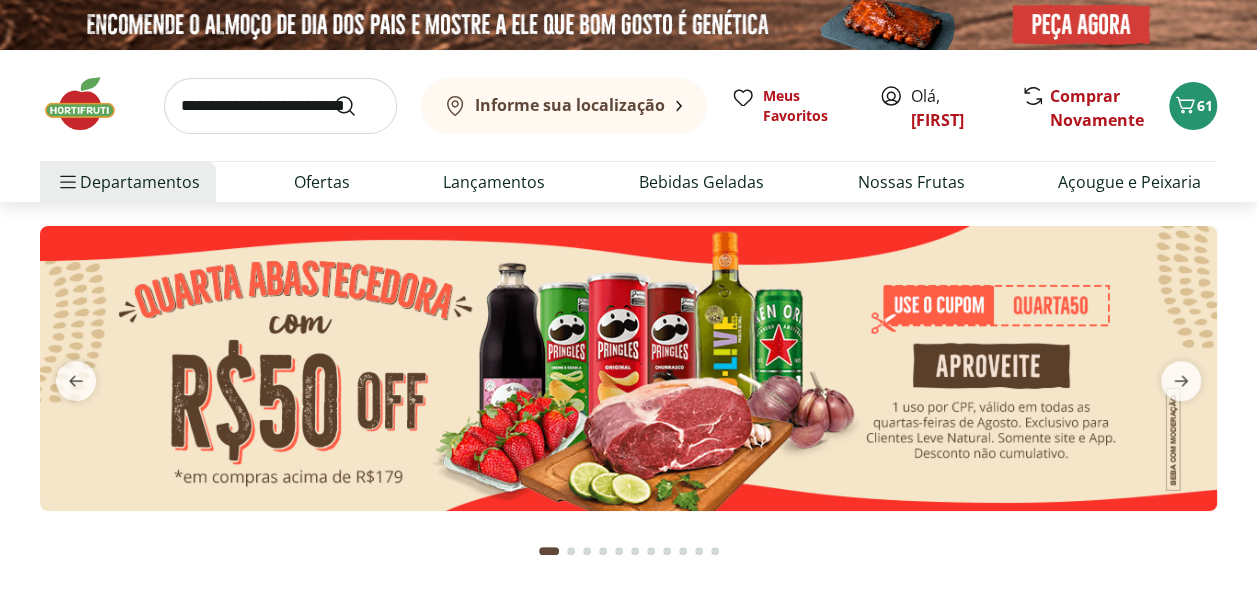 type on "*" 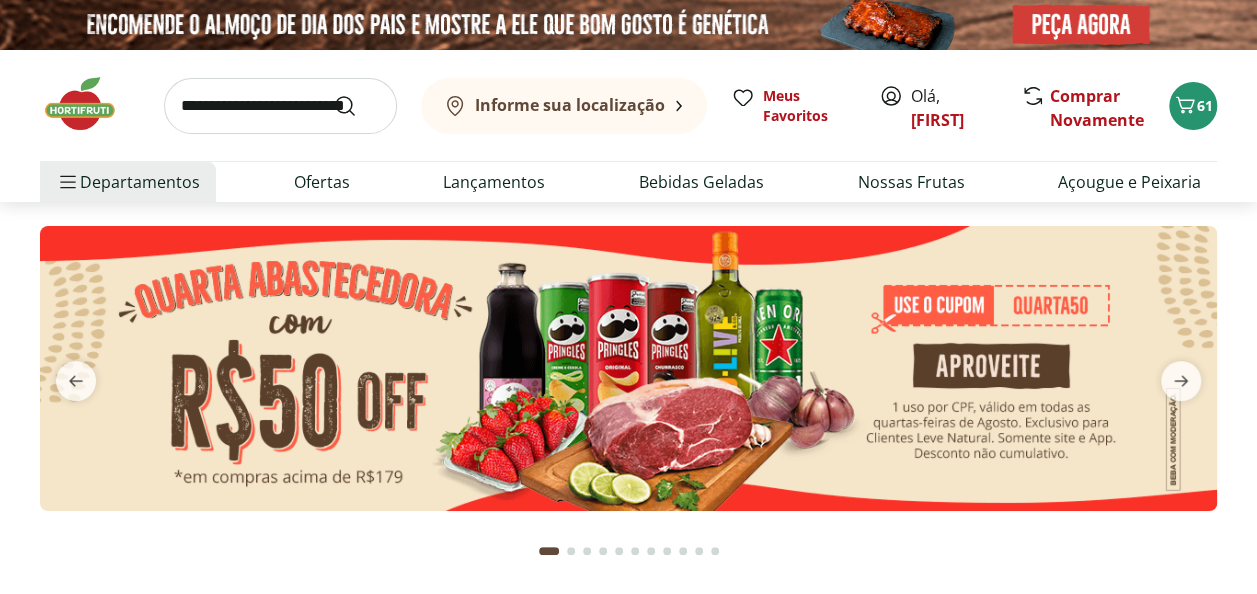 type on "*" 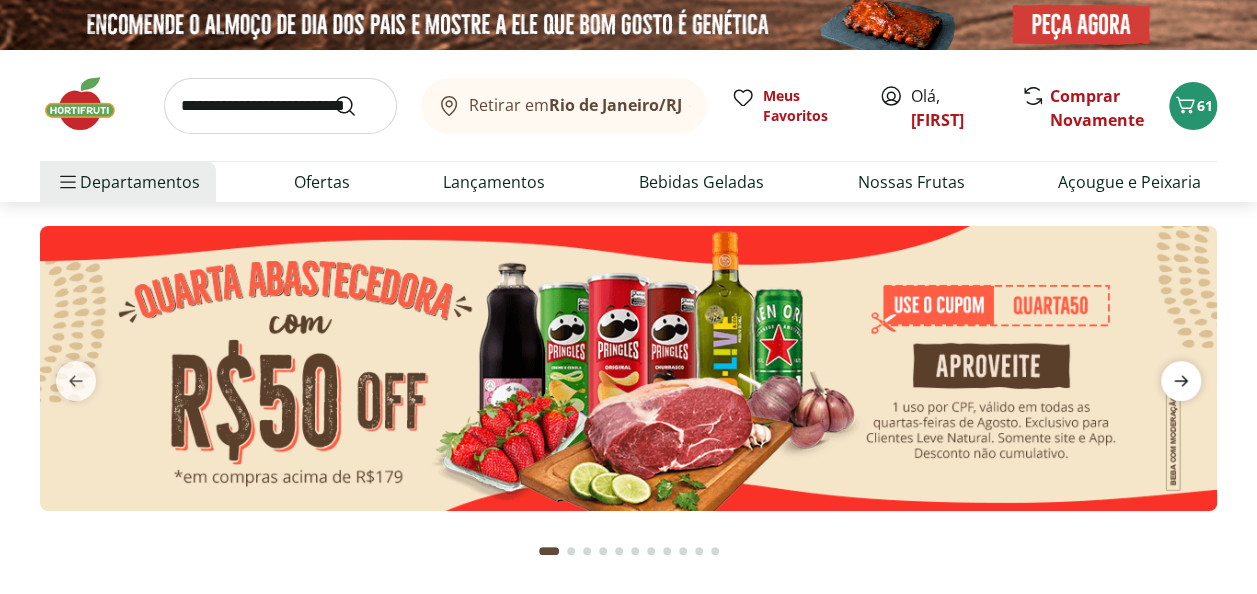 click 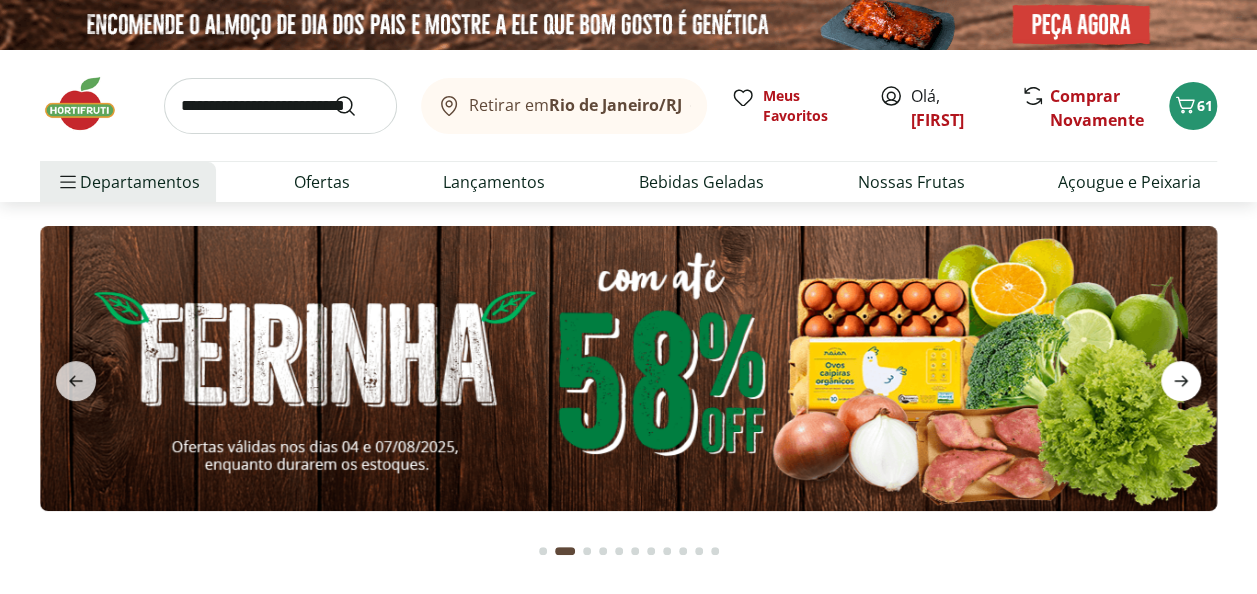 click 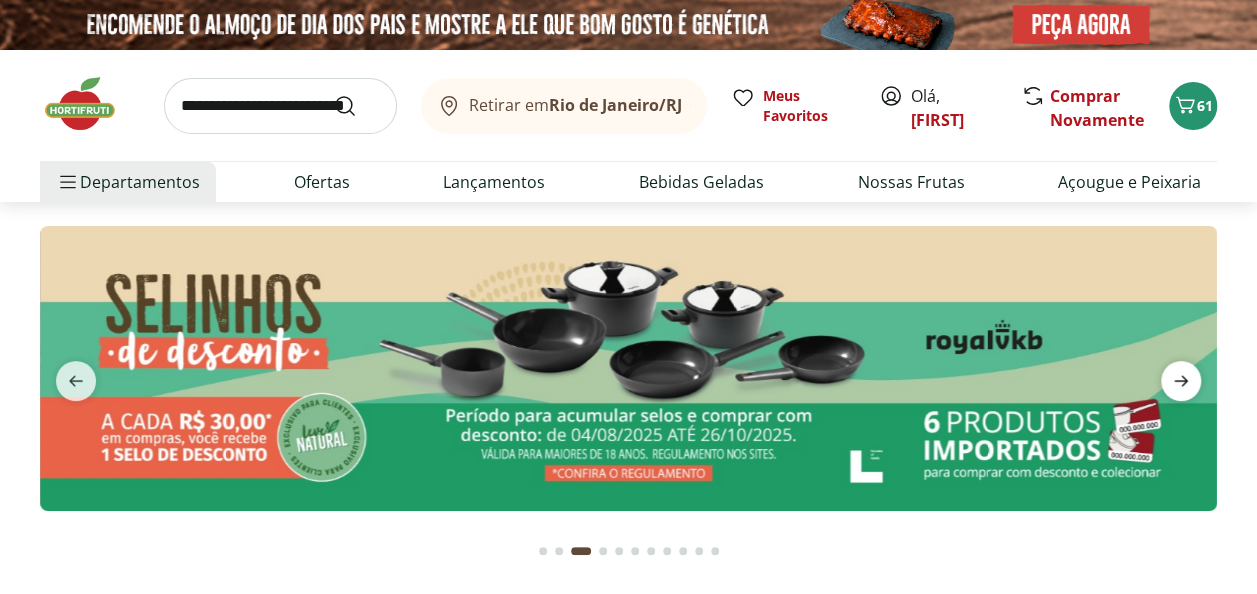 click 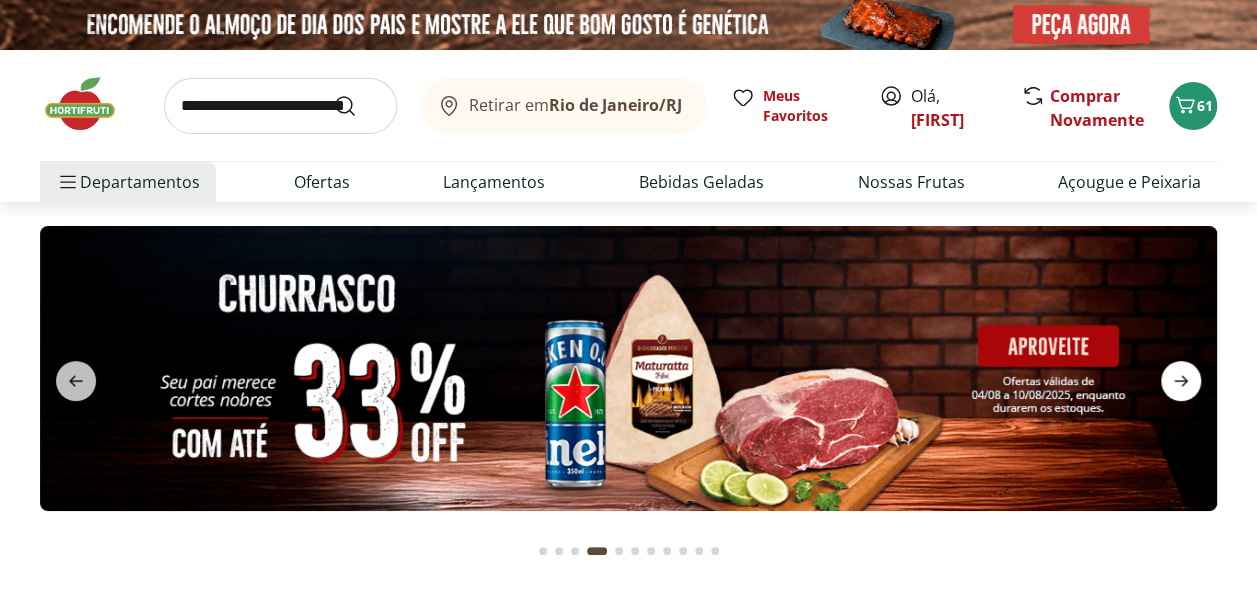 click 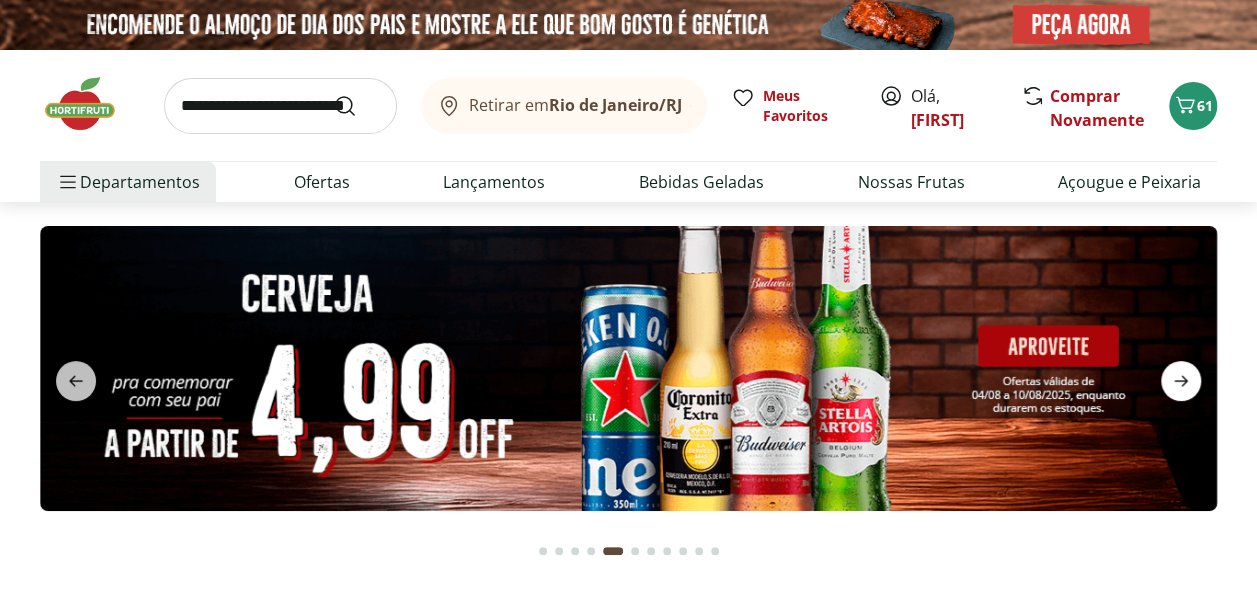 click 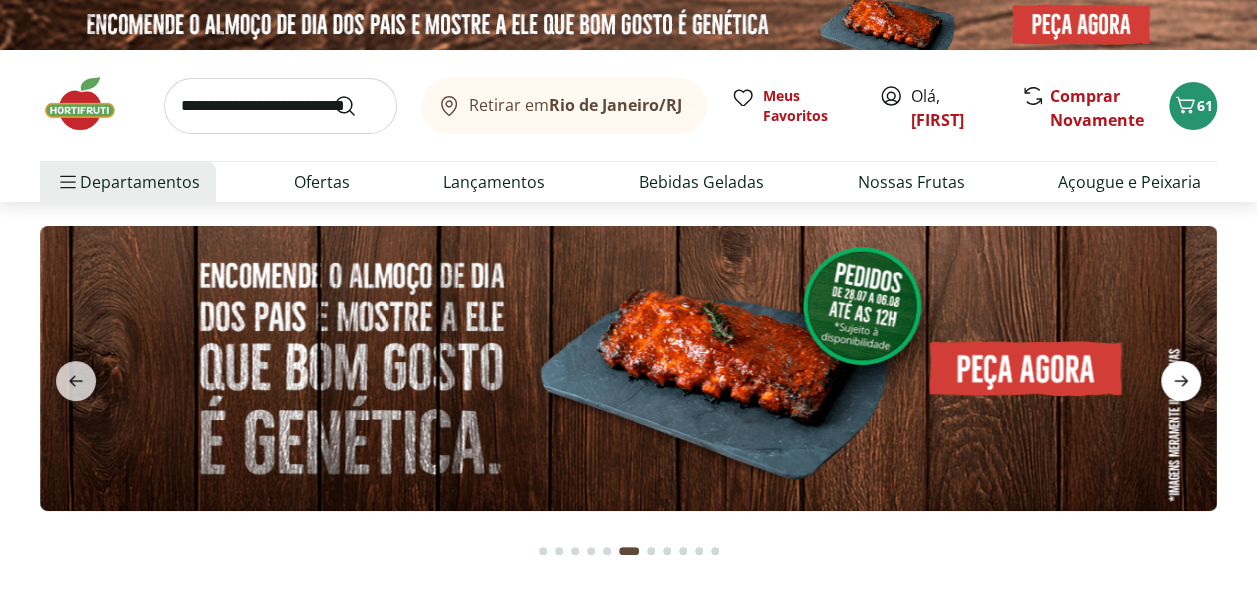 click 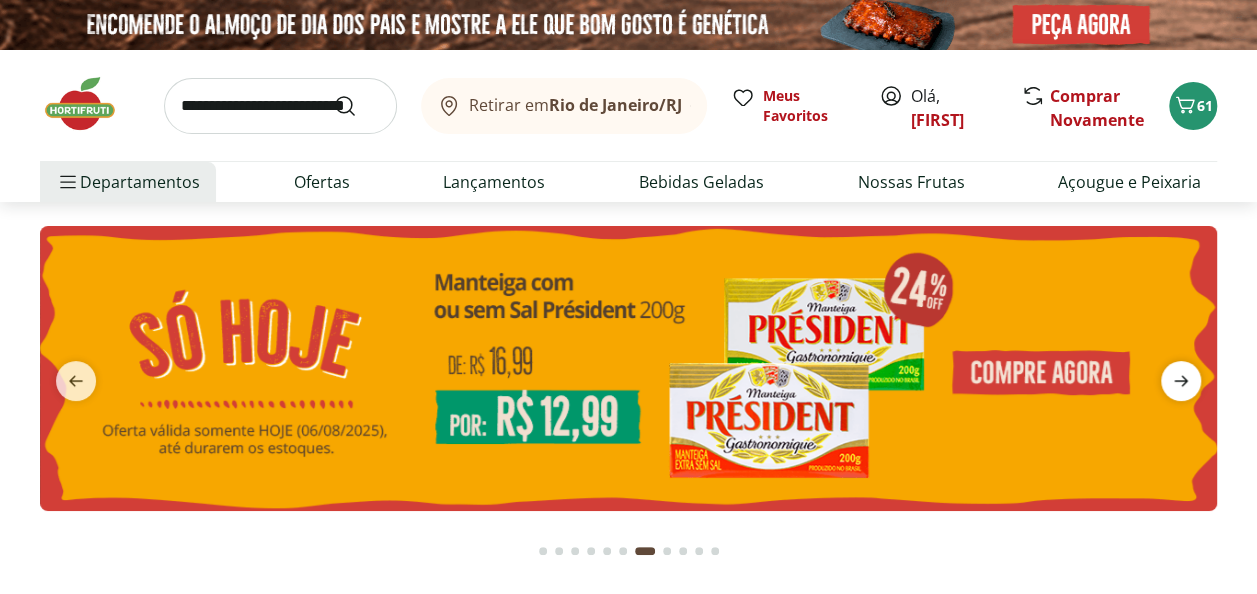 click 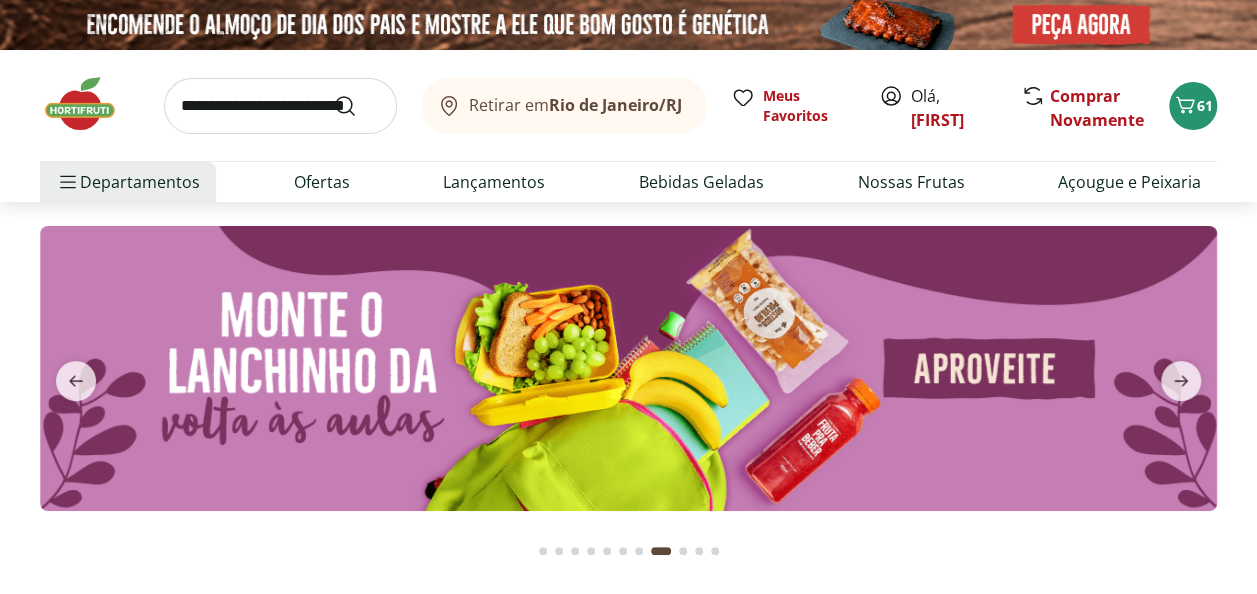 click at bounding box center [280, 106] 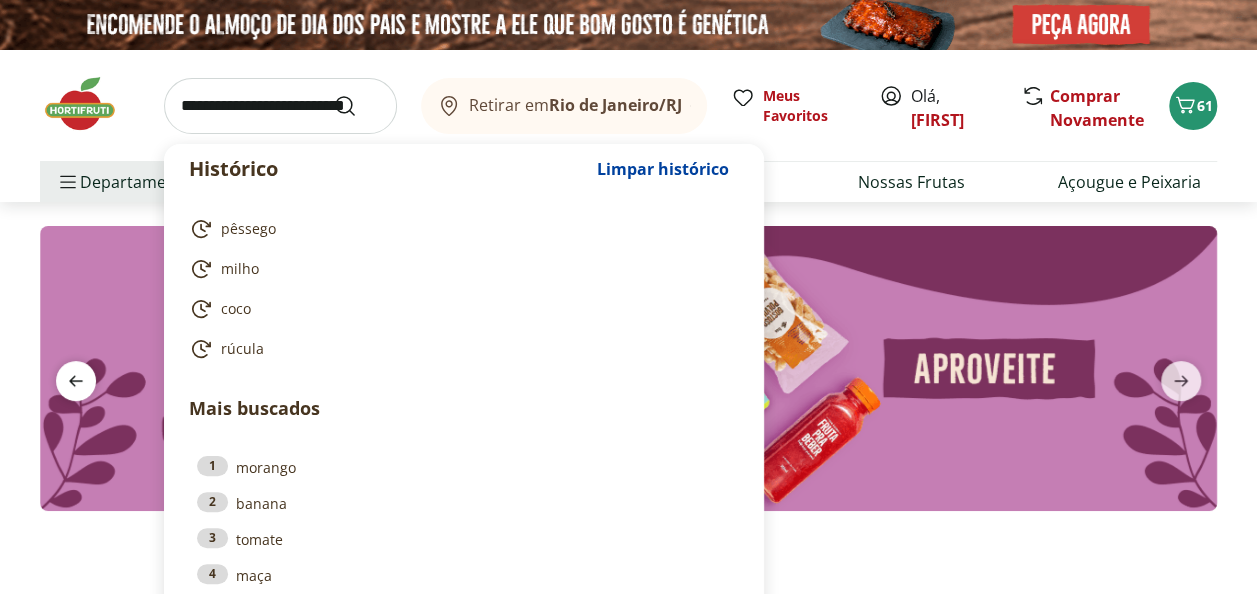 click 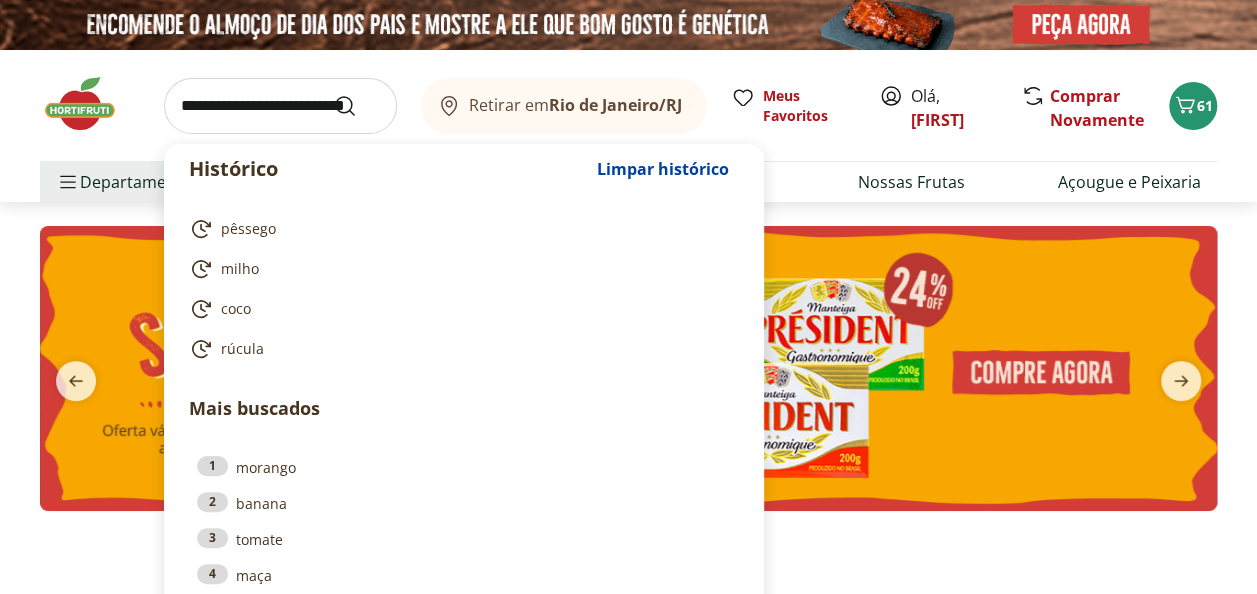 click at bounding box center [280, 106] 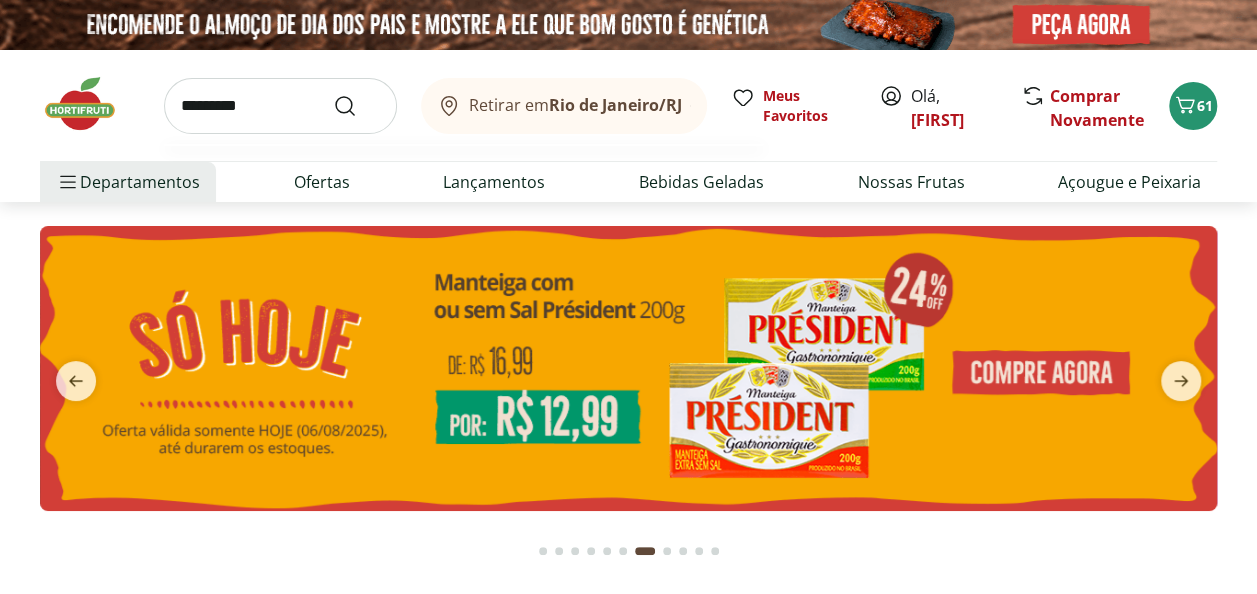 type on "*********" 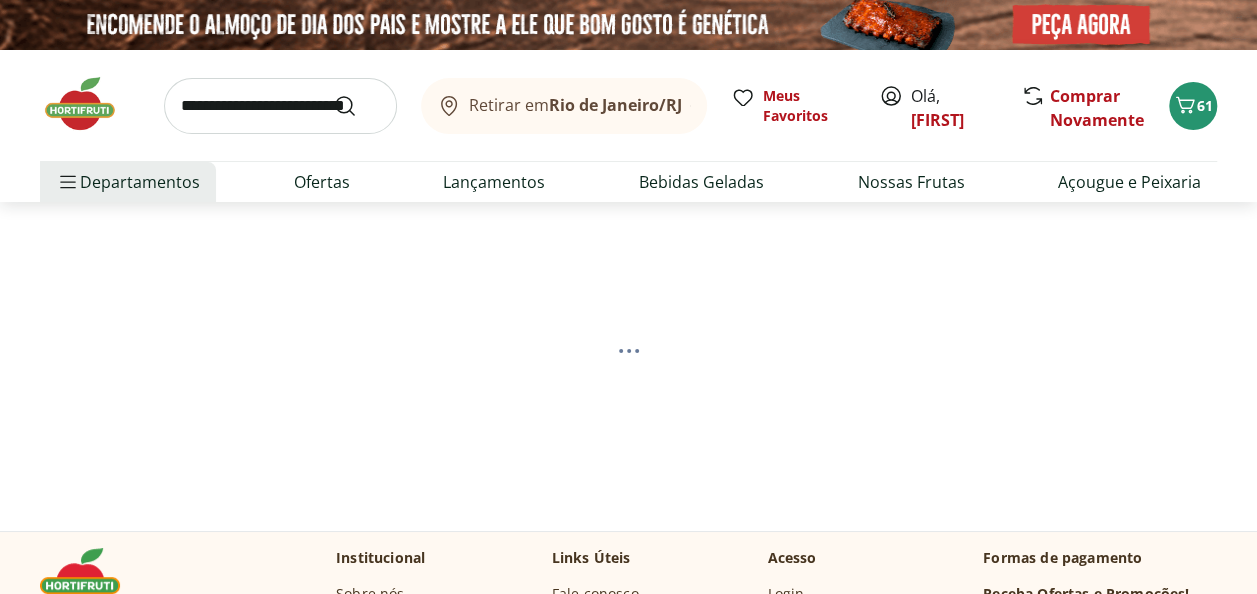 select on "**********" 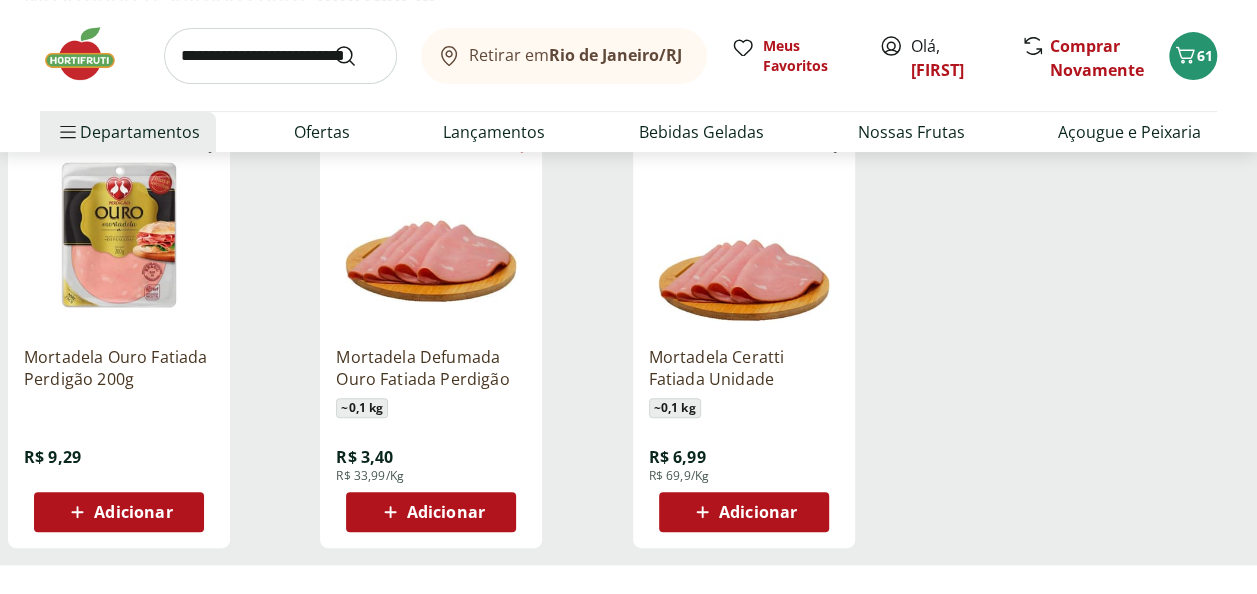 scroll, scrollTop: 400, scrollLeft: 0, axis: vertical 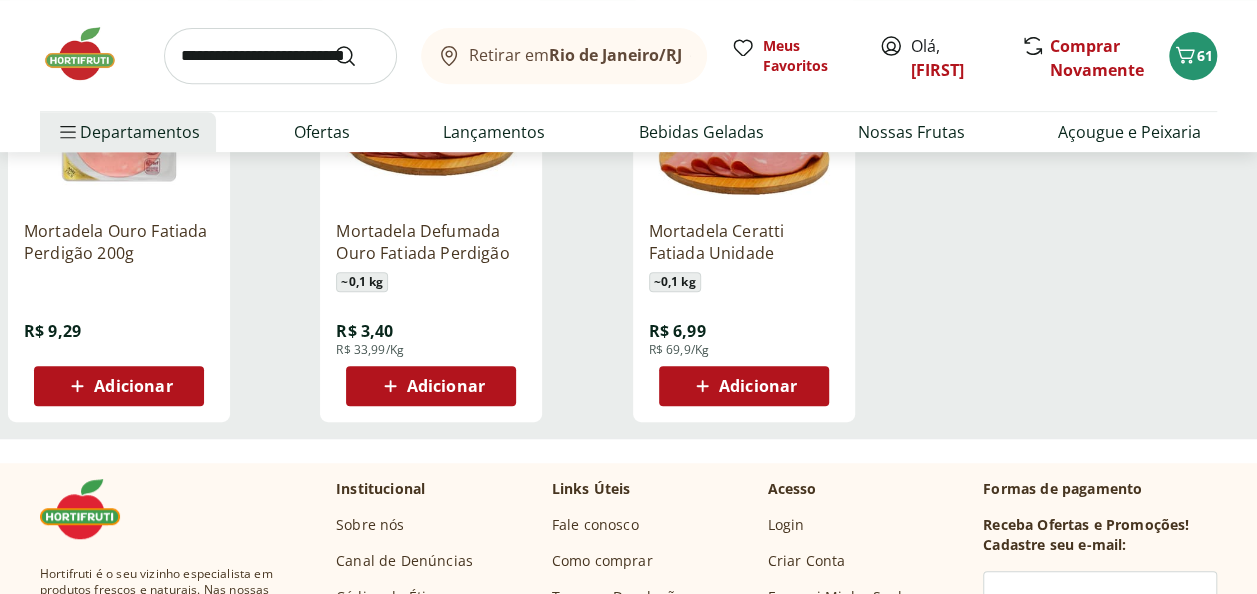 click on "Adicionar" at bounding box center (446, 386) 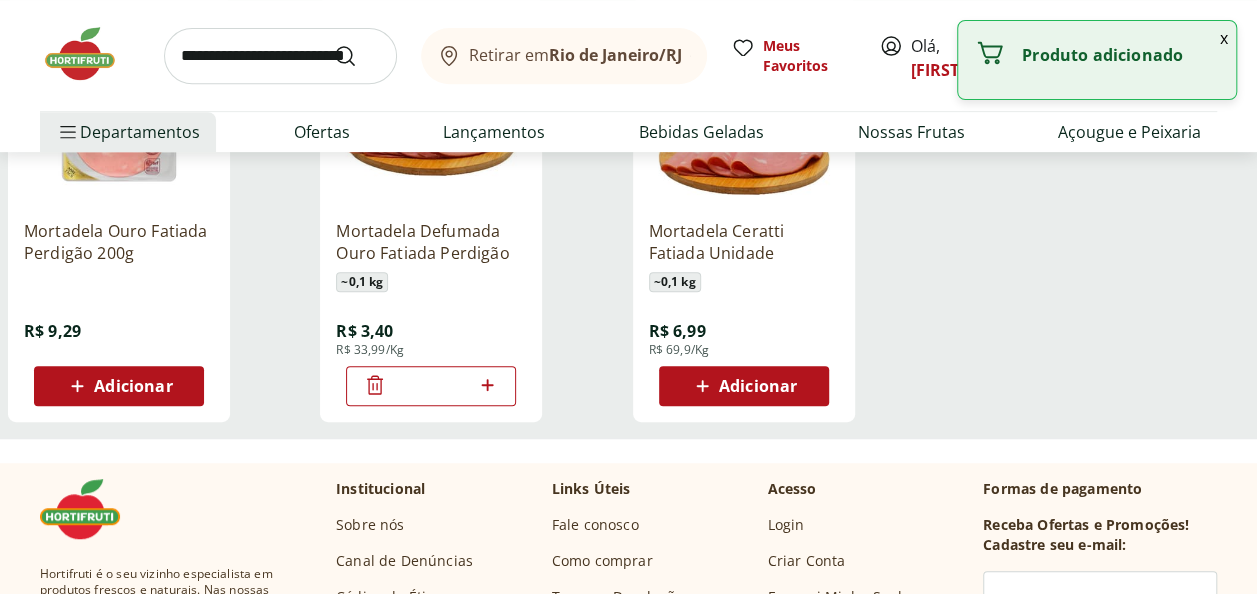 click 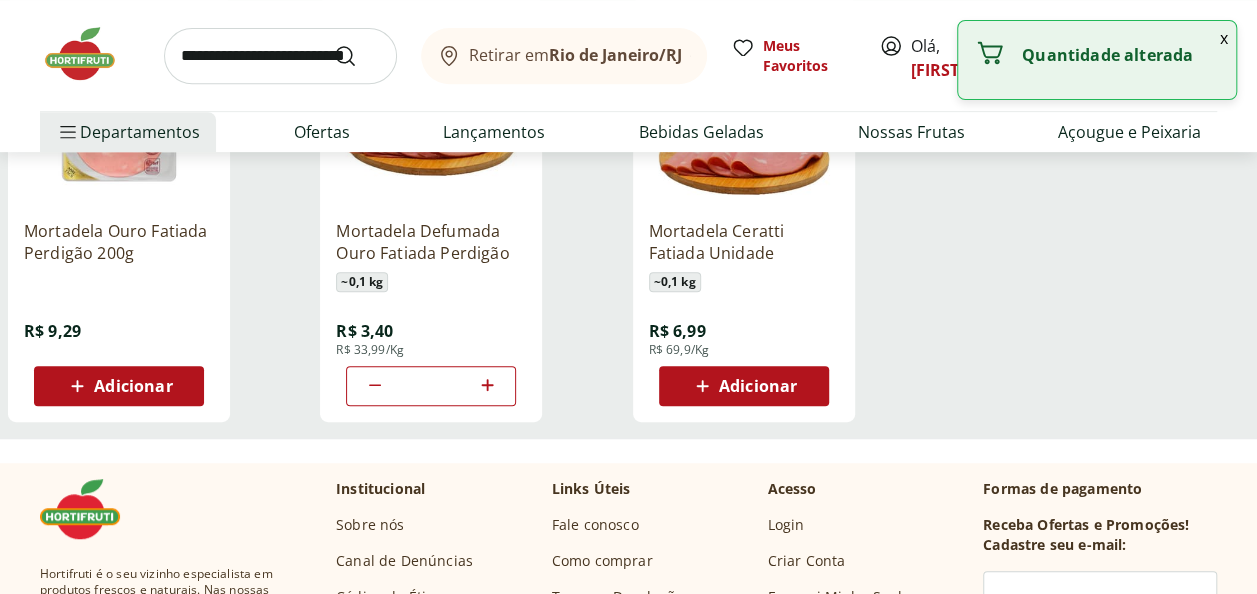 click 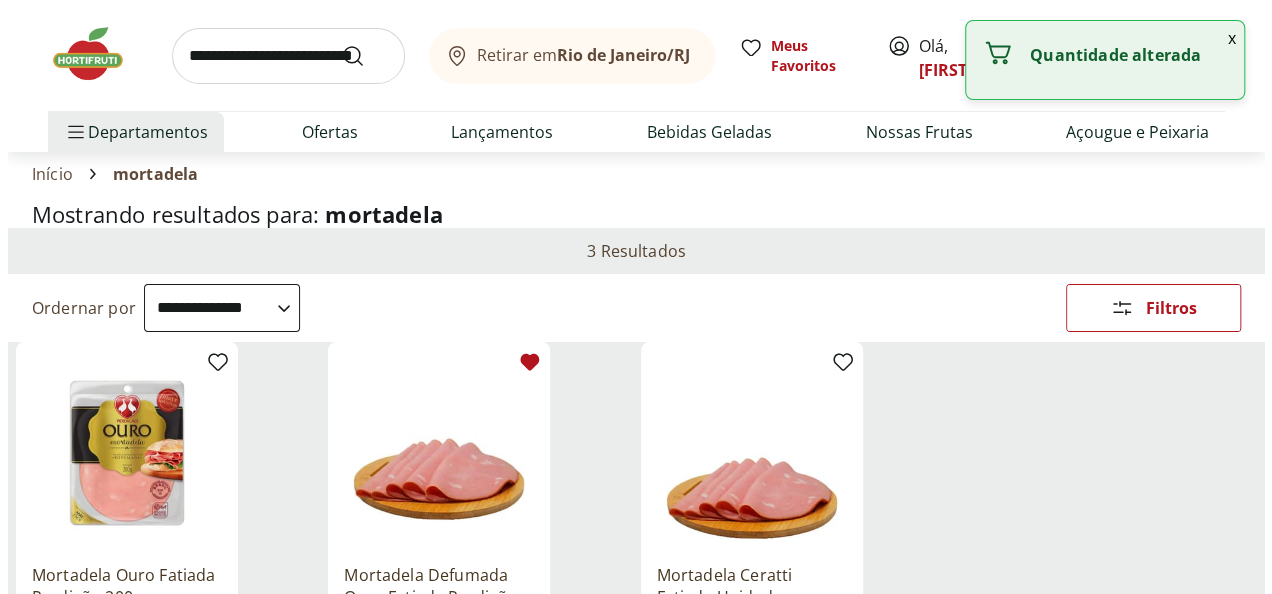 scroll, scrollTop: 0, scrollLeft: 0, axis: both 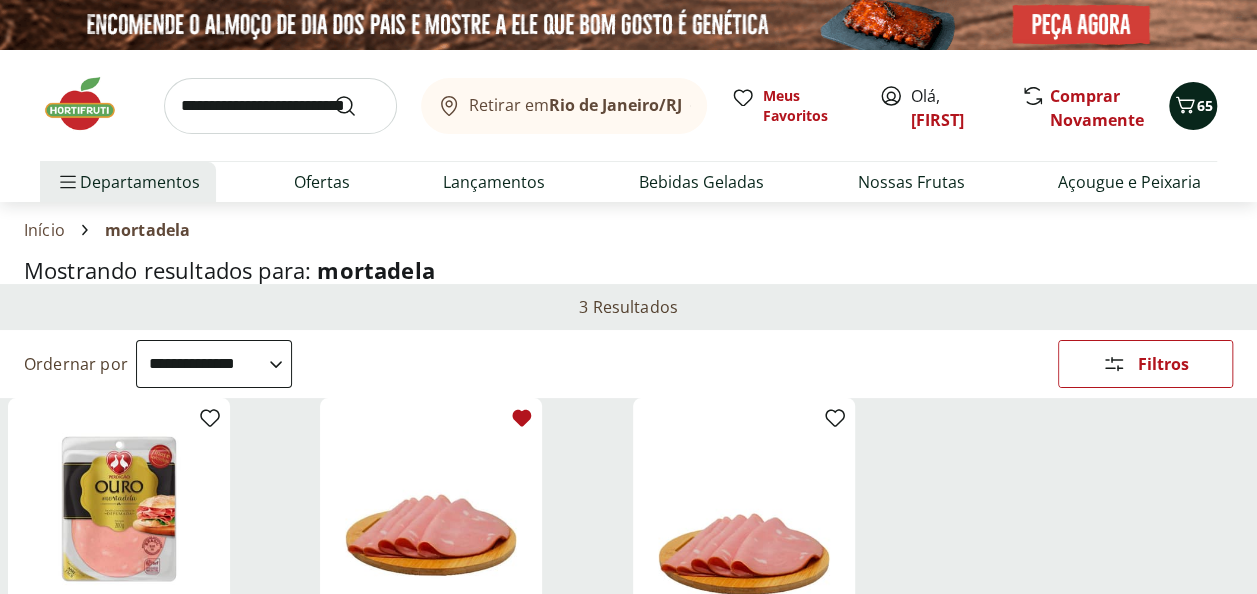 click on "65" at bounding box center [1205, 105] 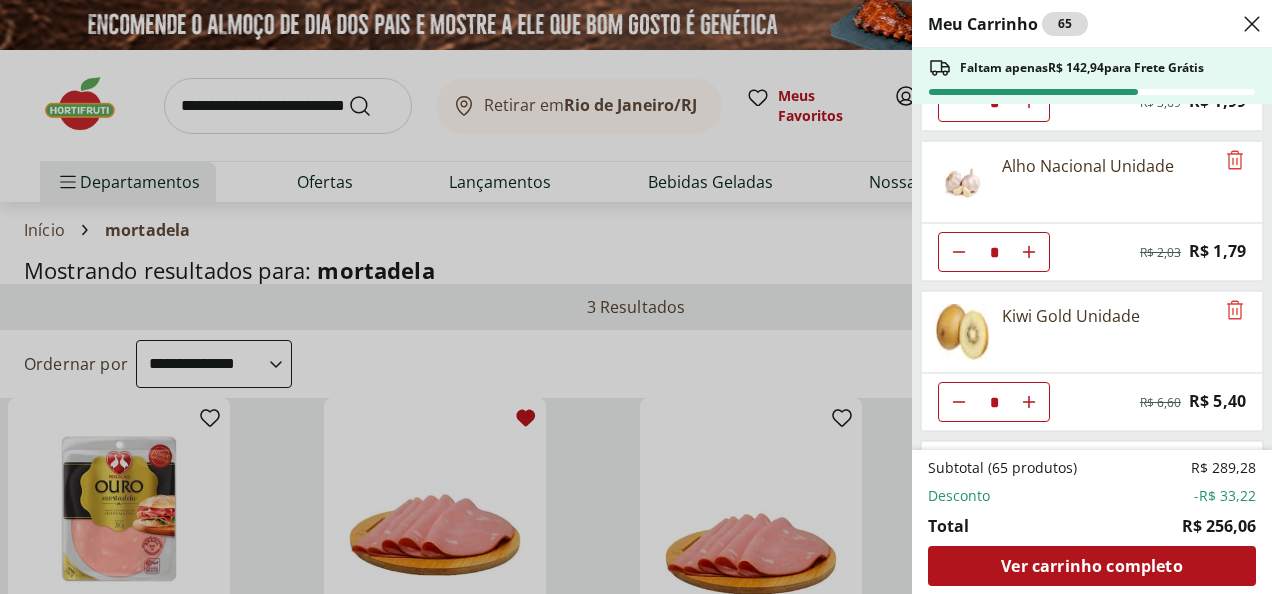 scroll, scrollTop: 0, scrollLeft: 0, axis: both 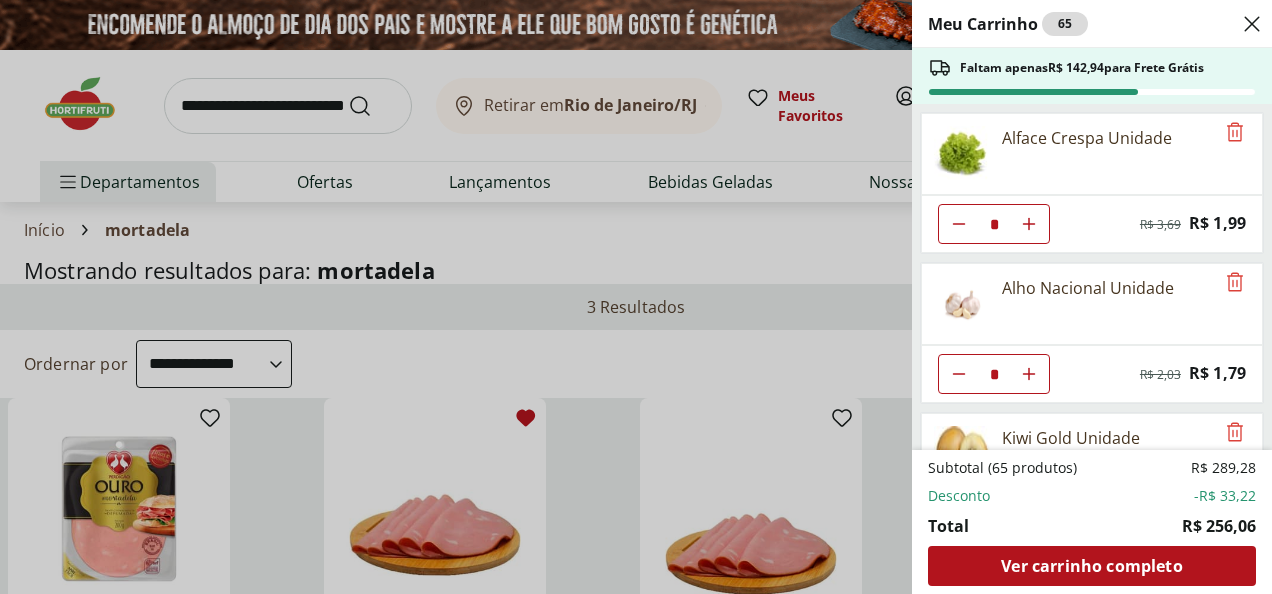 click on "Meu Carrinho 65 Faltam apenas  R$ 142,94  para Frete Grátis Alface Crespa Unidade * Original price: R$ 3,69 Price: R$ 1,99 Alho Nacional Unidade * Original price: R$ 2,03 Price: R$ 1,79 Kiwi Gold Unidade * Original price: R$ 6,60 Price: R$ 5,40 Laranja Pera Unidade ** Original price: R$ 2,00 Price: R$ 1,50 Brócolis Ninja Unidade * Original price: R$ 11,99 Price: R$ 4,99 Morango Bandeja 250g * Price: R$ 15,99 Maçã Fuji Unidade * Price: R$ 3,06 Mamão Papaia Unidade * Price: R$ 6,49 Melancia Pedaço * Price: R$ 8,97 Batata Inglesa Unidade * Price: R$ 0,80 Couve-Flor Unidade * Price: R$ 6,99 Berinjela Unidade * Price: R$ 2,10 Tomate Unidade * Price: R$ 2,20 Manga Palmer Unidade * Price: R$ 4,80 Ovos Brancos Embalados com 30 unidades * Price: R$ 19,99 Espinafre Unidade * Price: R$ 3,99 Tapioca Natural da Terra 500g * Original price: R$ 8,99 Price: R$ 4,99 Milho Verde Bandeja * Price: R$ 9,09 PESSEGO DONNUT KG * Price: R$ 3,90 Mortadela Defumada Ouro Fatiada Perdigão * Price: Total" at bounding box center (636, 297) 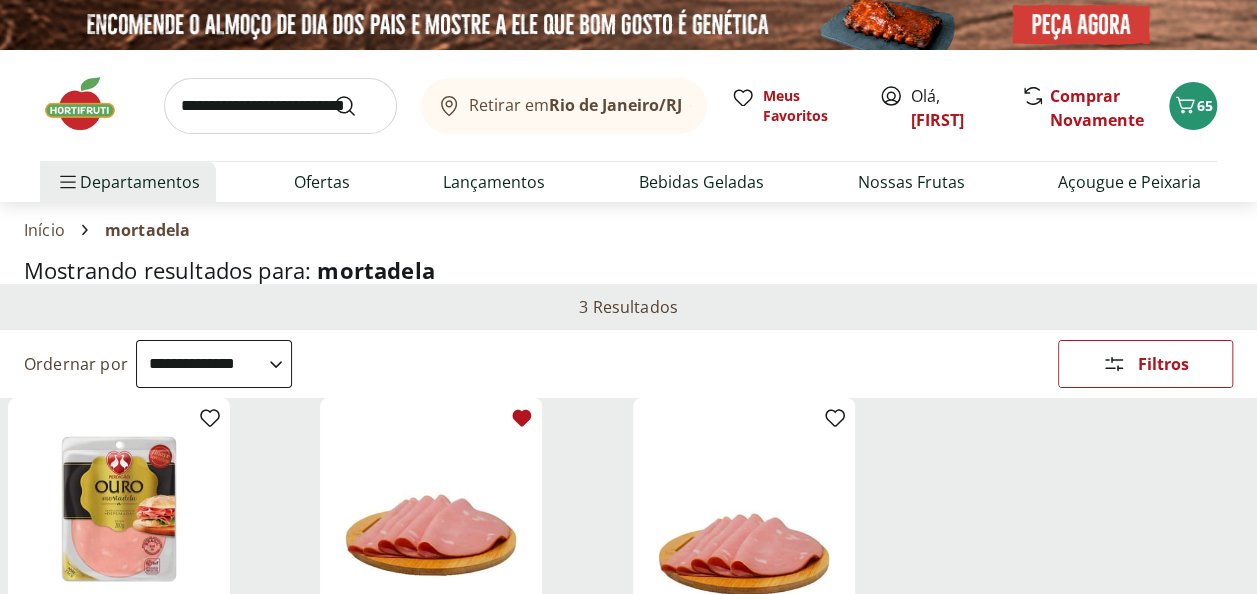 click at bounding box center (90, 104) 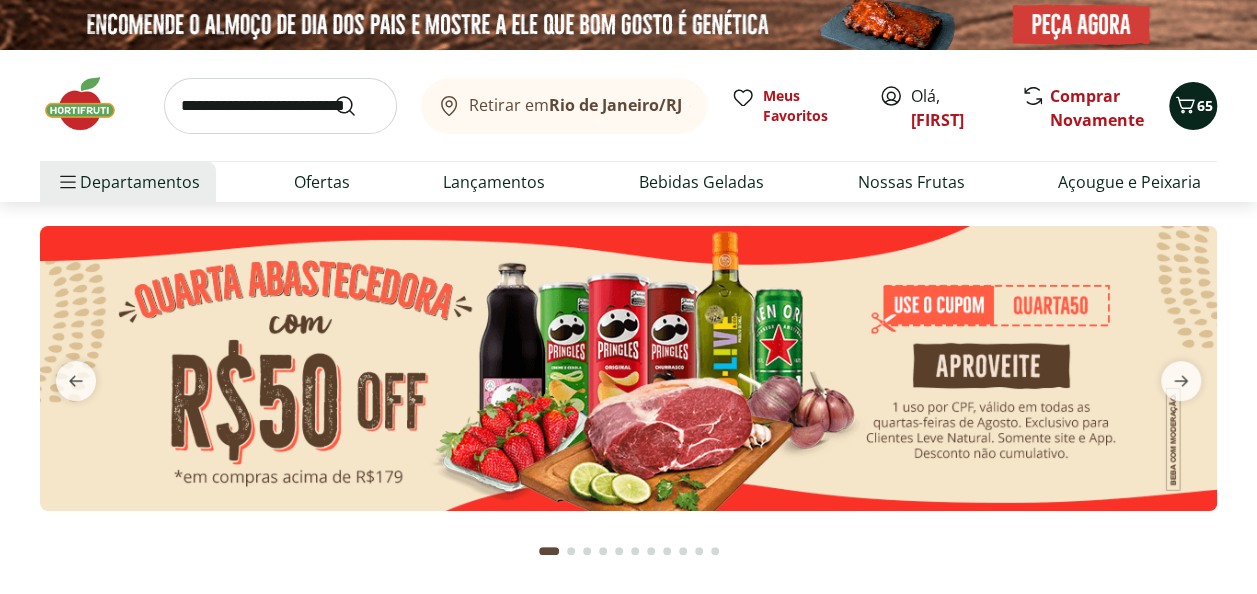 click 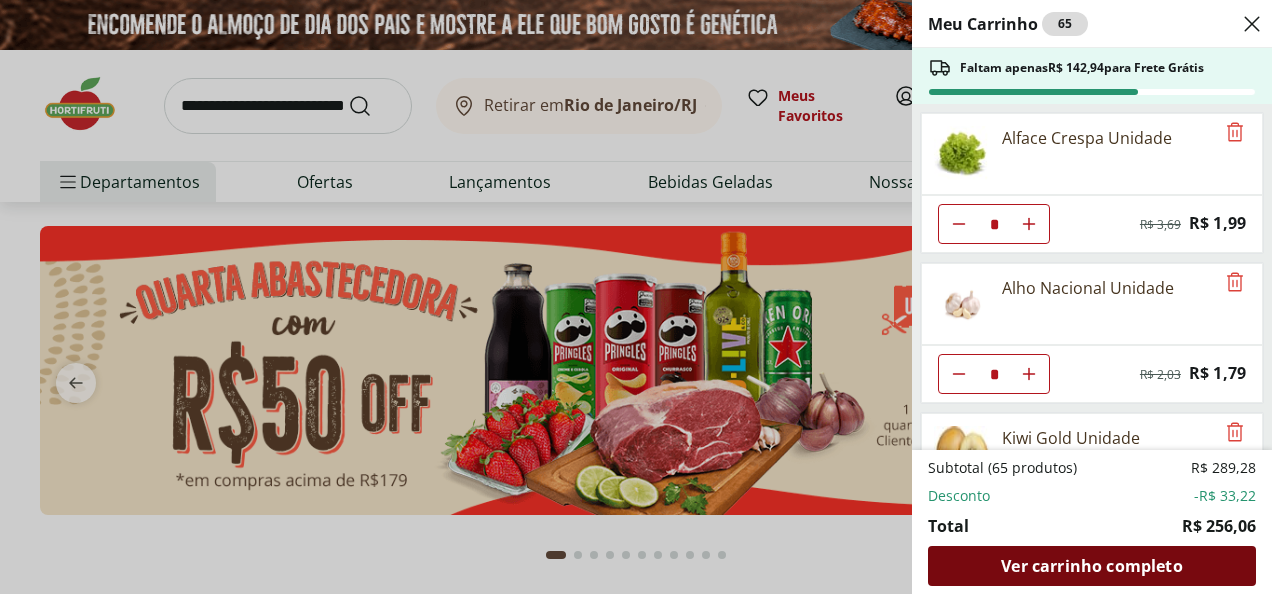 click on "Ver carrinho completo" at bounding box center (1092, 566) 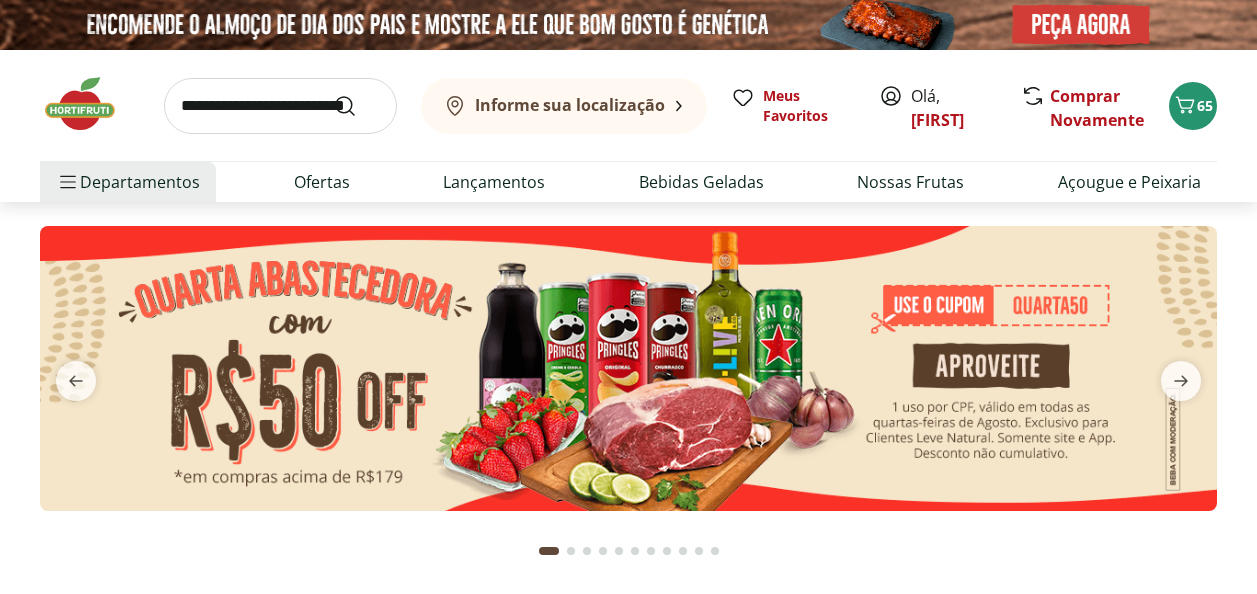 scroll, scrollTop: 0, scrollLeft: 0, axis: both 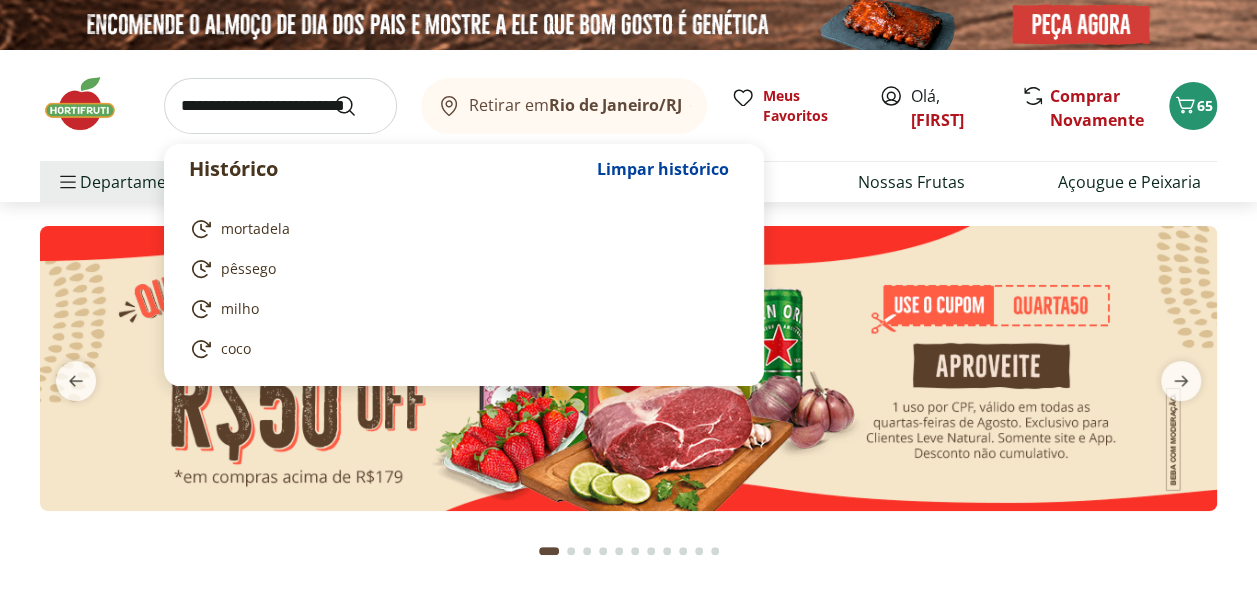 click at bounding box center [280, 106] 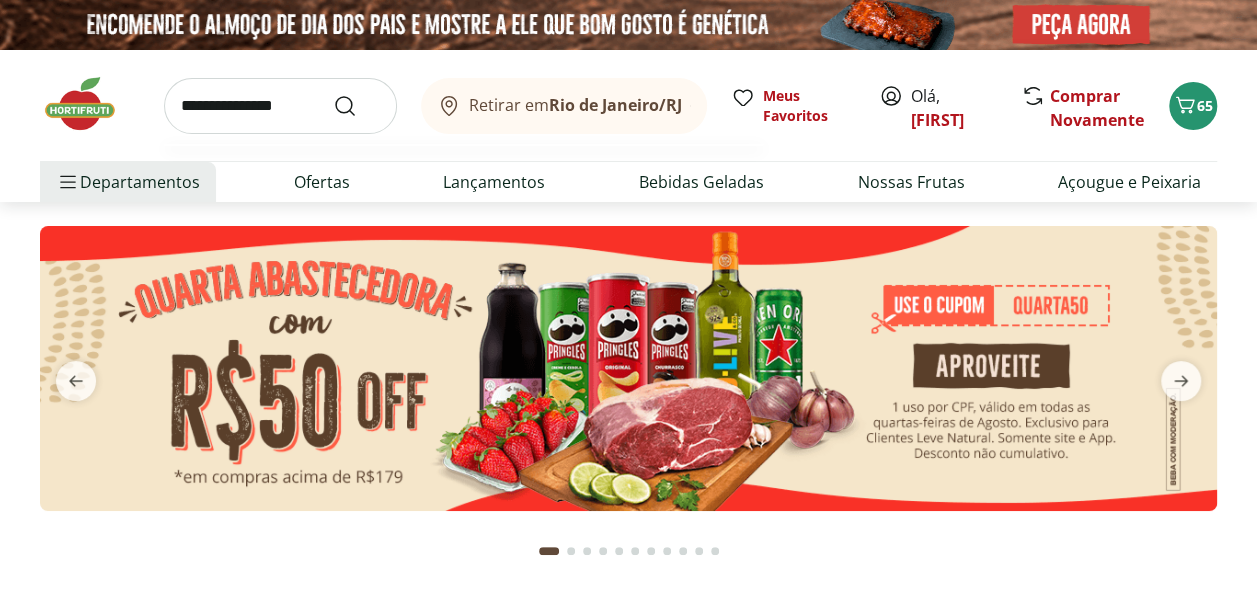 type on "**********" 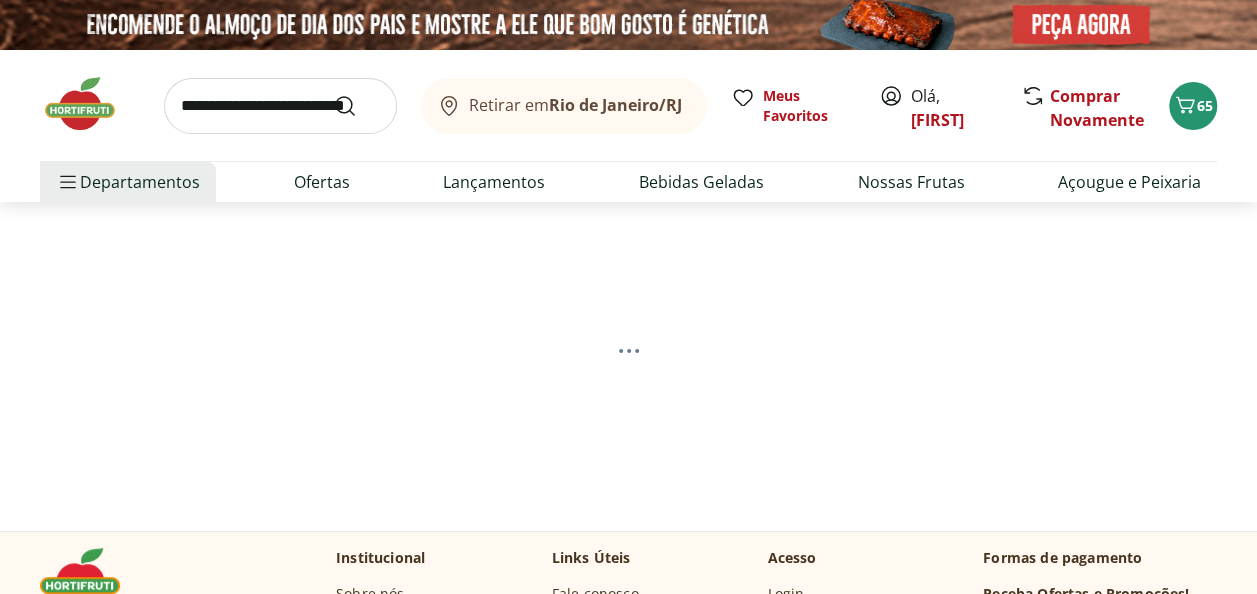 click at bounding box center [280, 106] 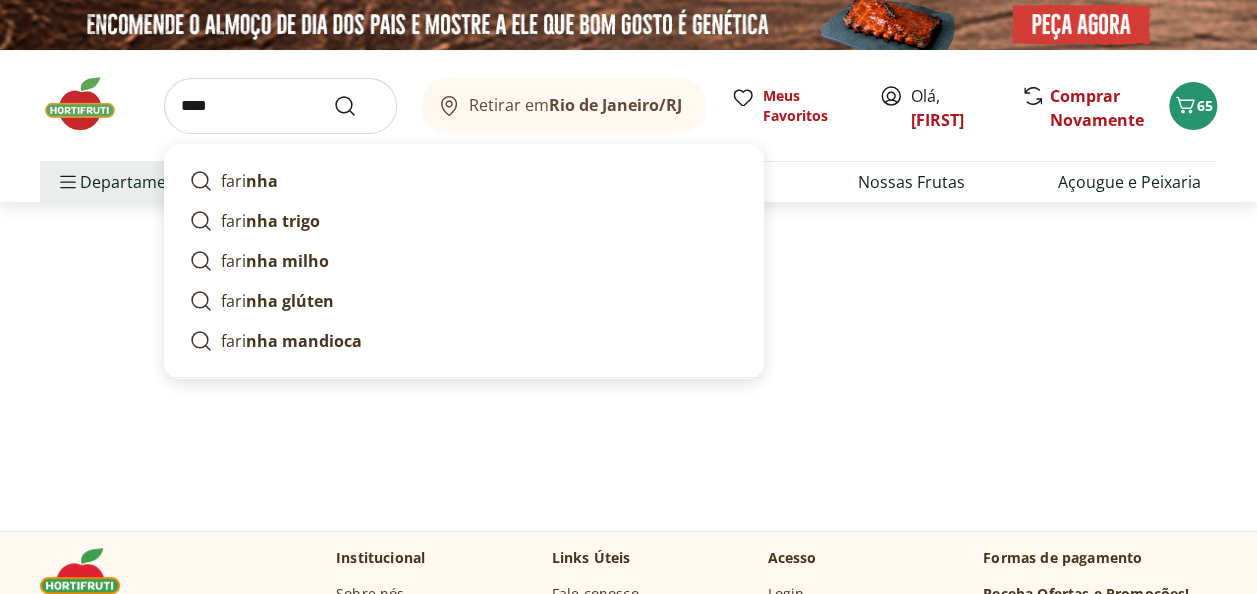 type on "*****" 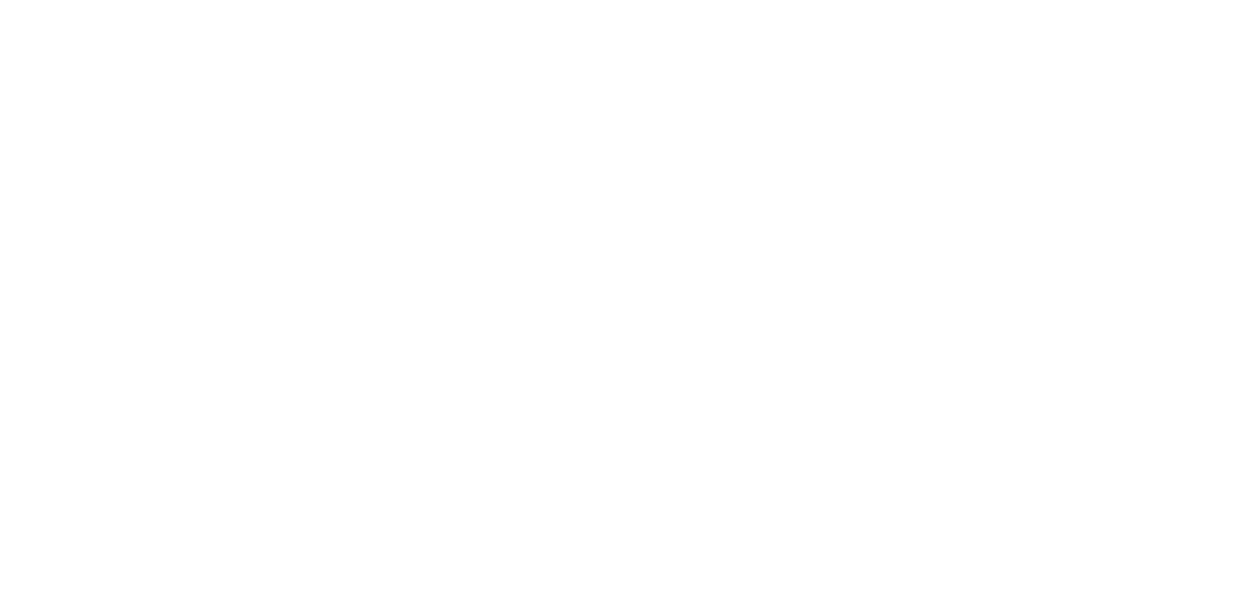 select on "**********" 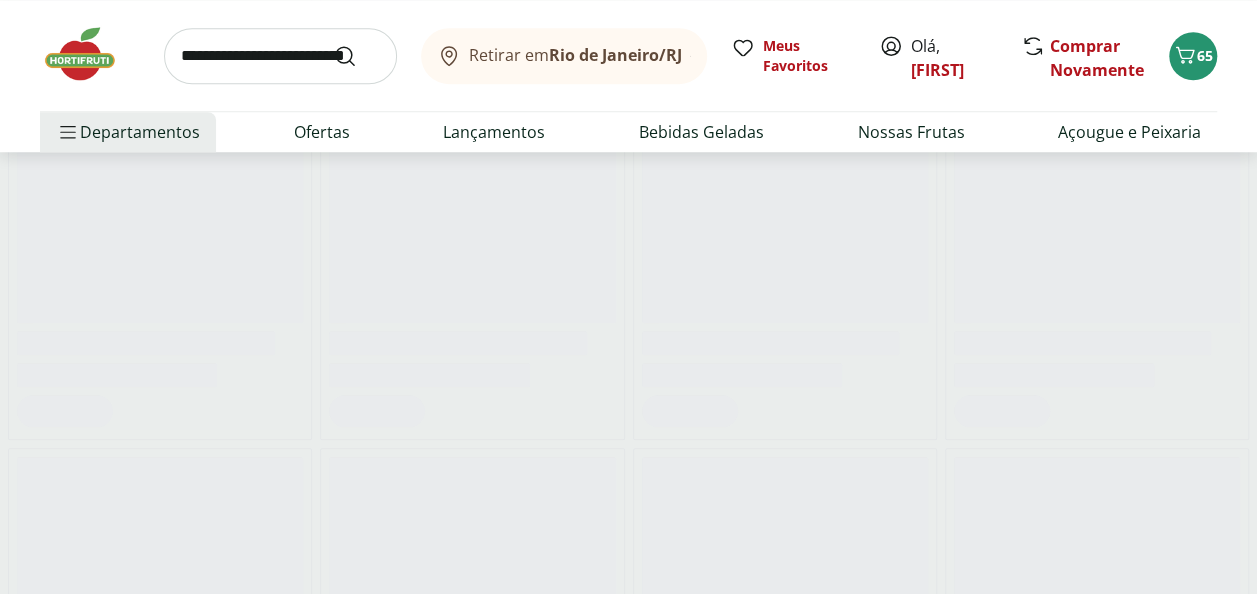 scroll, scrollTop: 1038, scrollLeft: 0, axis: vertical 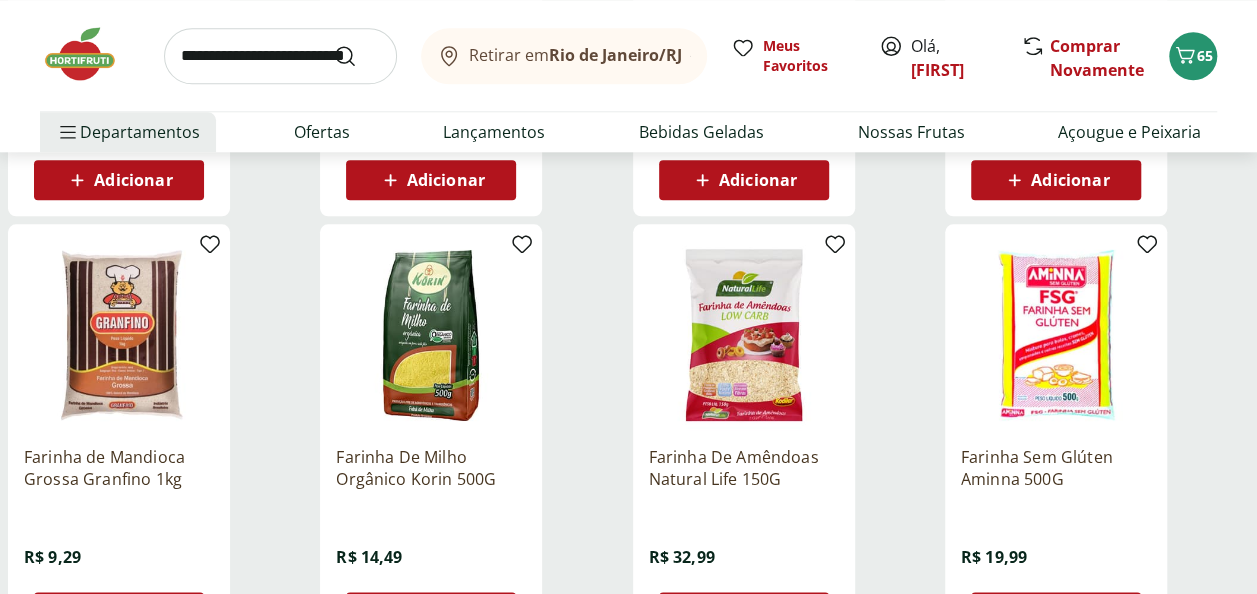 click at bounding box center [280, 56] 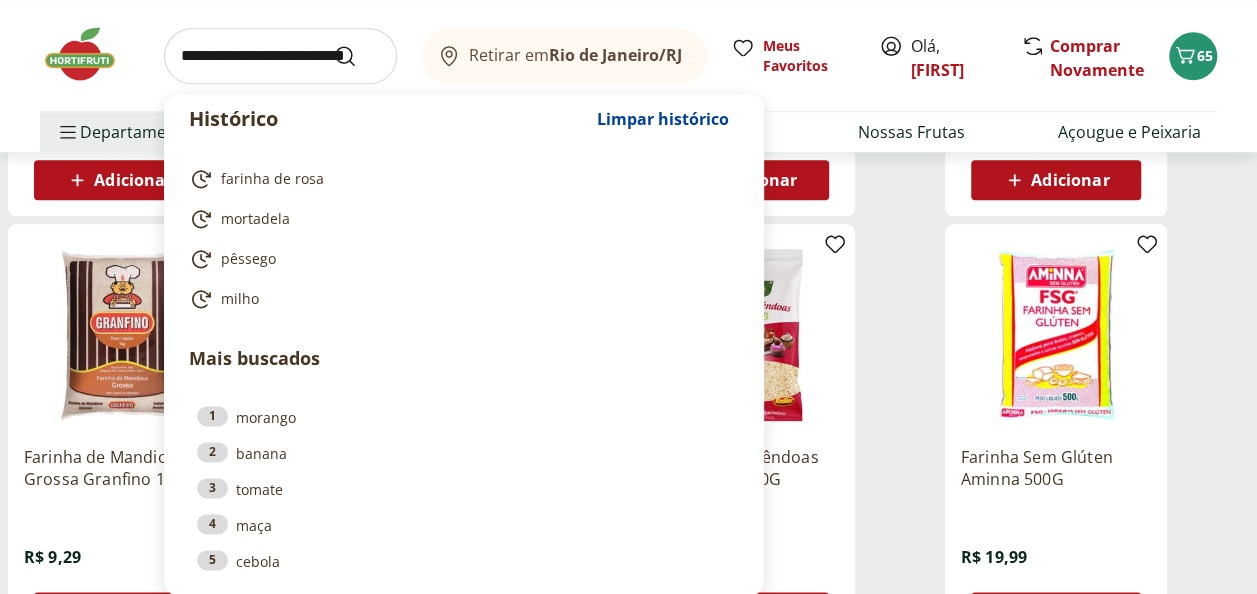 click on "Hortifruti Retirar em  Rio de Janeiro/RJ Olá,  Thais 65 Histórico Limpar histórico farinha de rosa mortadela pêssego milho Mais buscados 1 morango 2 banana 3 tomate 4 maça 5 cebola Retirar em  Rio de Janeiro/RJ Meus Favoritos Olá,  Thais Comprar Novamente 65  Departamentos Nossa Marca Nossa Marca Ver tudo do departamento Açougue & Peixaria Congelados e Refrigerados Frutas, Legumes e Verduras Orgânicos Mercearia Sorvetes Hortifruti Hortifruti Ver tudo do departamento Cogumelos Frutas Legumes Ovos Temperos Frescos Verduras Orgânicos Orgânicos Ver tudo do departamento Bebidas Orgânicas Frutas Orgânicas Legumes Orgânicos Ovos Orgânicos Perecíveis Orgânicos Verduras Orgânicas Temperos Frescos Açougue e Peixaria Açougue e Peixaria Ver tudo do departamento Aves Bovinos Exóticos Frutos do Mar Linguiça e Salsicha Peixes Salgados e Defumados Suínos Prontinhos Prontinhos Ver tudo do departamento Frutas Cortadinhas Pré Preparados Prontos para Consumo Saladas Sucos e Água de Coco Padaria Padaria" at bounding box center [628, 1497] 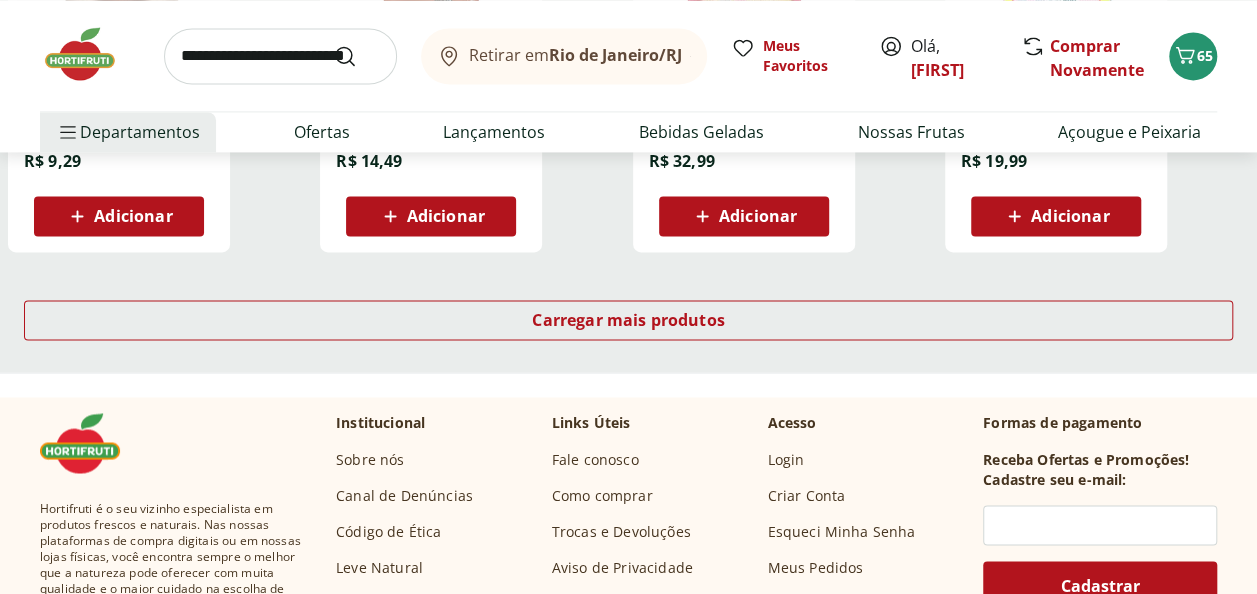 scroll, scrollTop: 1438, scrollLeft: 0, axis: vertical 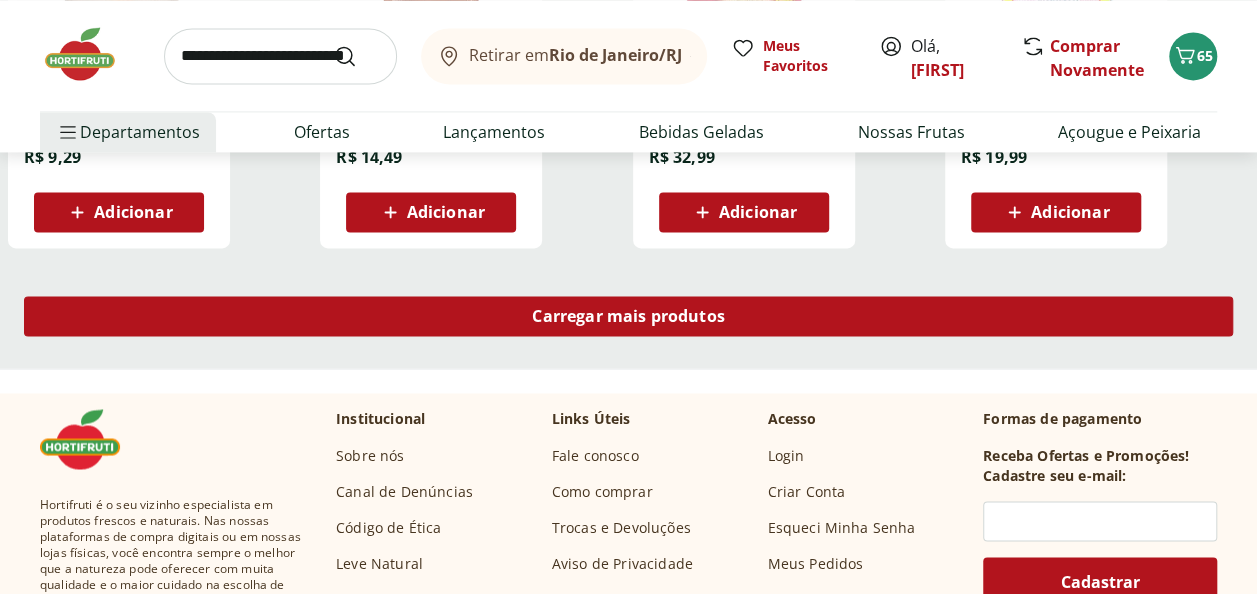 click on "Carregar mais produtos" at bounding box center [628, 316] 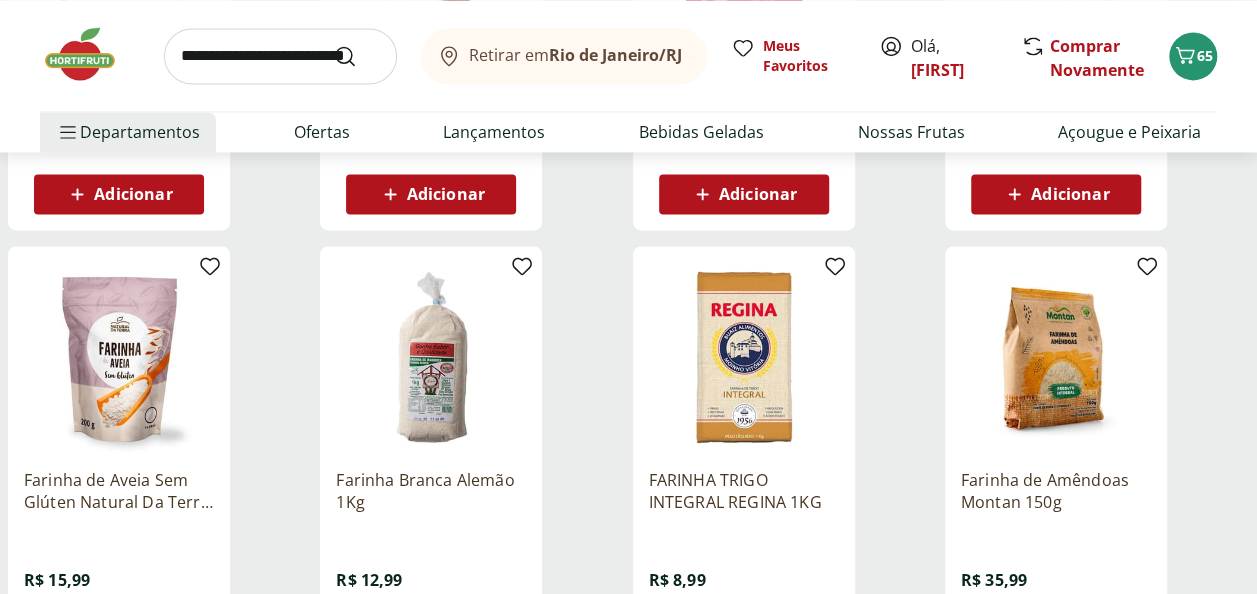 scroll, scrollTop: 1338, scrollLeft: 0, axis: vertical 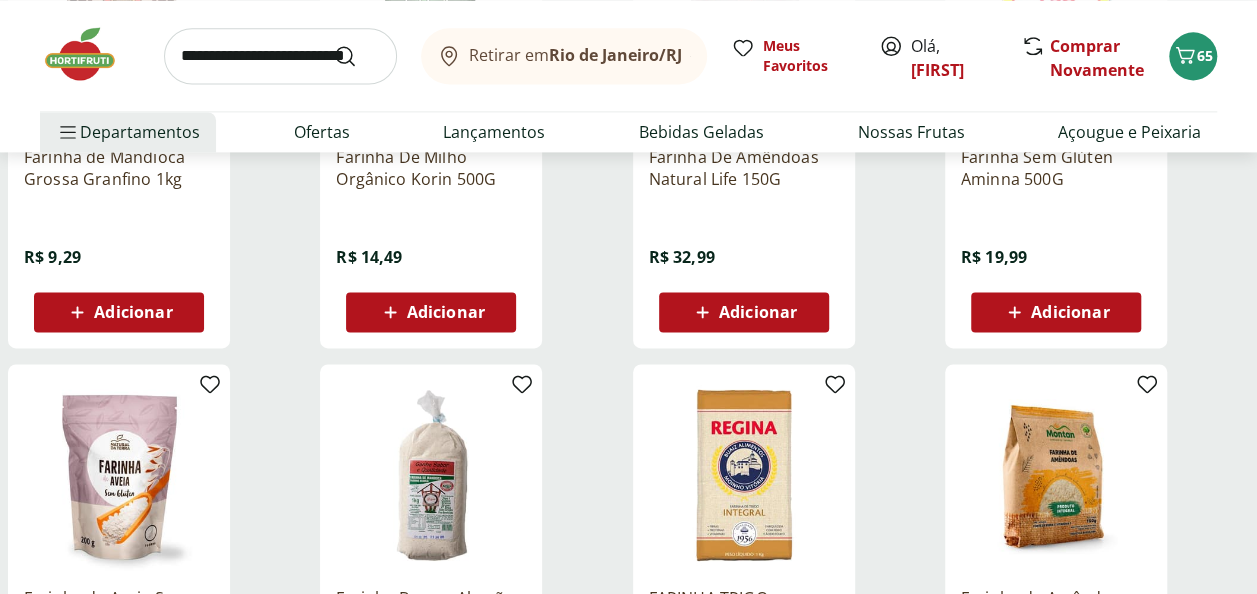 click at bounding box center (280, 56) 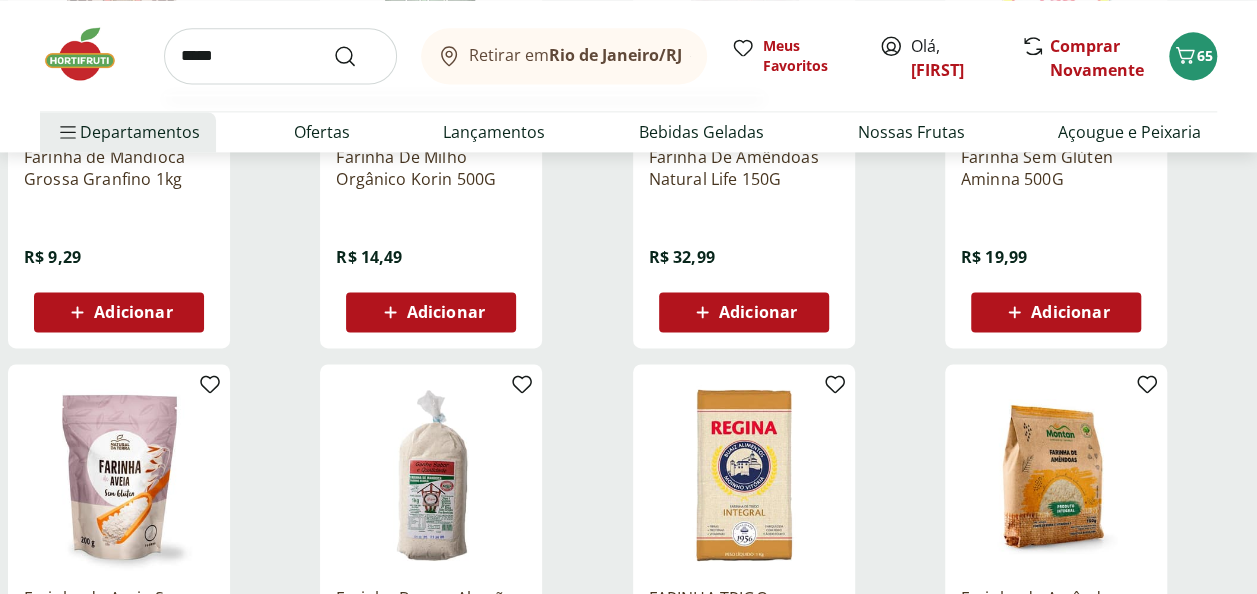 type on "*****" 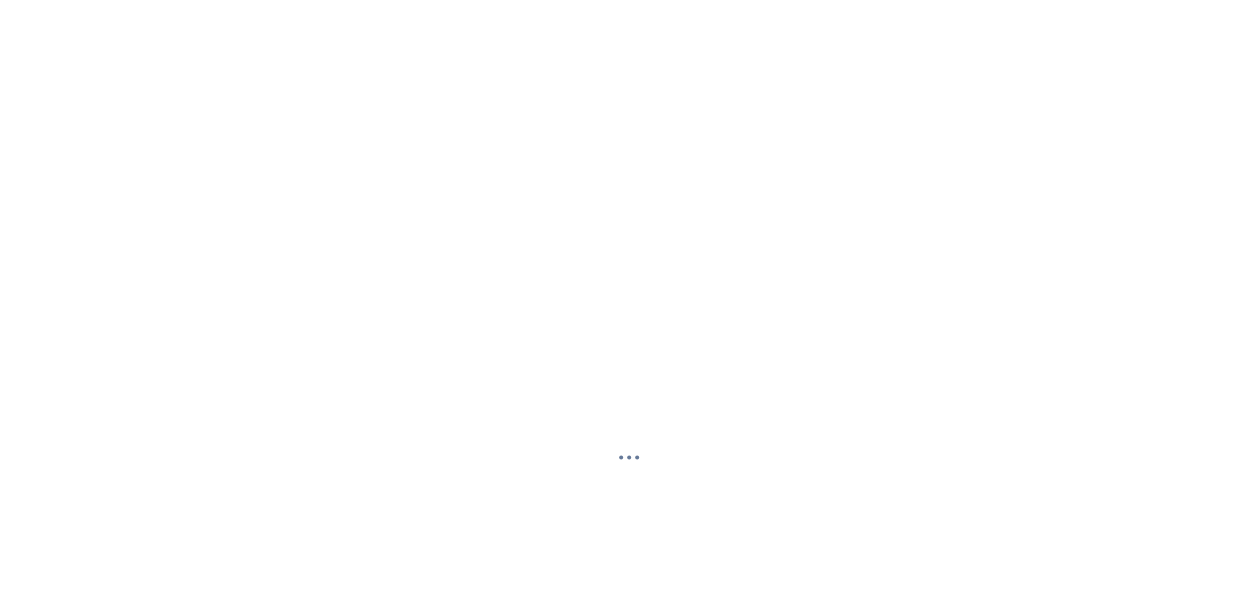 scroll, scrollTop: 0, scrollLeft: 0, axis: both 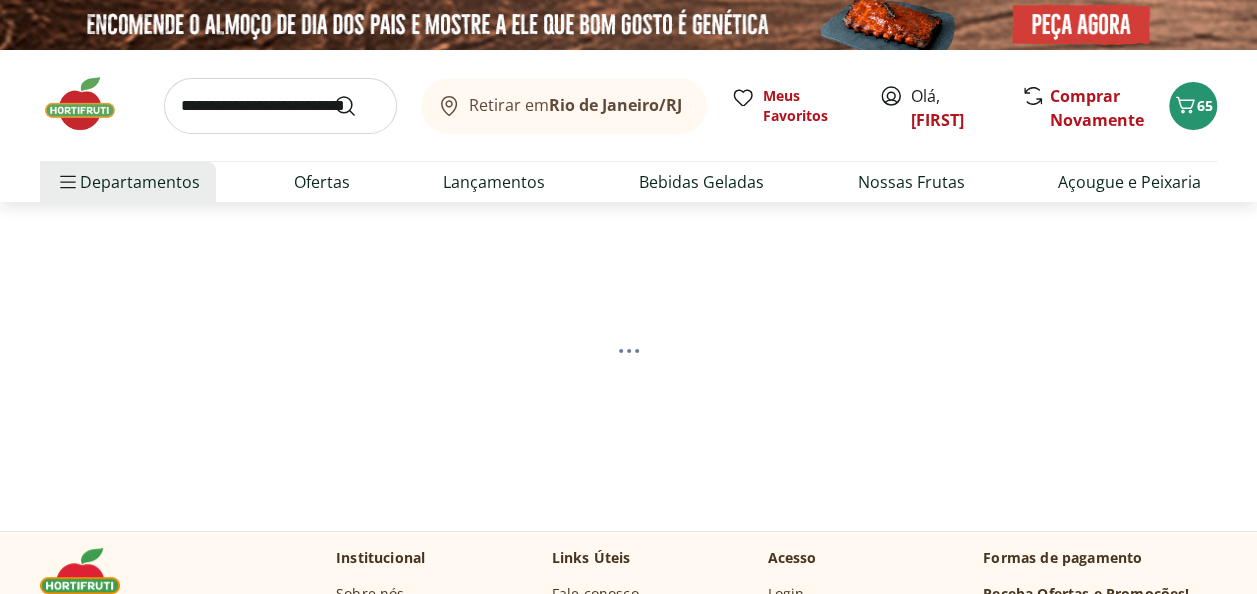 select on "**********" 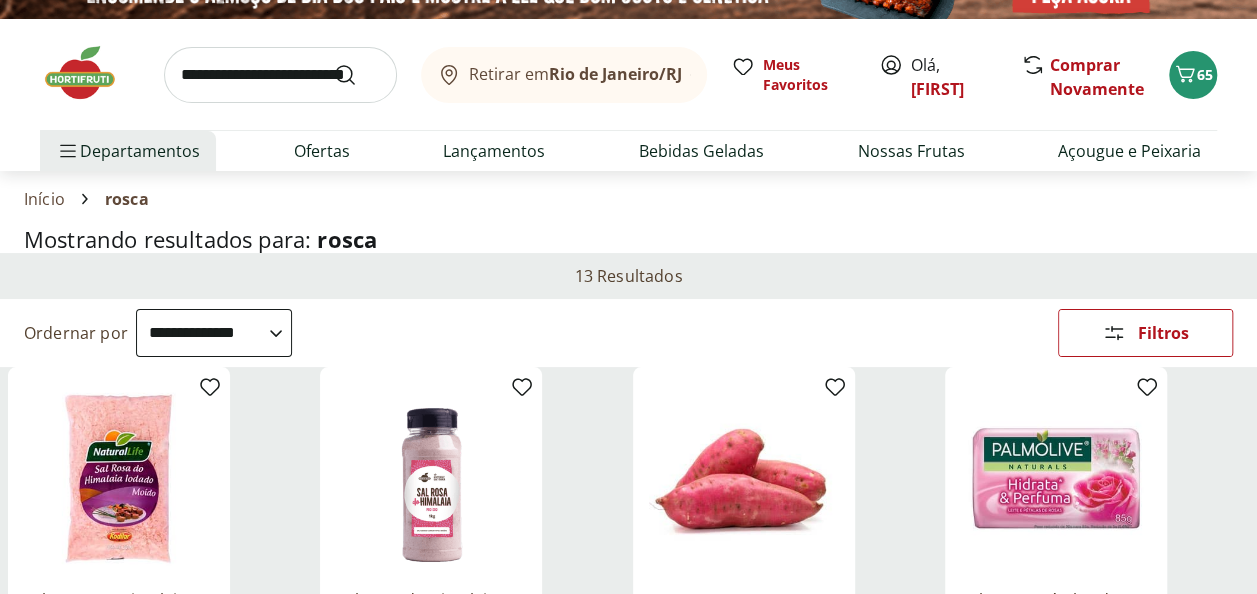 scroll, scrollTop: 0, scrollLeft: 0, axis: both 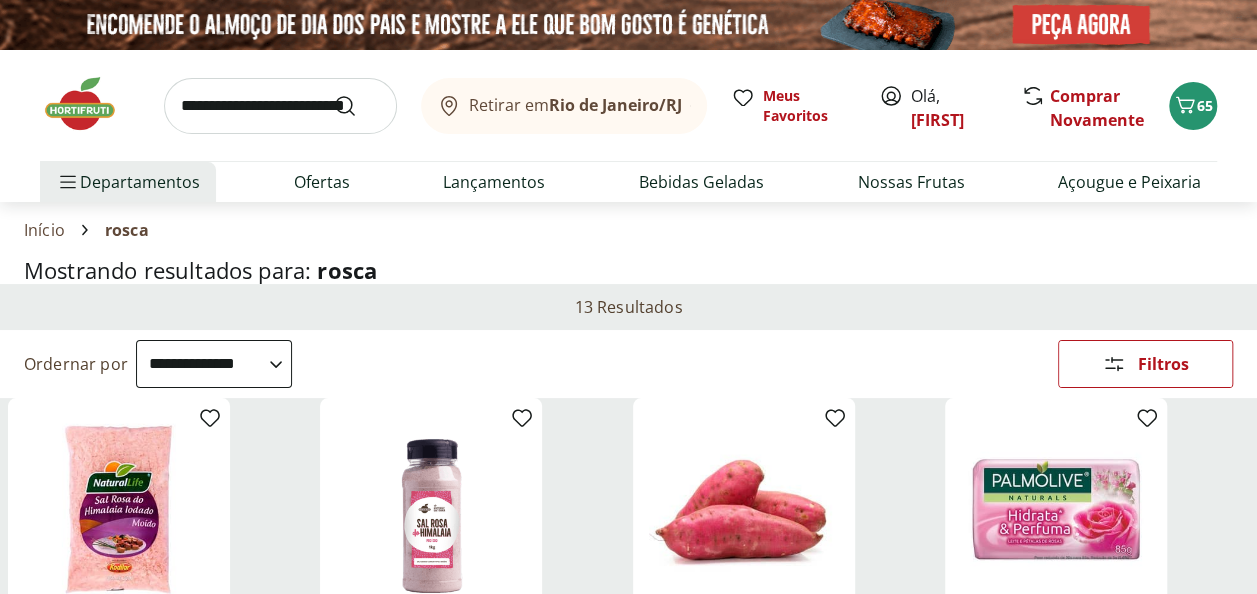 click at bounding box center (280, 106) 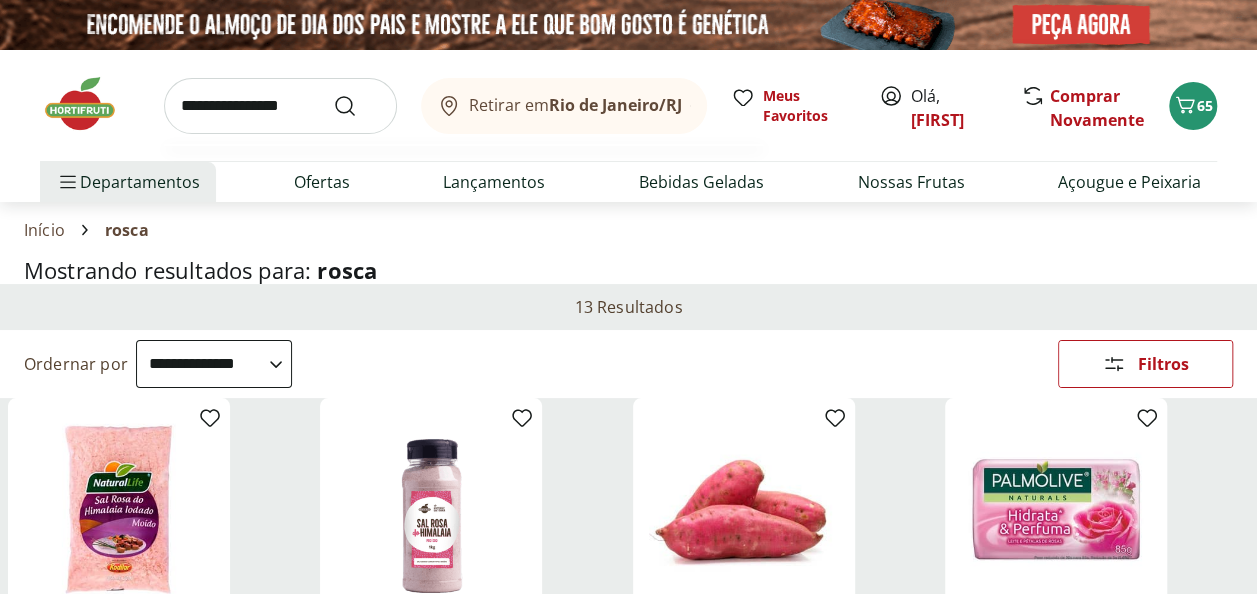 type on "**********" 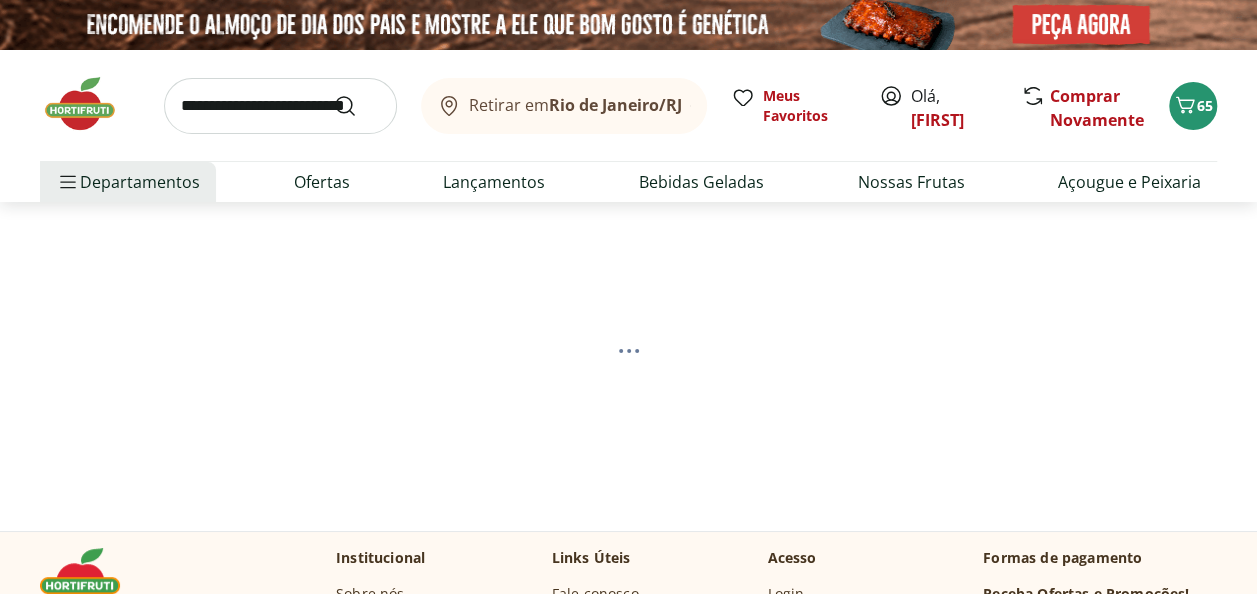 select on "**********" 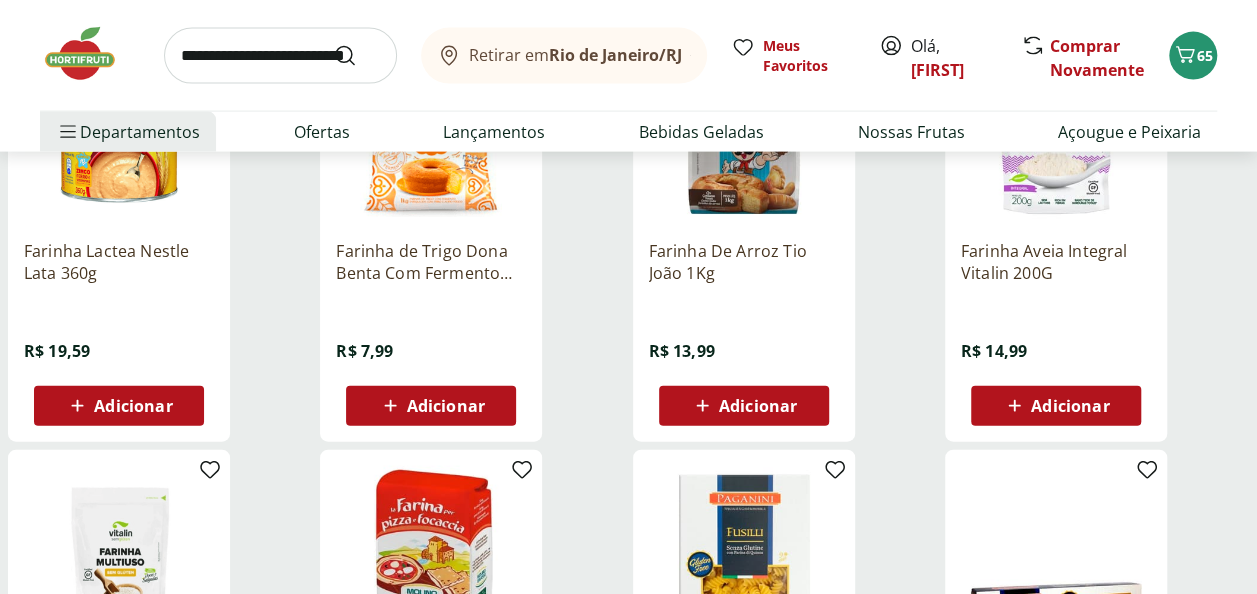 scroll, scrollTop: 2300, scrollLeft: 0, axis: vertical 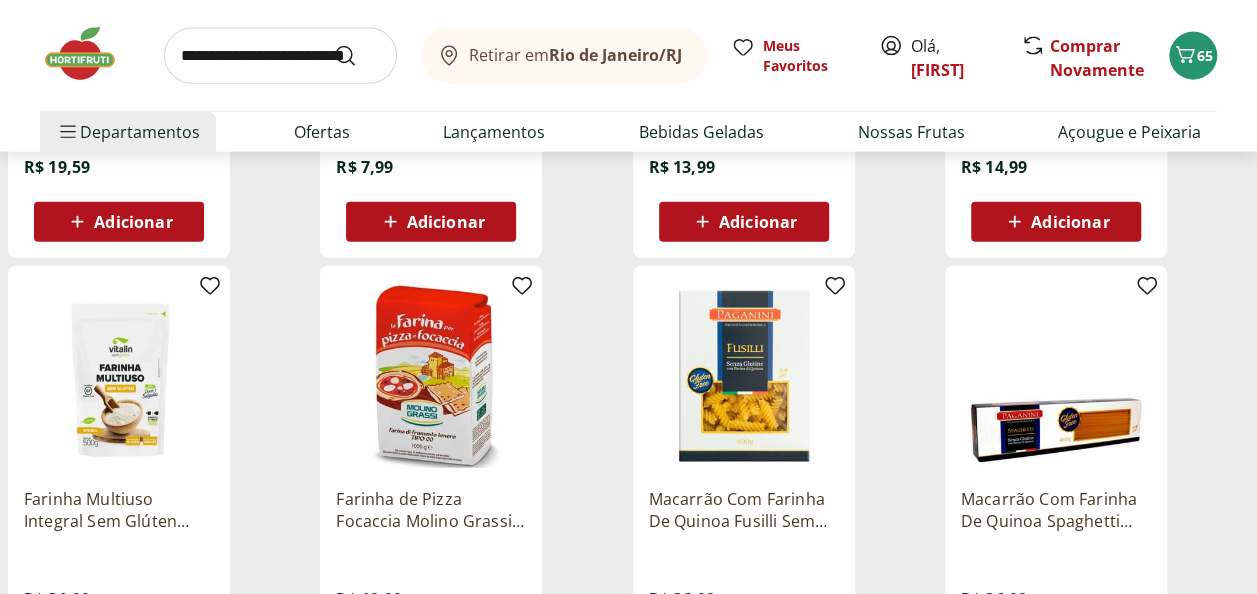 click at bounding box center [90, 54] 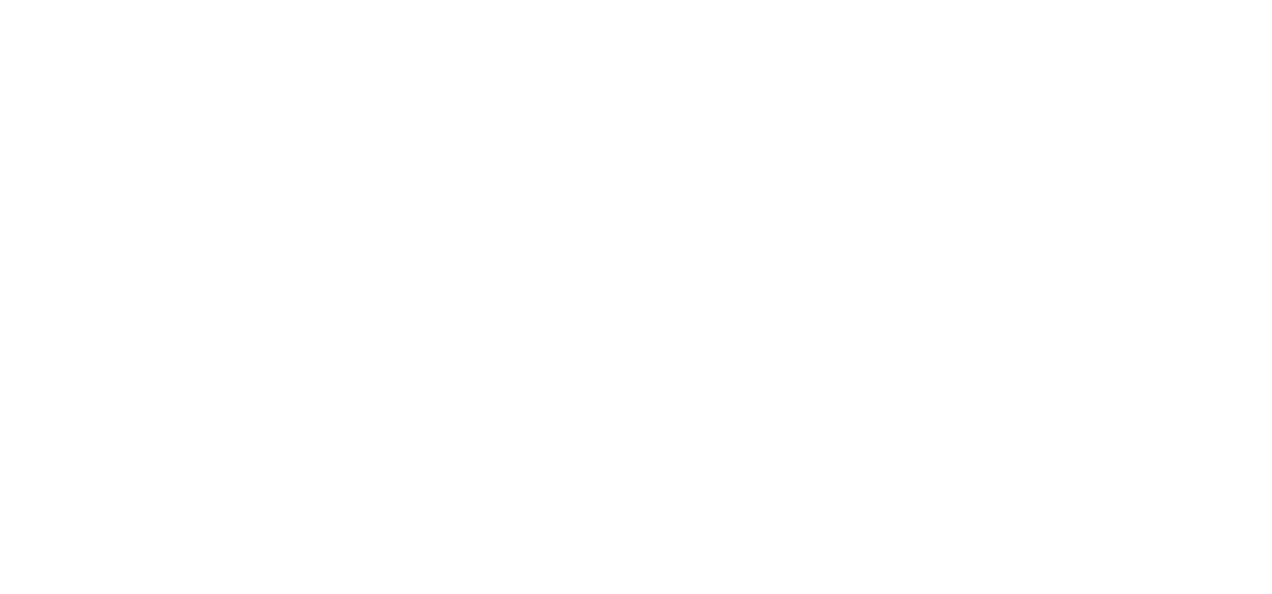 scroll, scrollTop: 0, scrollLeft: 0, axis: both 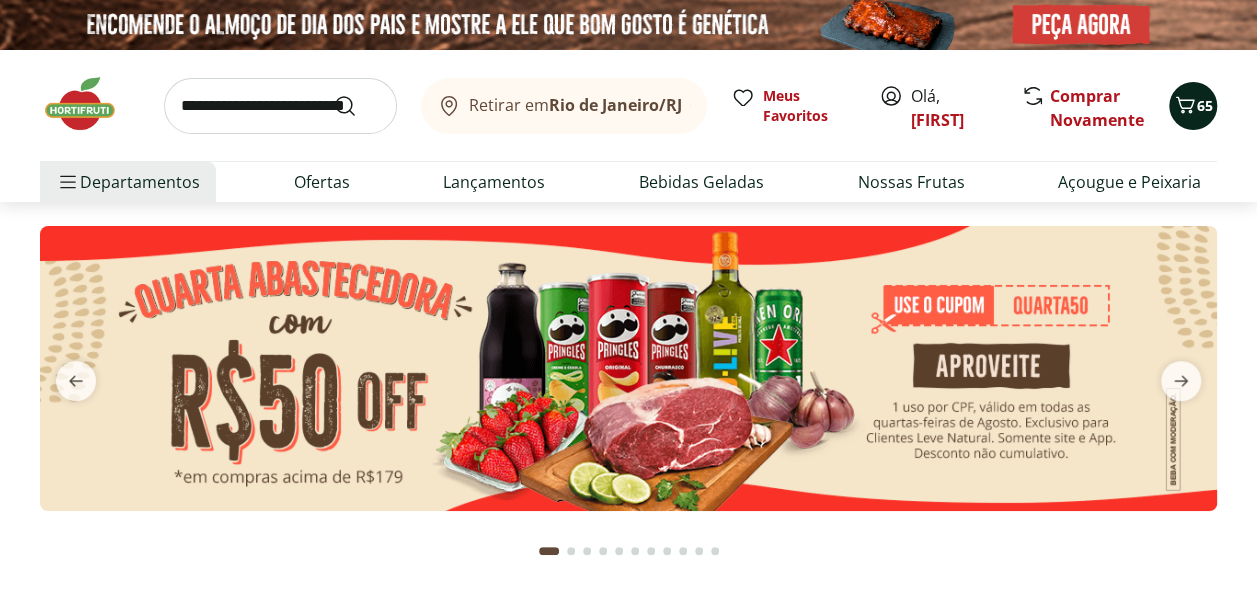 click 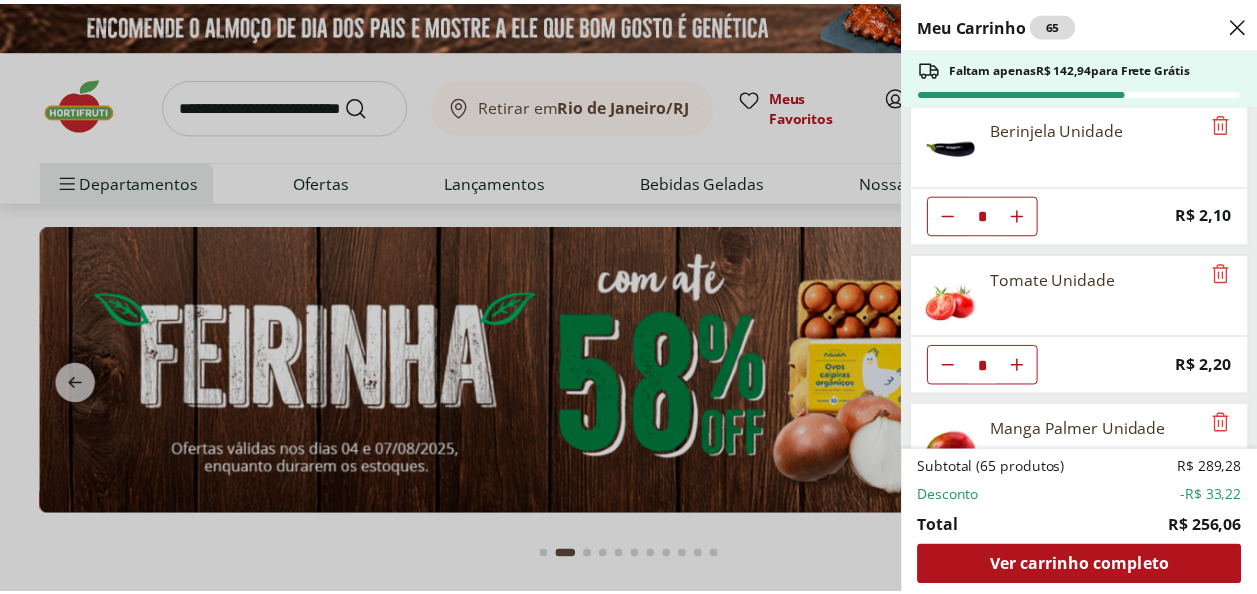 scroll, scrollTop: 1522, scrollLeft: 0, axis: vertical 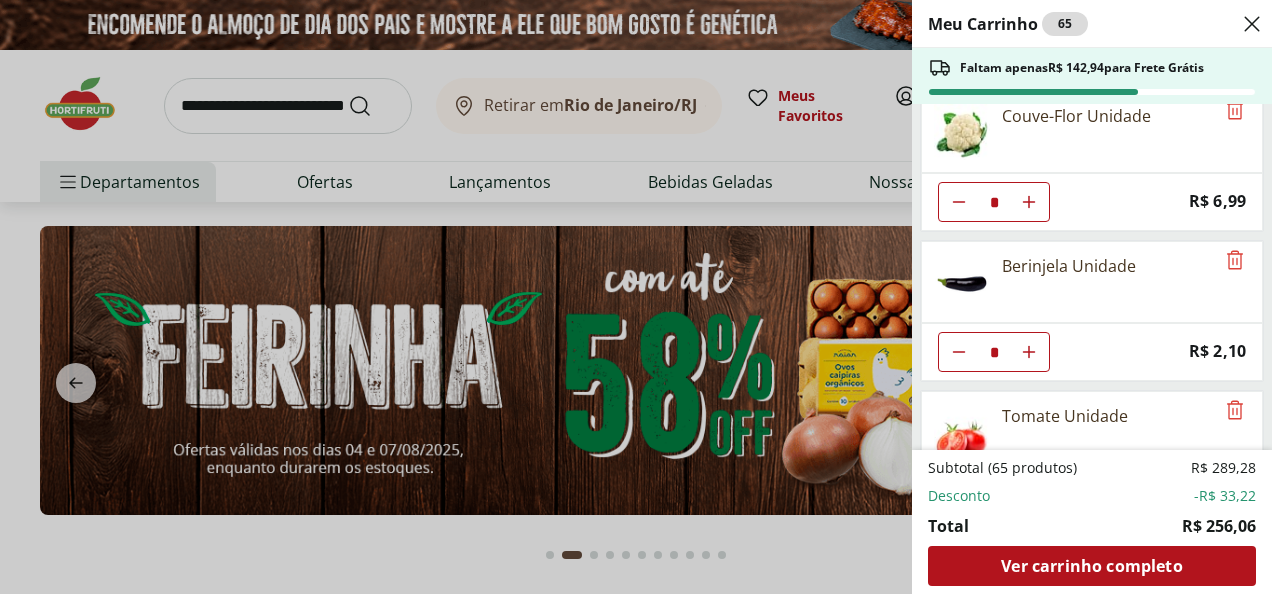click on "Meu Carrinho 65 Faltam apenas  R$ 142,94  para Frete Grátis Alface Crespa Unidade * Original price: R$ 3,69 Price: R$ 1,99 Alho Nacional Unidade * Original price: R$ 2,03 Price: R$ 1,79 Kiwi Gold Unidade * Original price: R$ 6,60 Price: R$ 5,40 Laranja Pera Unidade ** Original price: R$ 2,00 Price: R$ 1,50 Brócolis Ninja Unidade * Original price: R$ 11,99 Price: R$ 4,99 Morango Bandeja 250g * Price: R$ 15,99 Maçã Fuji Unidade * Price: R$ 3,06 Mamão Papaia Unidade * Price: R$ 6,49 Melancia Pedaço * Price: R$ 8,97 Batata Inglesa Unidade * Price: R$ 0,80 Couve-Flor Unidade * Price: R$ 6,99 Berinjela Unidade * Price: R$ 2,10 Tomate Unidade * Price: R$ 2,20 Manga Palmer Unidade * Price: R$ 4,80 Ovos Brancos Embalados com 30 unidades * Price: R$ 19,99 Espinafre Unidade * Price: R$ 3,99 Tapioca Natural da Terra 500g * Original price: R$ 8,99 Price: R$ 4,99 Milho Verde Bandeja * Price: R$ 9,09 PESSEGO DONNUT KG * Price: R$ 3,90 Mortadela Defumada Ouro Fatiada Perdigão * Price: Total" at bounding box center [636, 297] 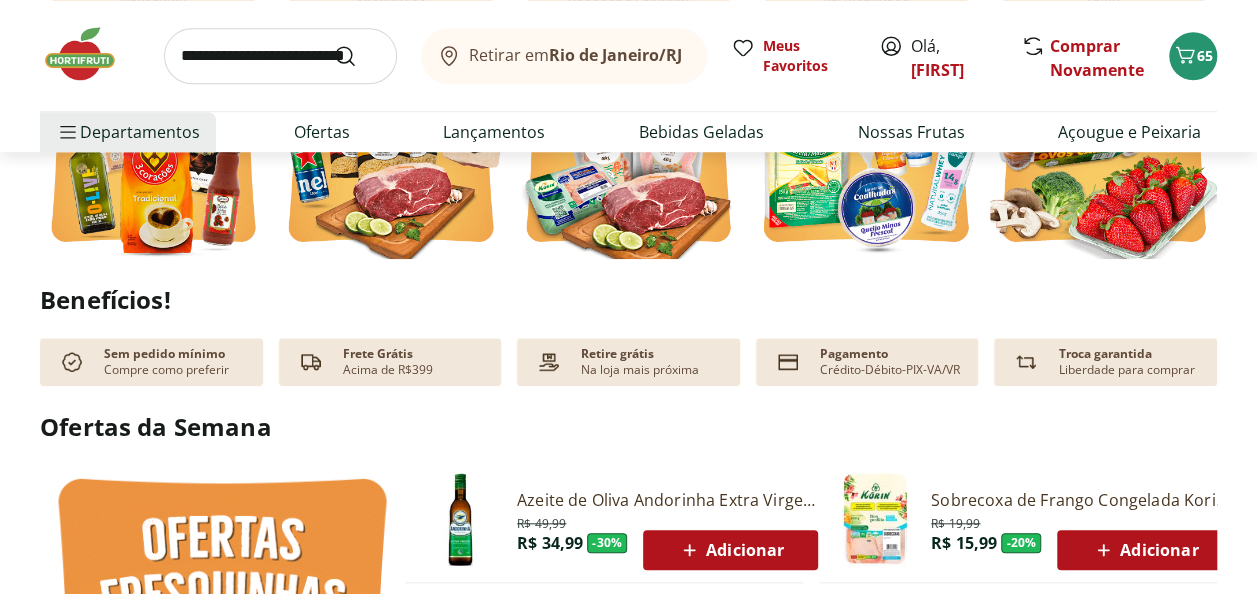 scroll, scrollTop: 600, scrollLeft: 0, axis: vertical 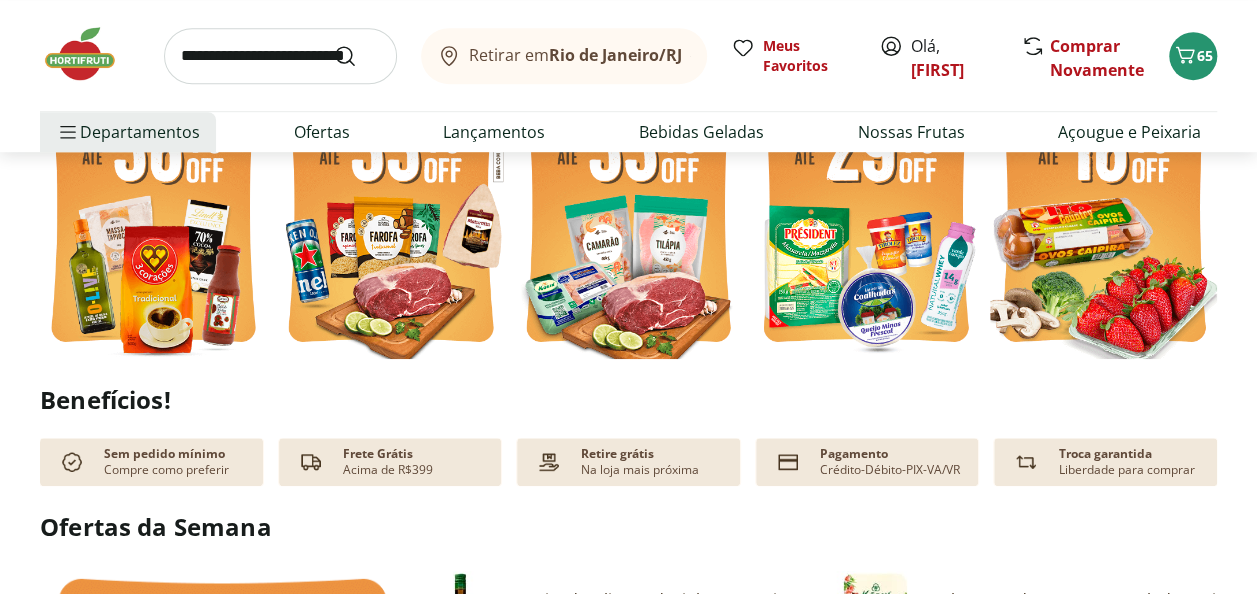 click at bounding box center [865, 207] 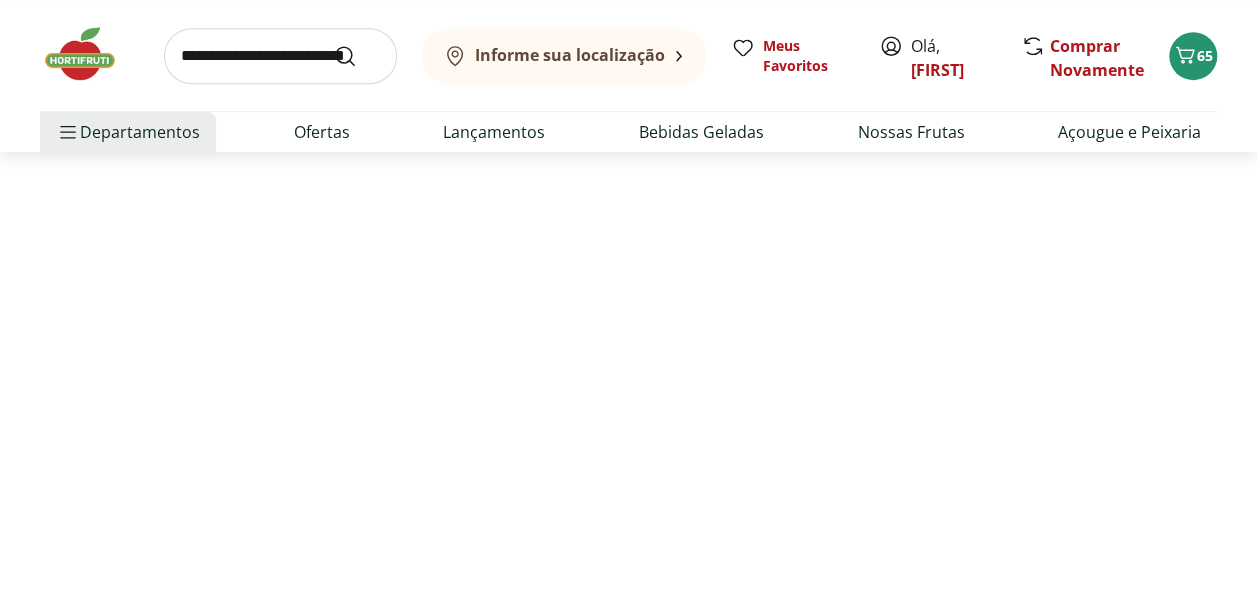 scroll, scrollTop: 0, scrollLeft: 0, axis: both 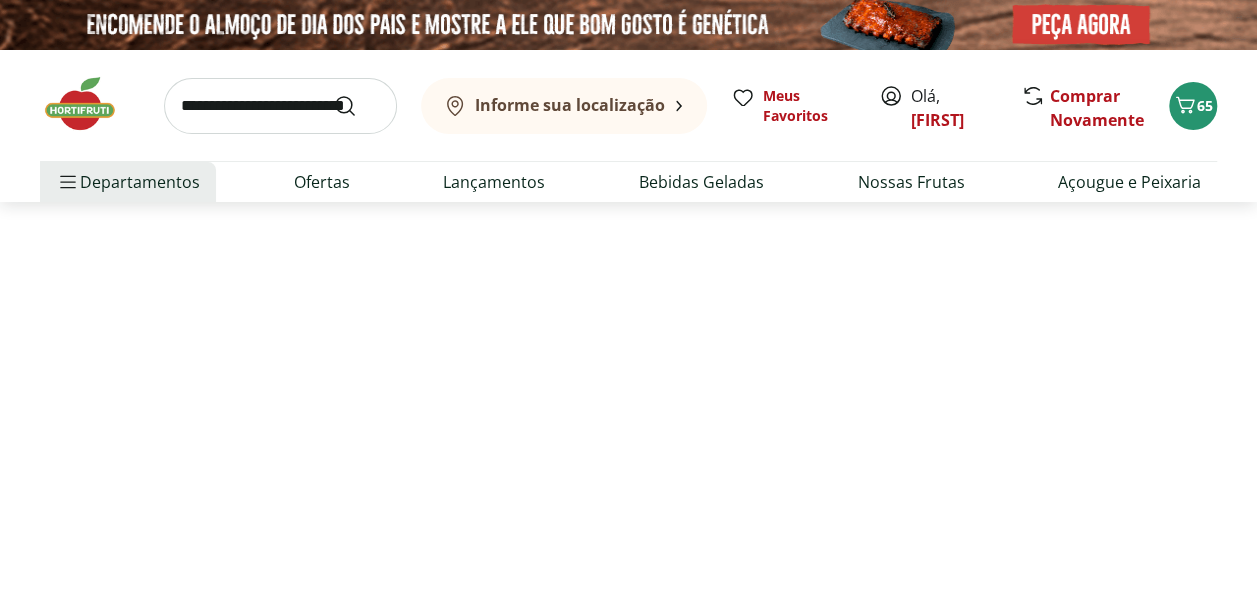 select on "**********" 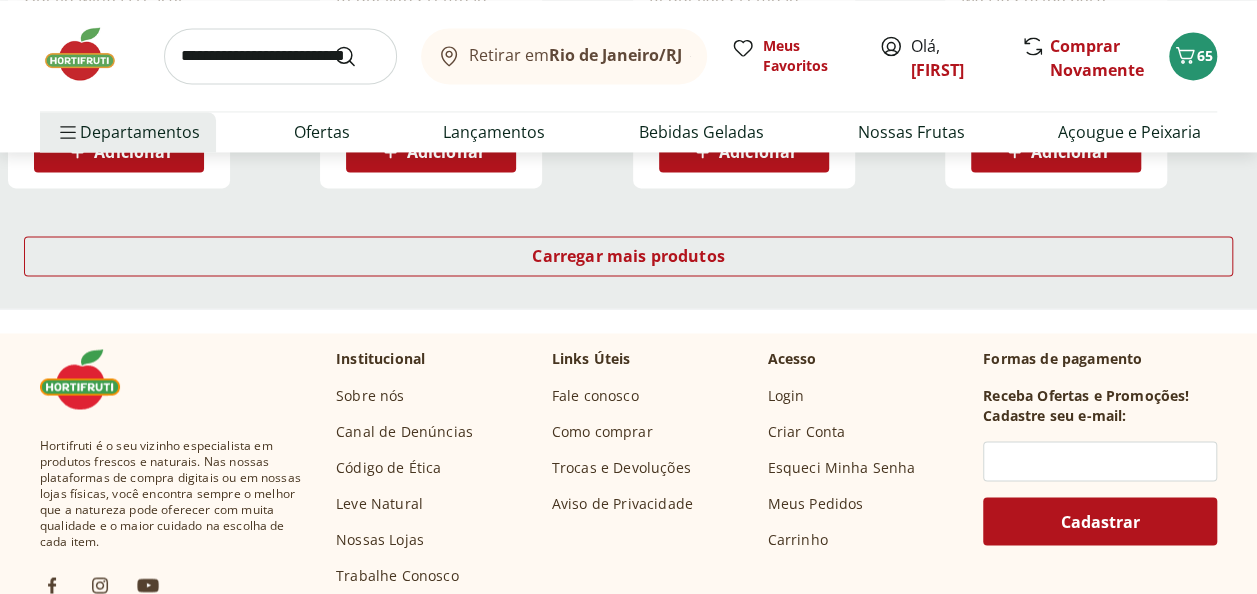 scroll, scrollTop: 1500, scrollLeft: 0, axis: vertical 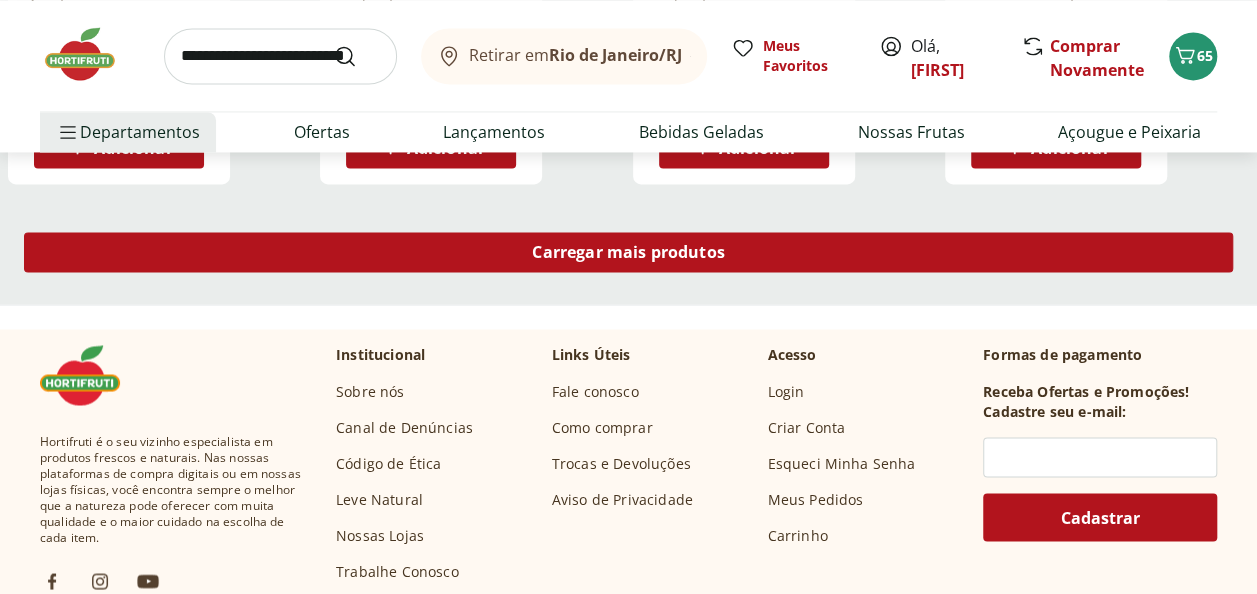 click on "Carregar mais produtos" at bounding box center [628, 252] 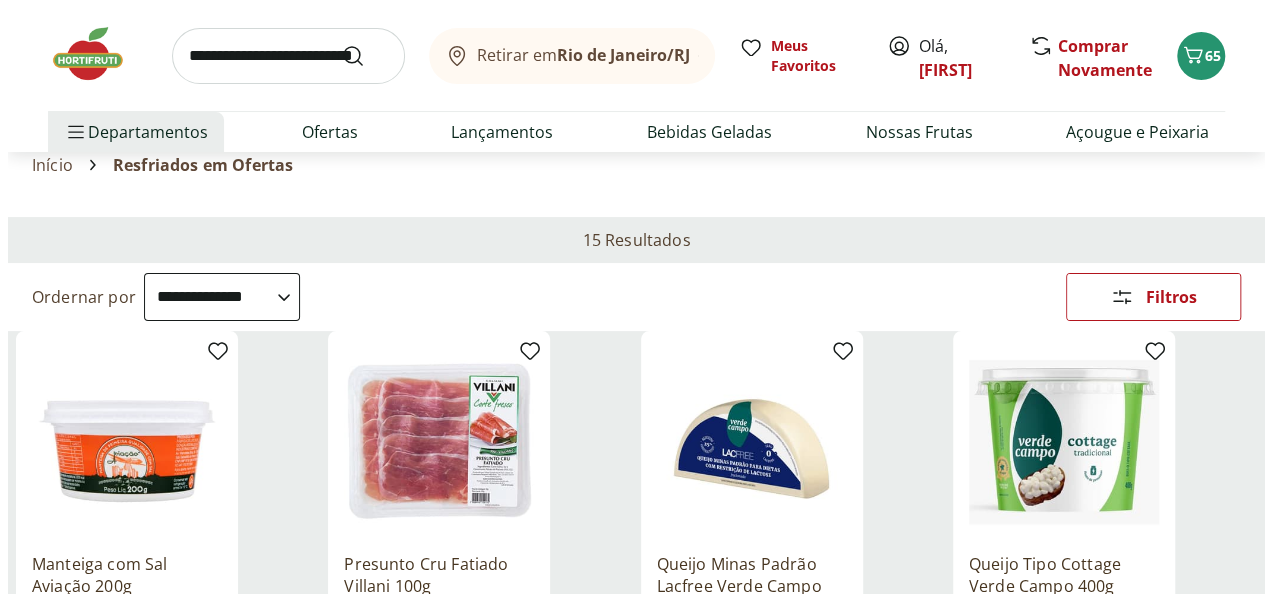 scroll, scrollTop: 0, scrollLeft: 0, axis: both 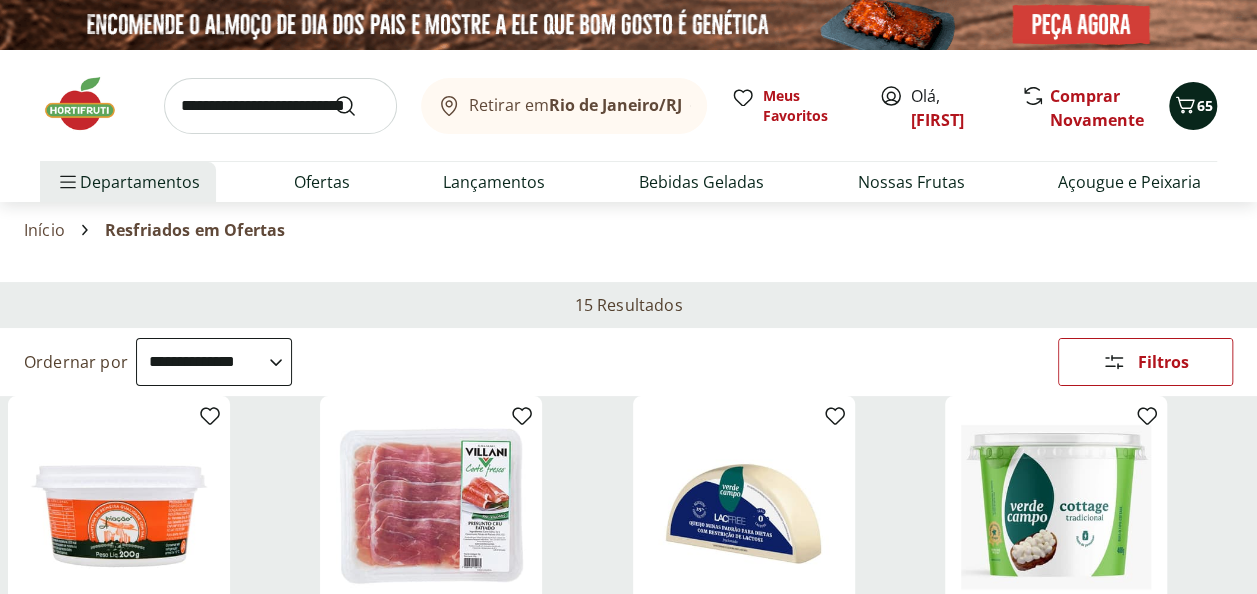 click 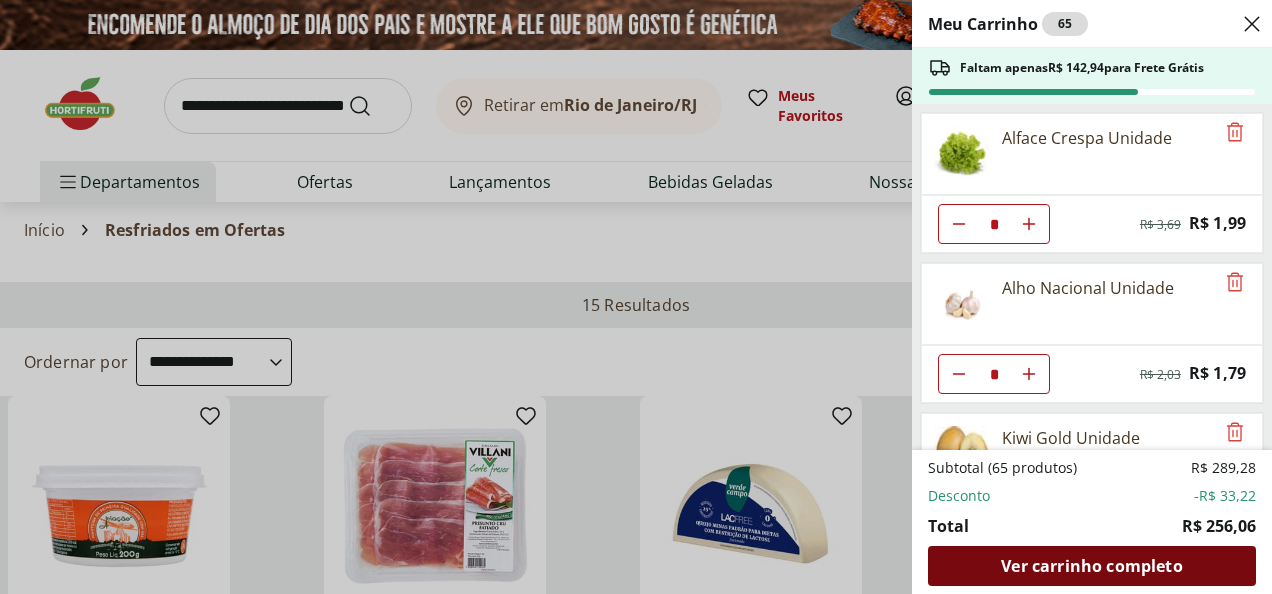 click on "Ver carrinho completo" at bounding box center (1091, 566) 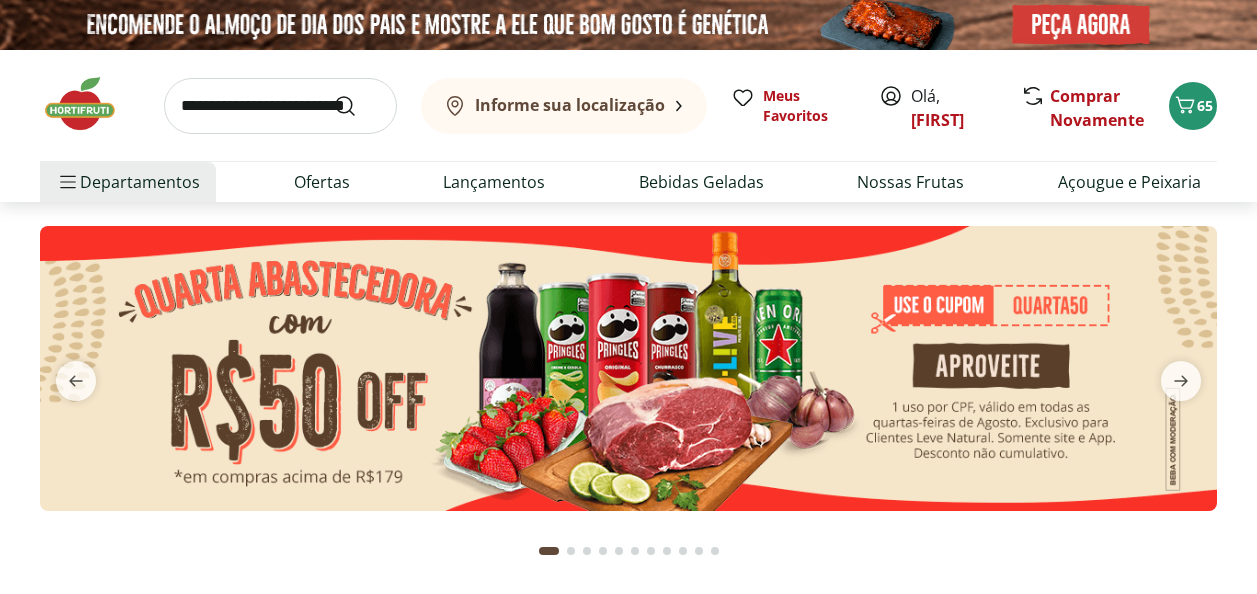 scroll, scrollTop: 0, scrollLeft: 0, axis: both 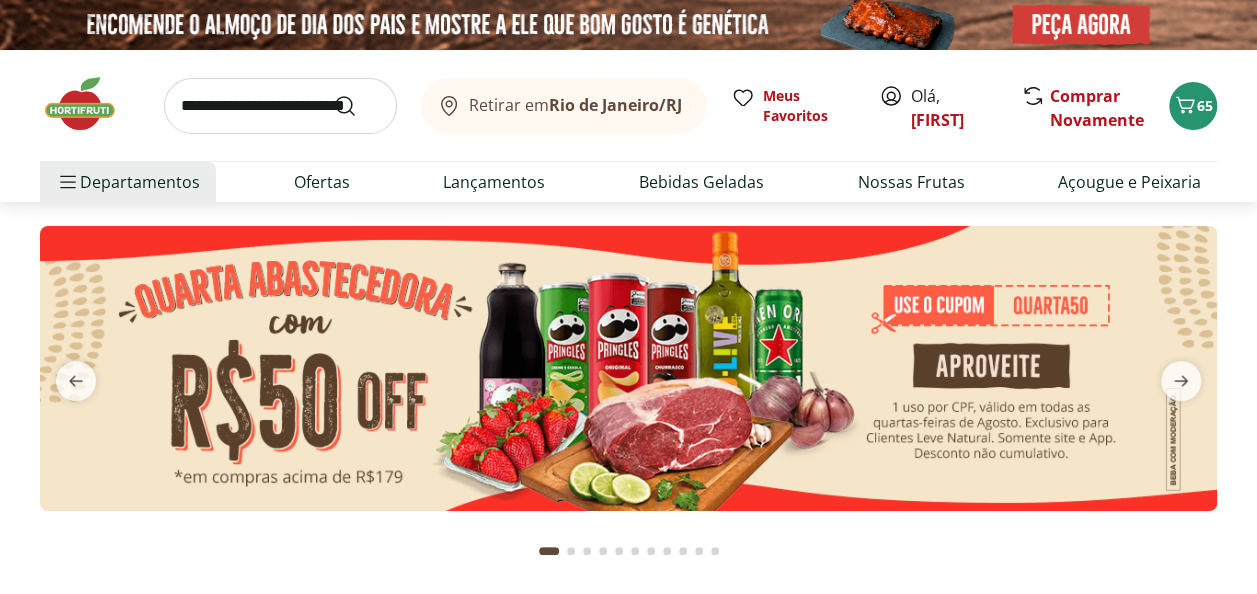 click at bounding box center [280, 106] 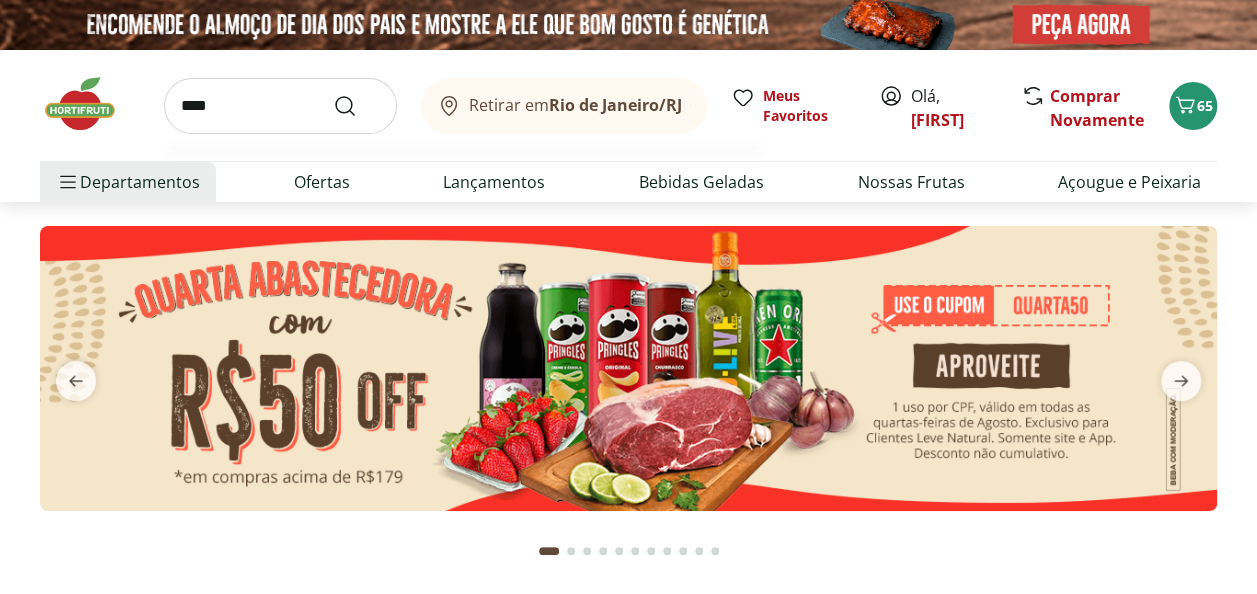 type on "****" 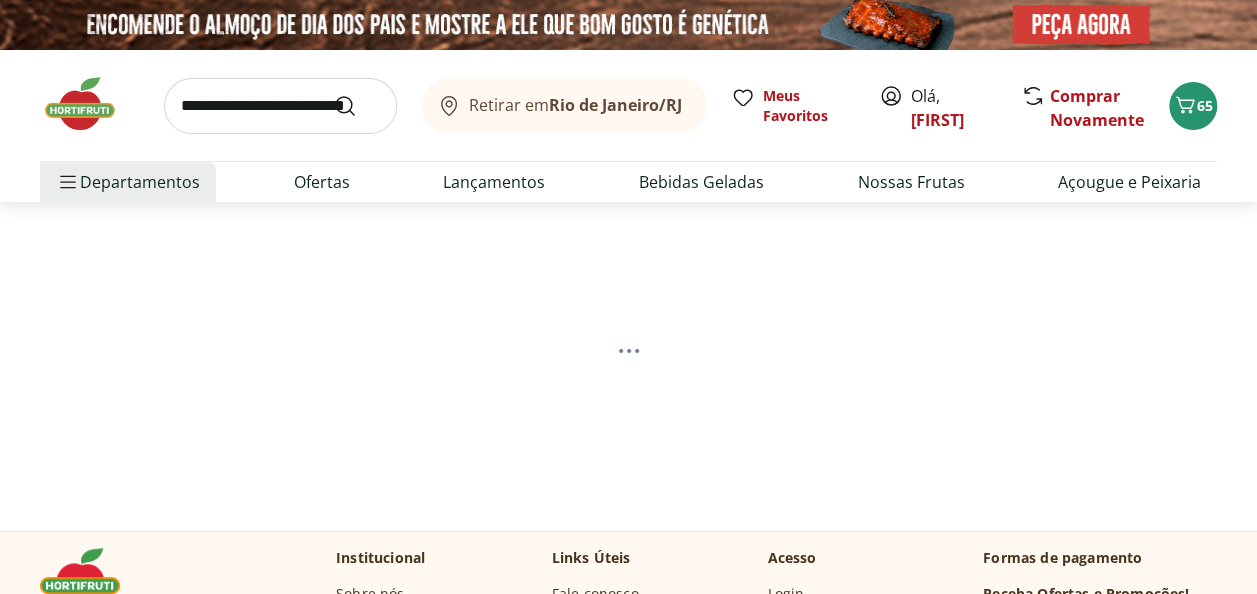 select on "**********" 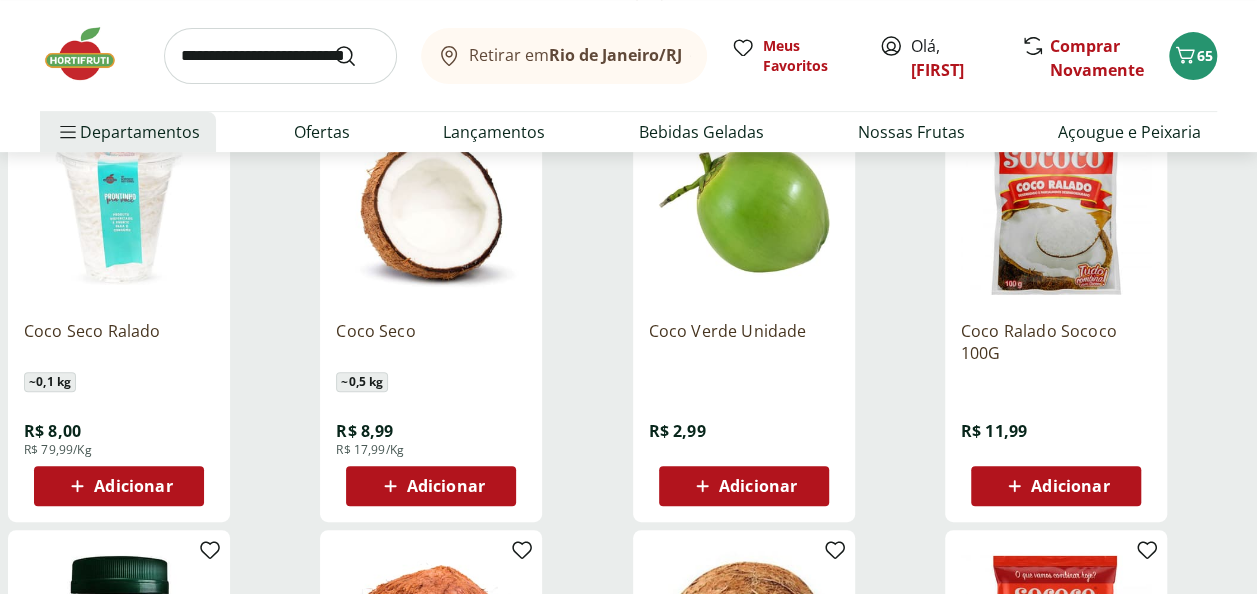 scroll, scrollTop: 300, scrollLeft: 0, axis: vertical 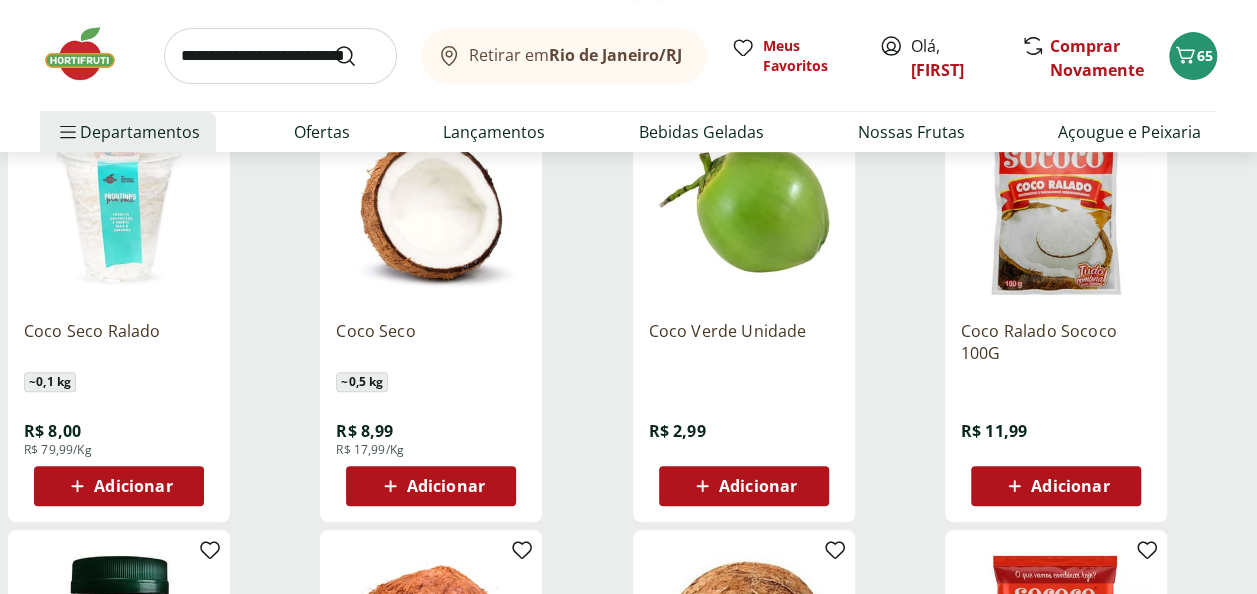 click on "Adicionar" at bounding box center [758, 486] 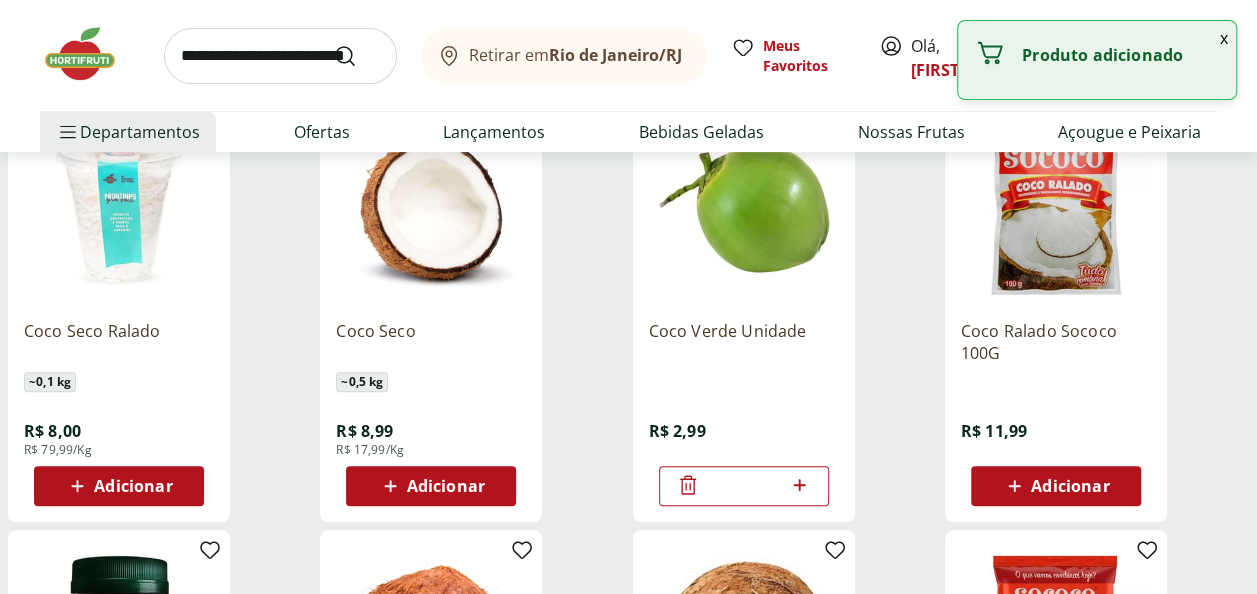 click 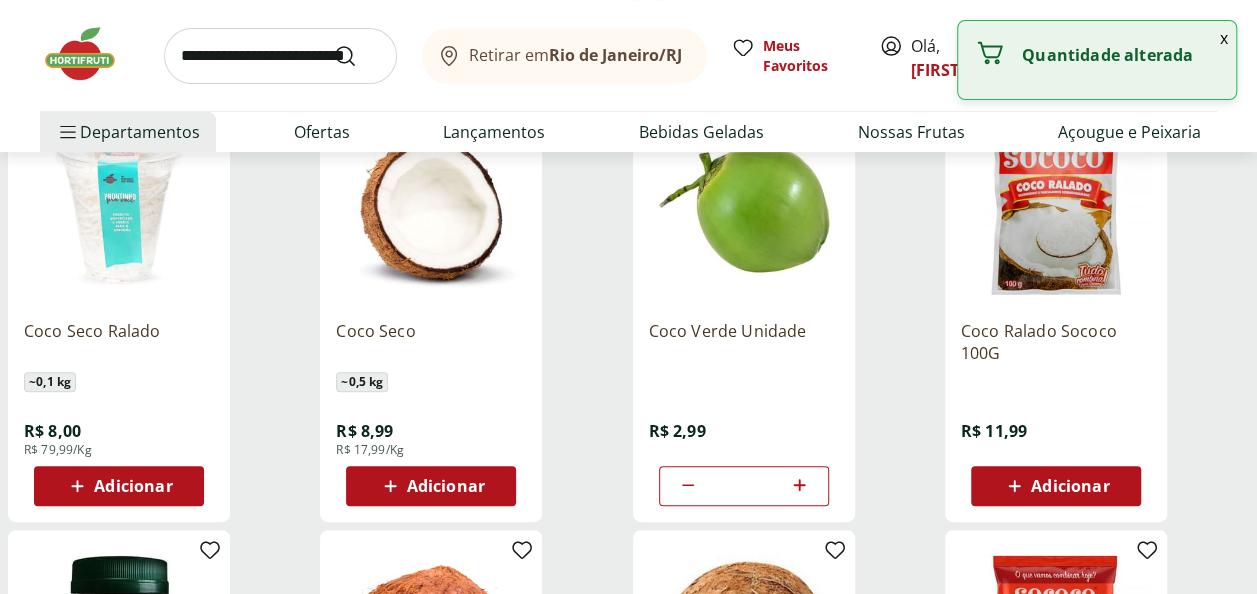 click 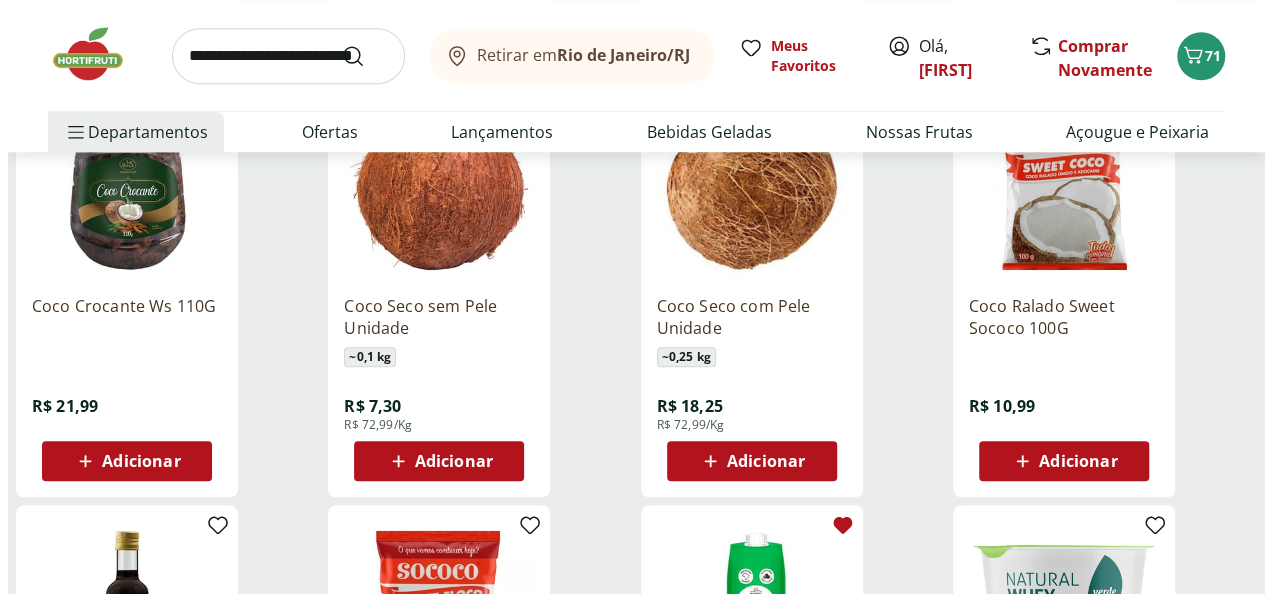 scroll, scrollTop: 400, scrollLeft: 0, axis: vertical 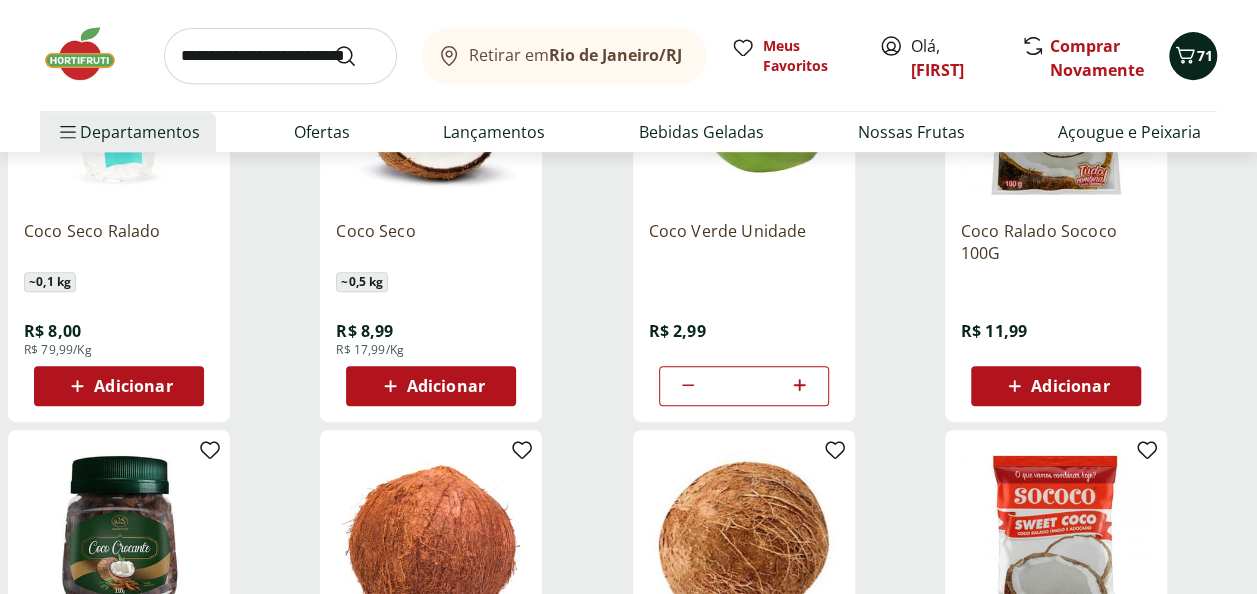 click 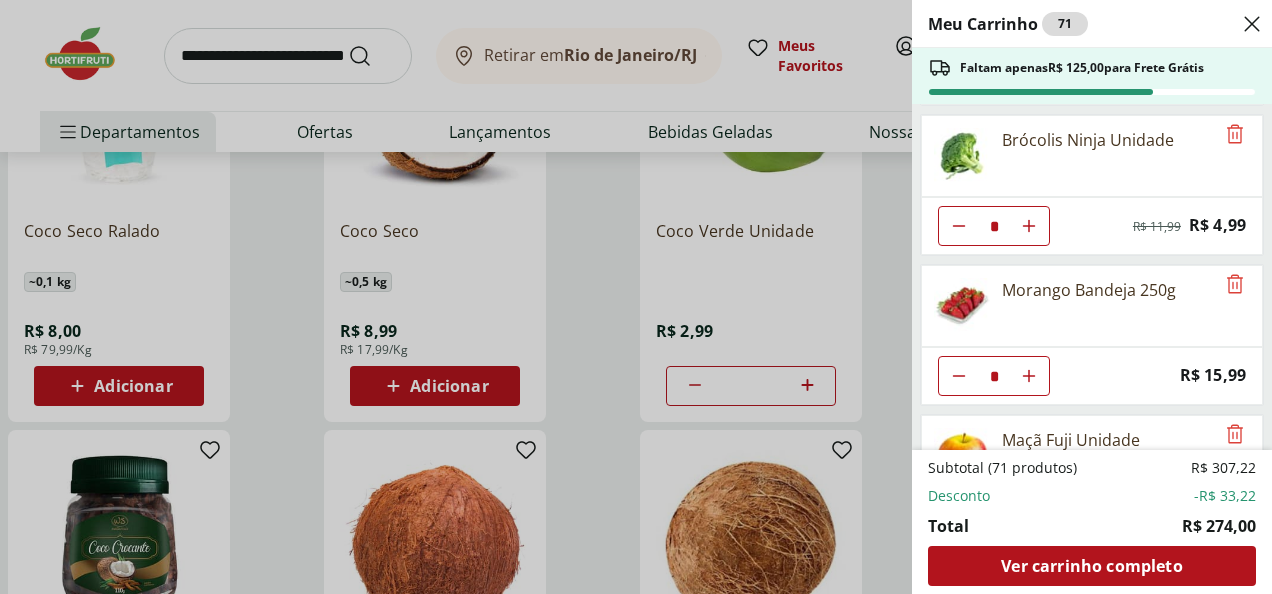scroll, scrollTop: 600, scrollLeft: 0, axis: vertical 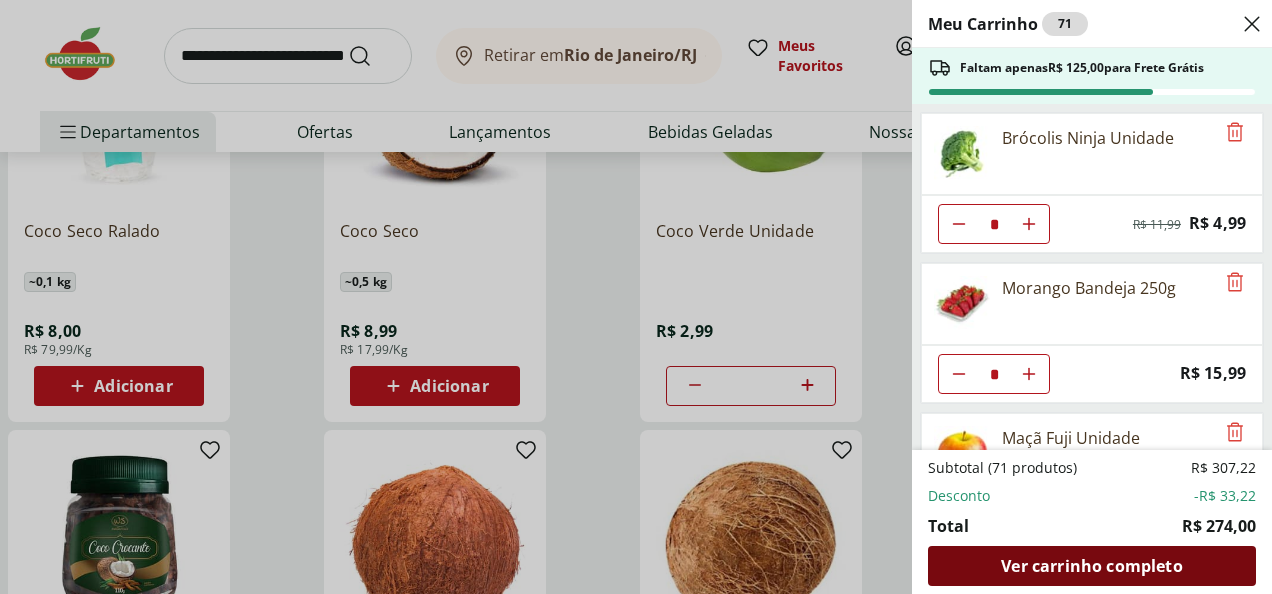 click on "Ver carrinho completo" at bounding box center (1091, 566) 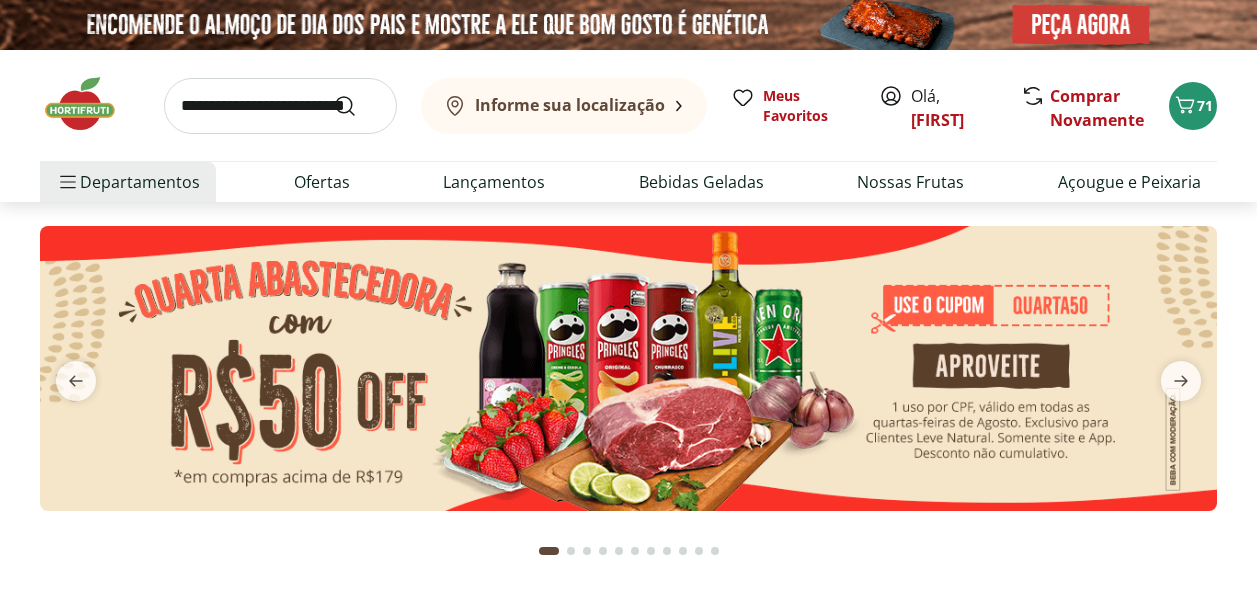 scroll, scrollTop: 0, scrollLeft: 0, axis: both 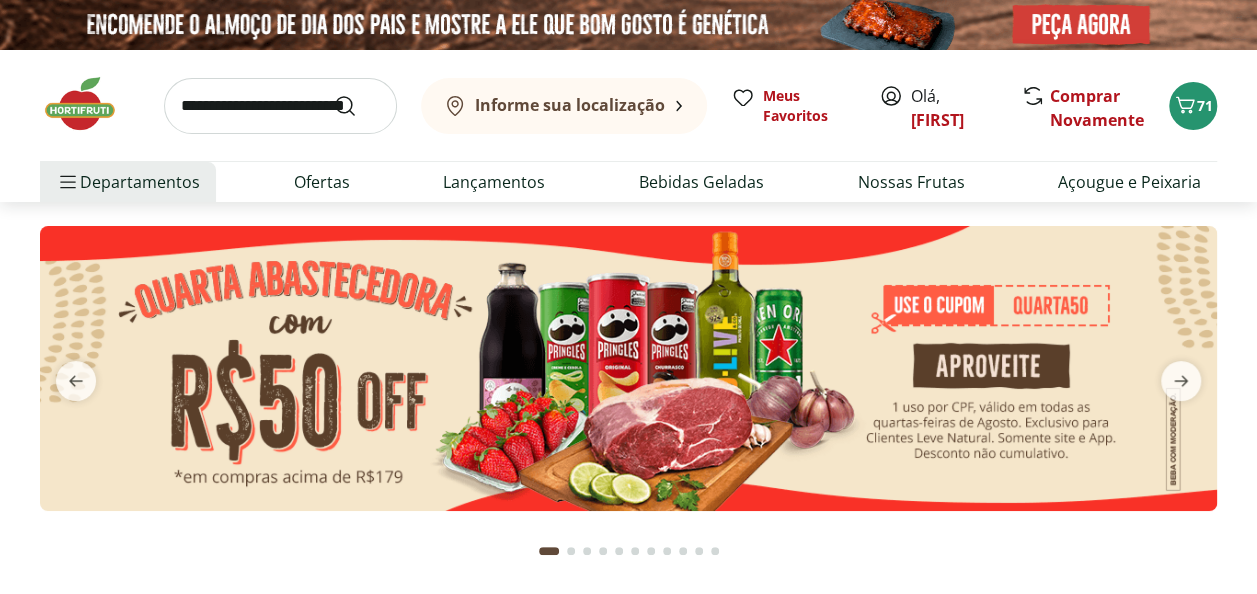 click at bounding box center (280, 106) 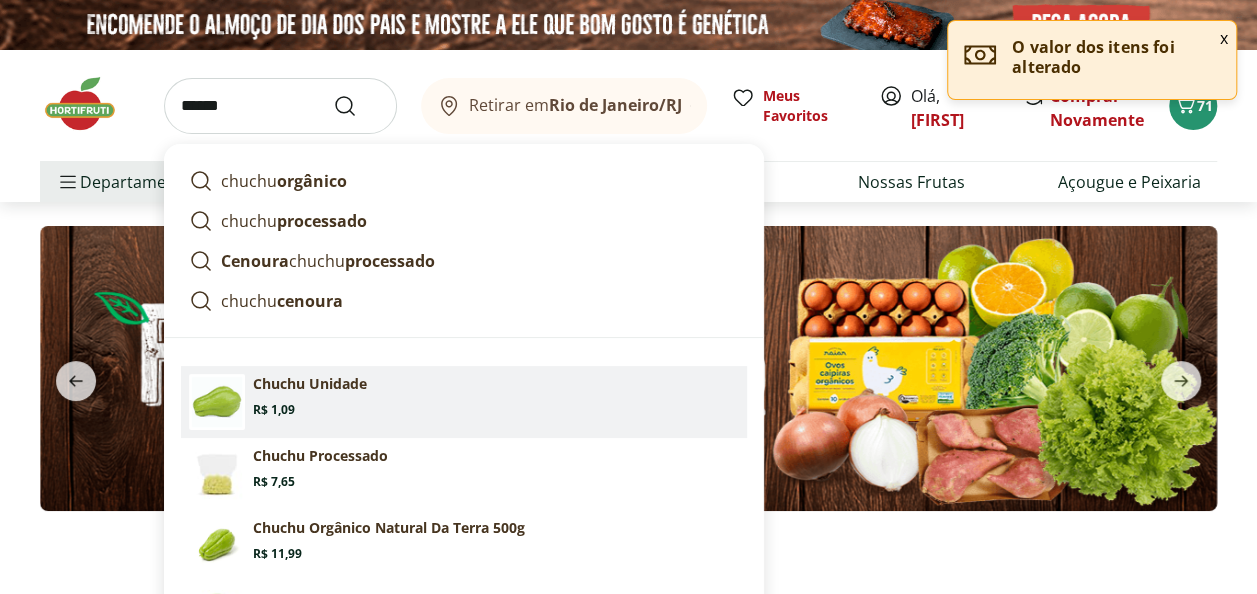 click on "Chuchu Unidade Price: R$ 1,09" at bounding box center (496, 396) 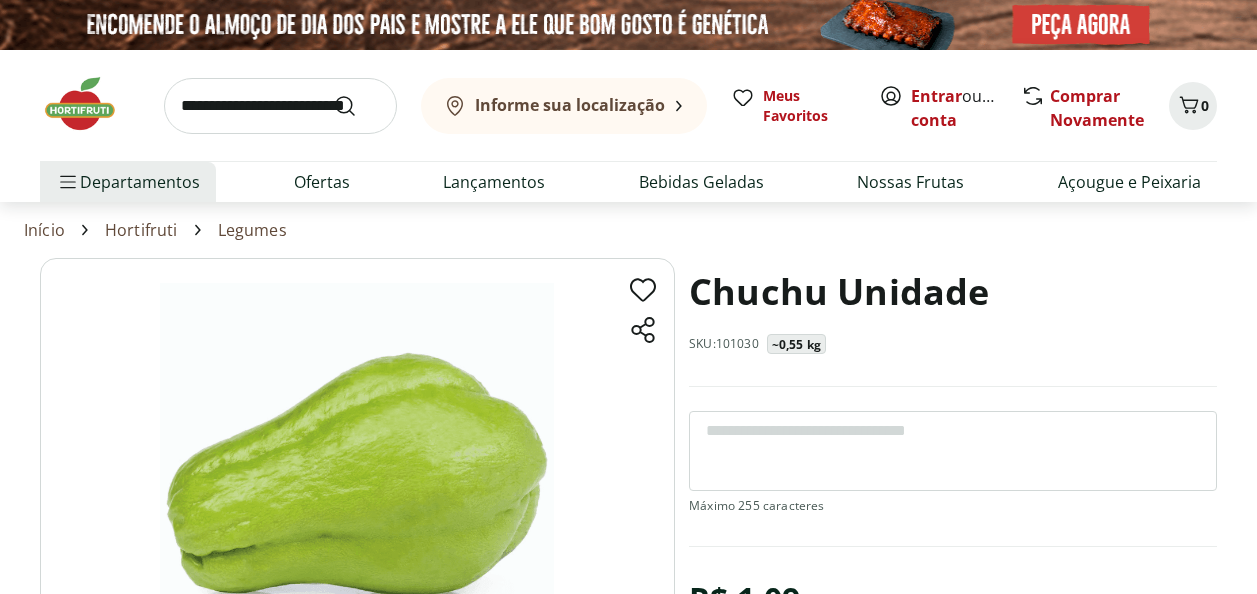 scroll, scrollTop: 0, scrollLeft: 0, axis: both 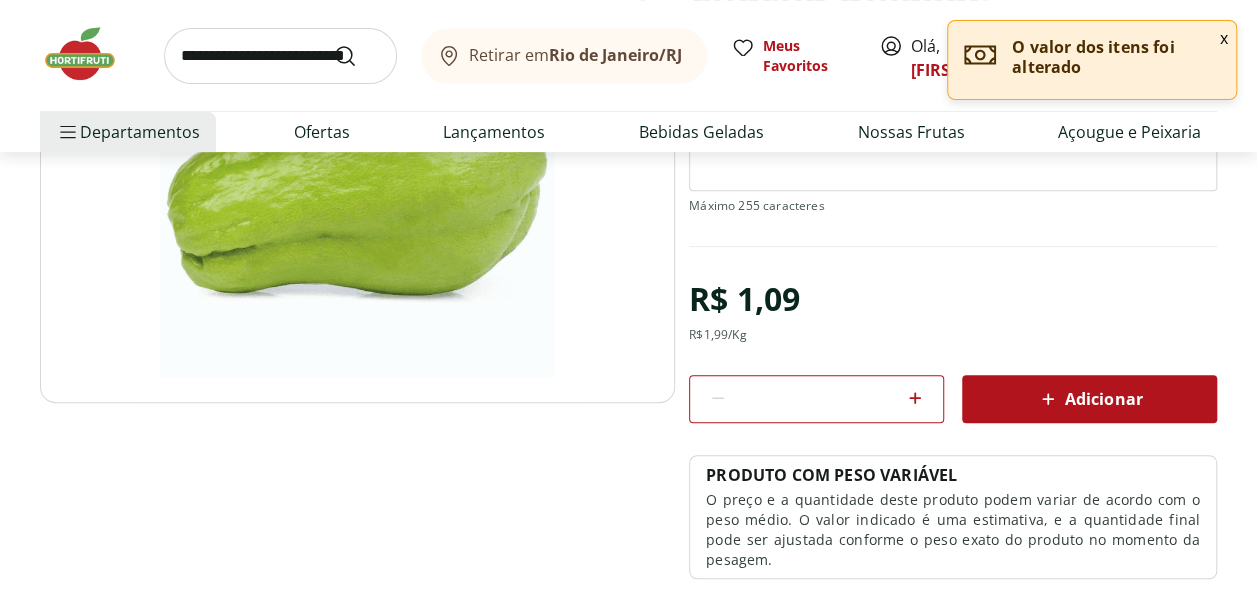 click 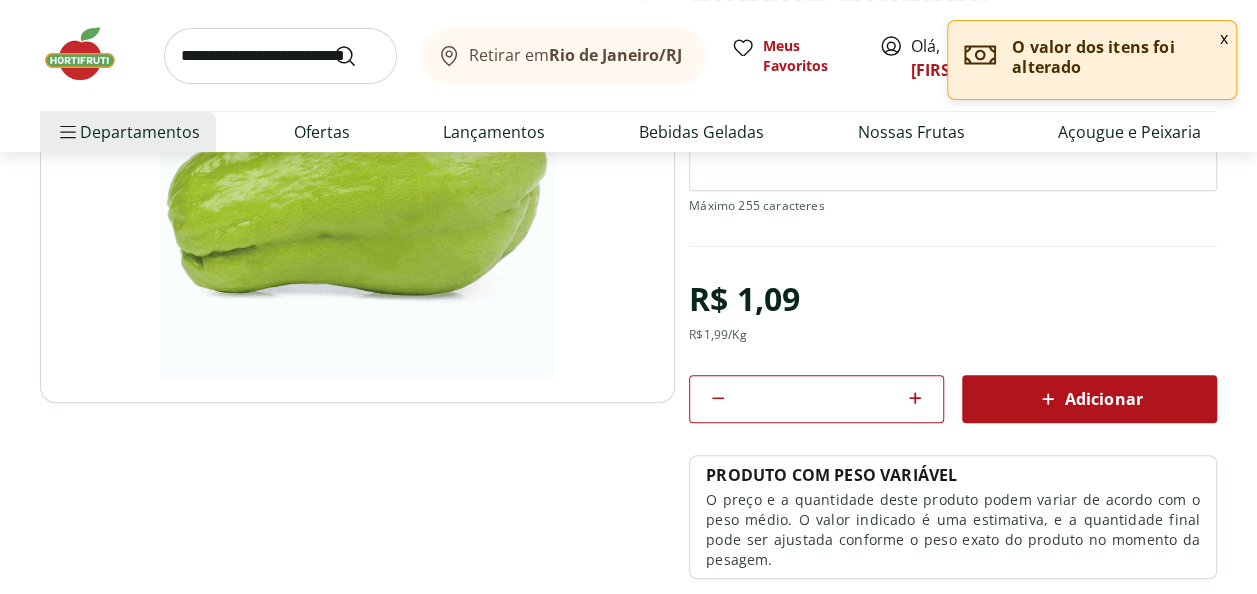click 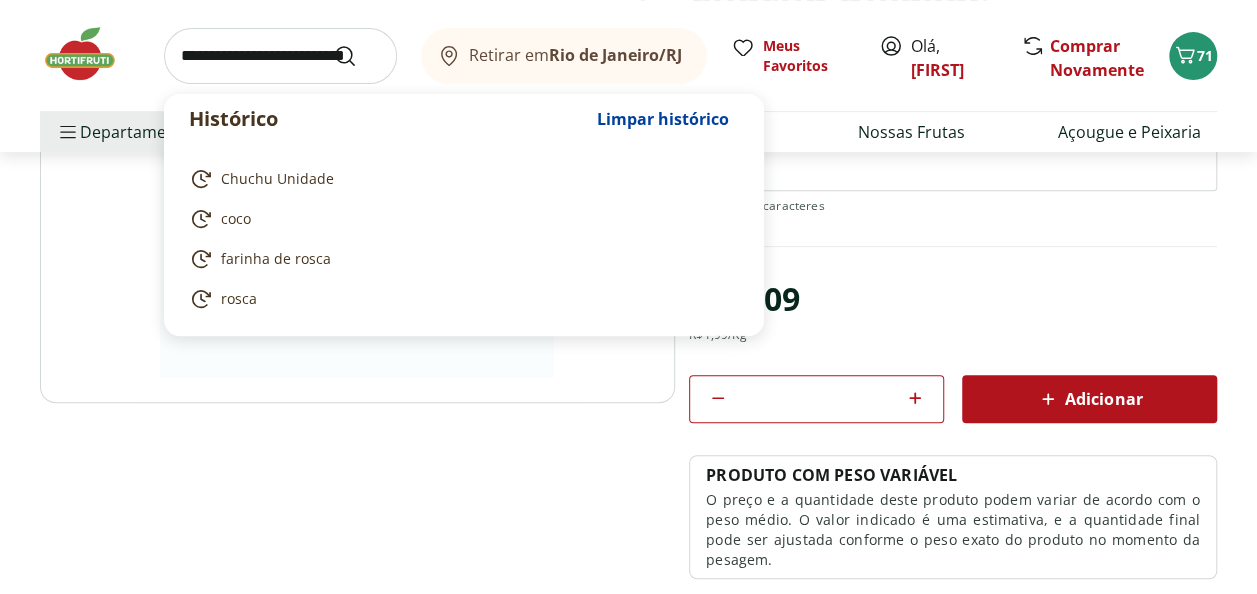click at bounding box center (280, 56) 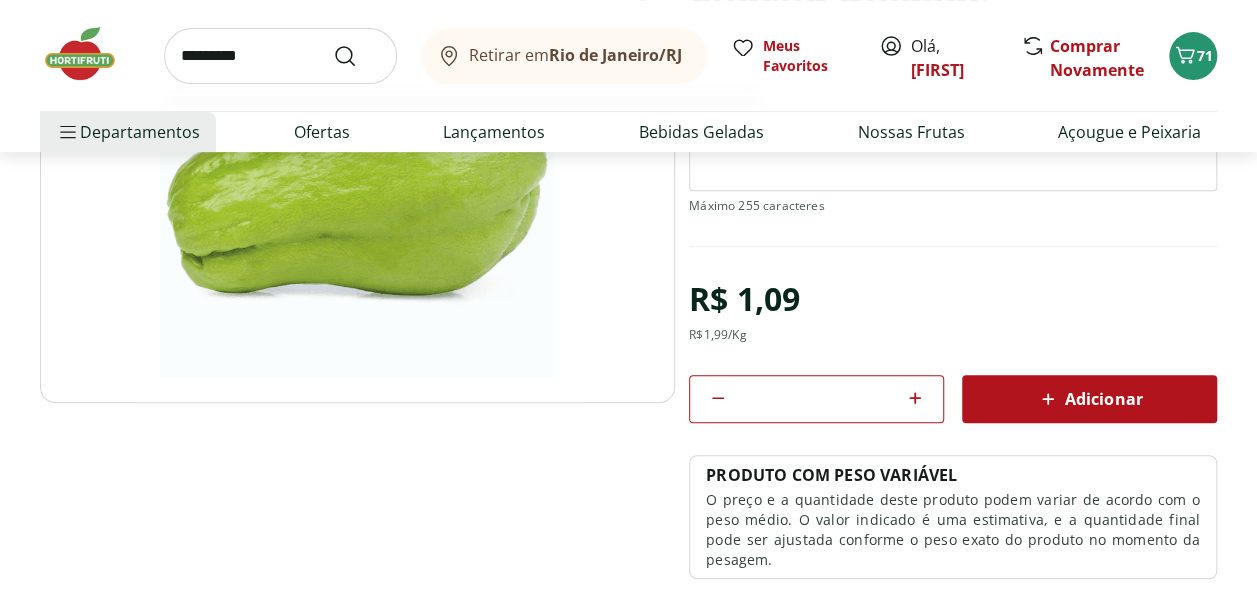 type on "*********" 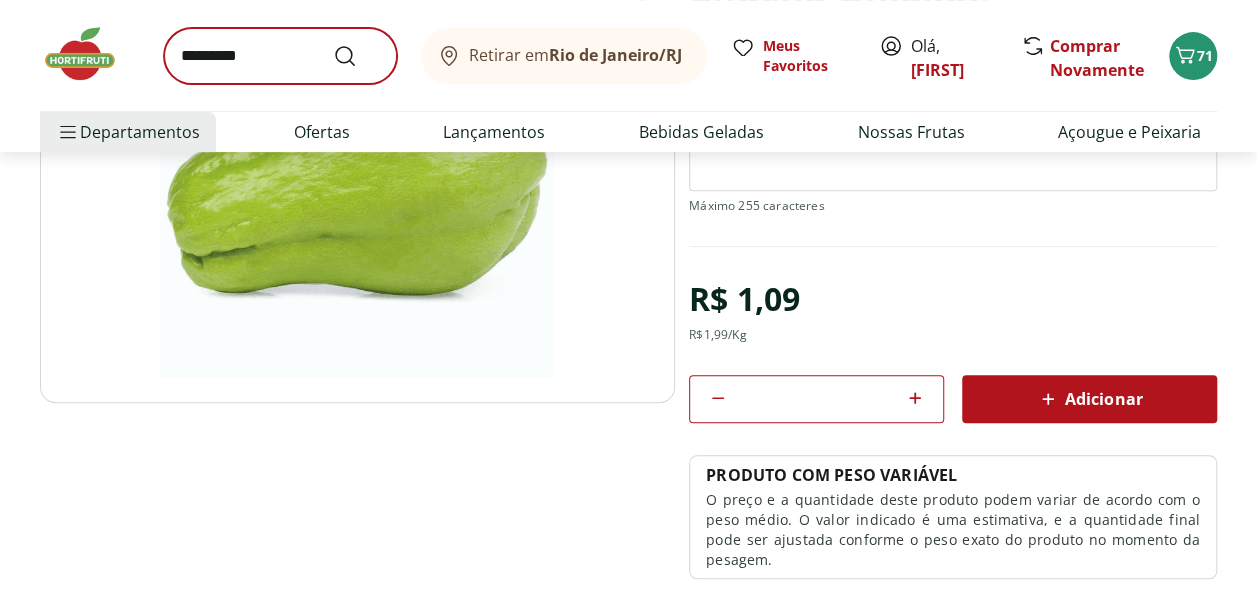 scroll, scrollTop: 0, scrollLeft: 0, axis: both 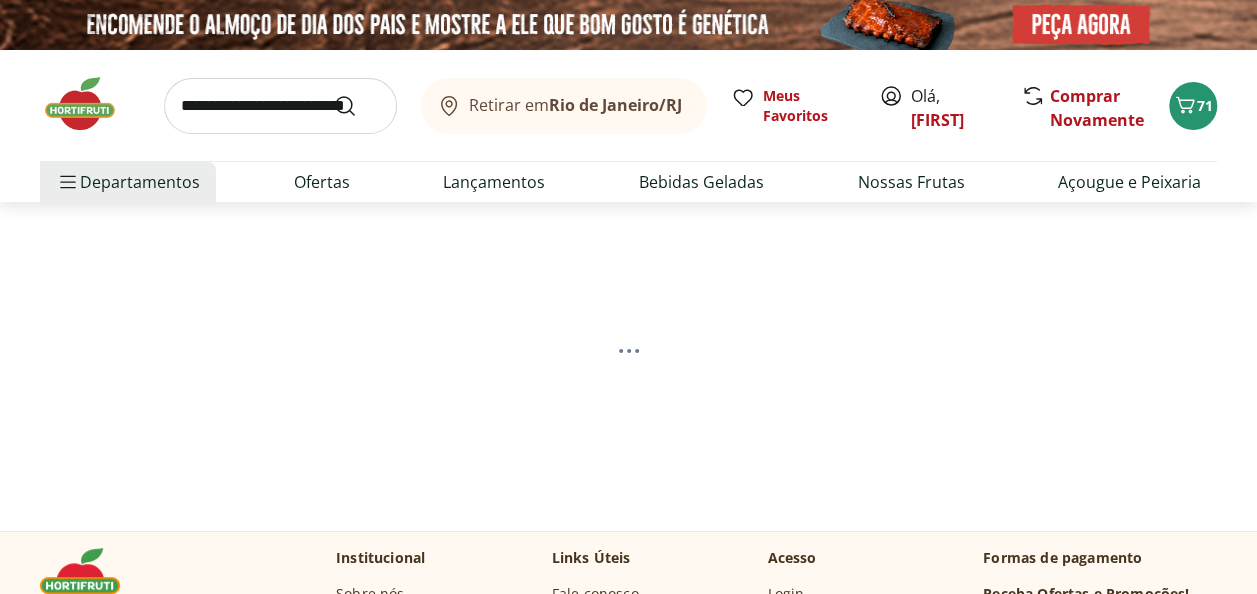 select on "**********" 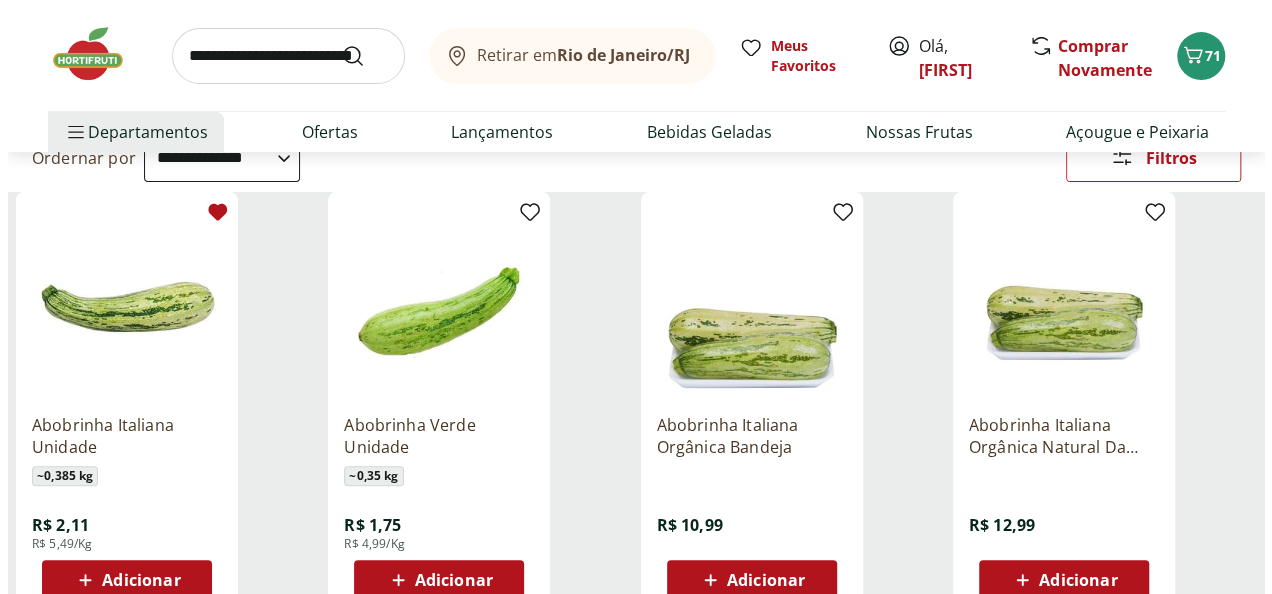 scroll, scrollTop: 300, scrollLeft: 0, axis: vertical 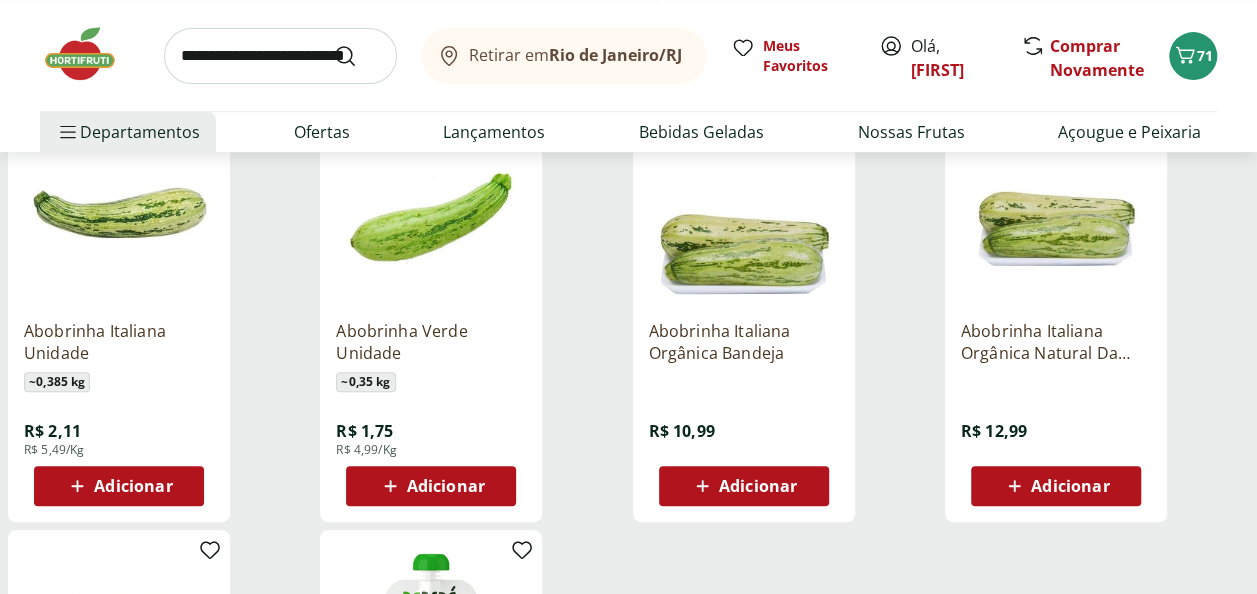 click on "Adicionar" at bounding box center (119, 486) 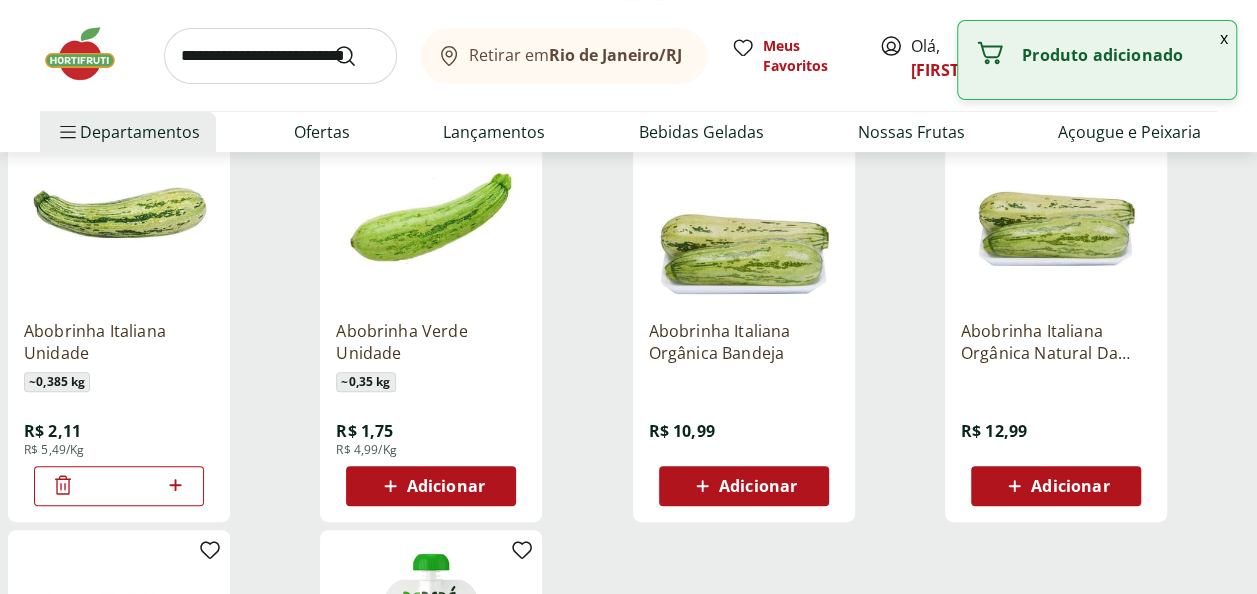 click 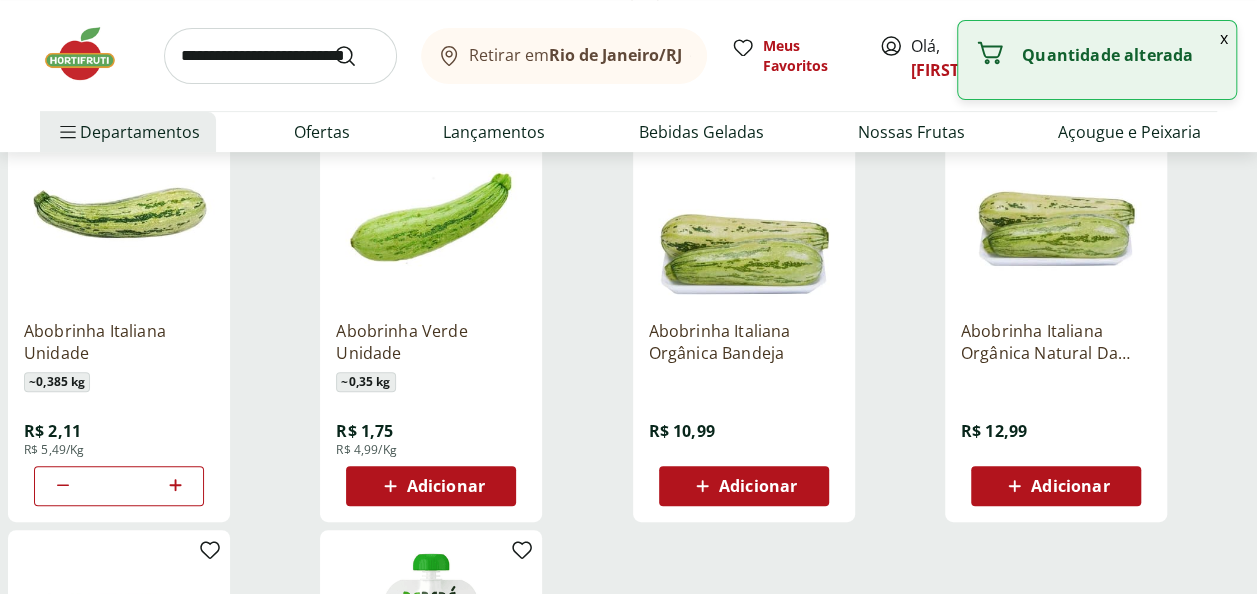 click on "x" at bounding box center [1224, 38] 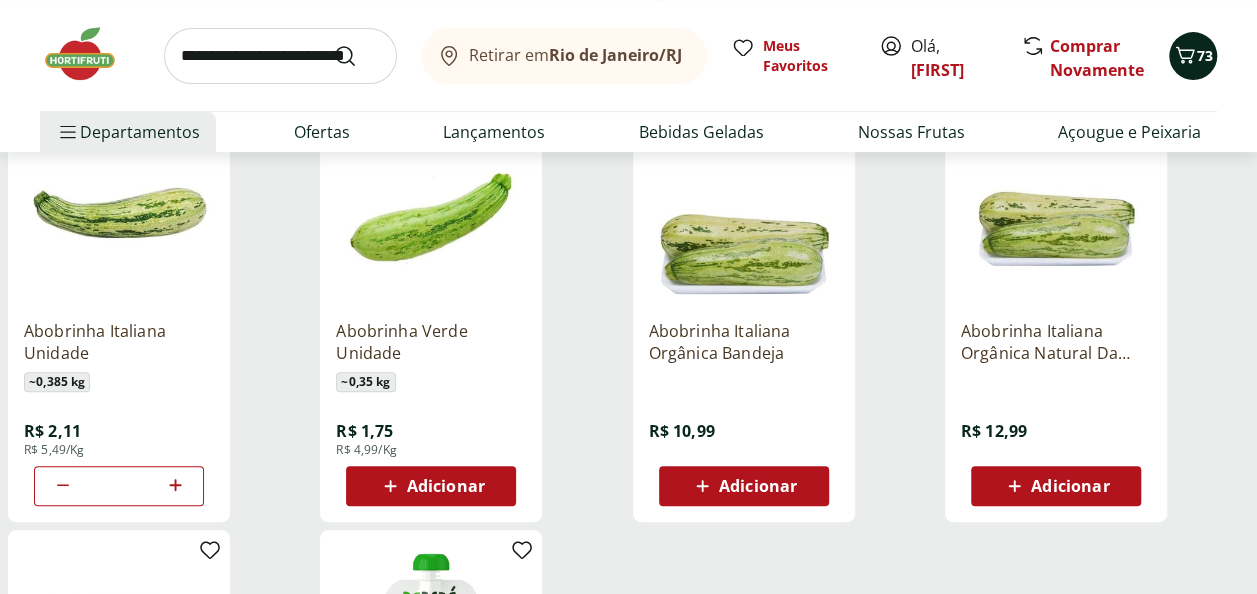 click 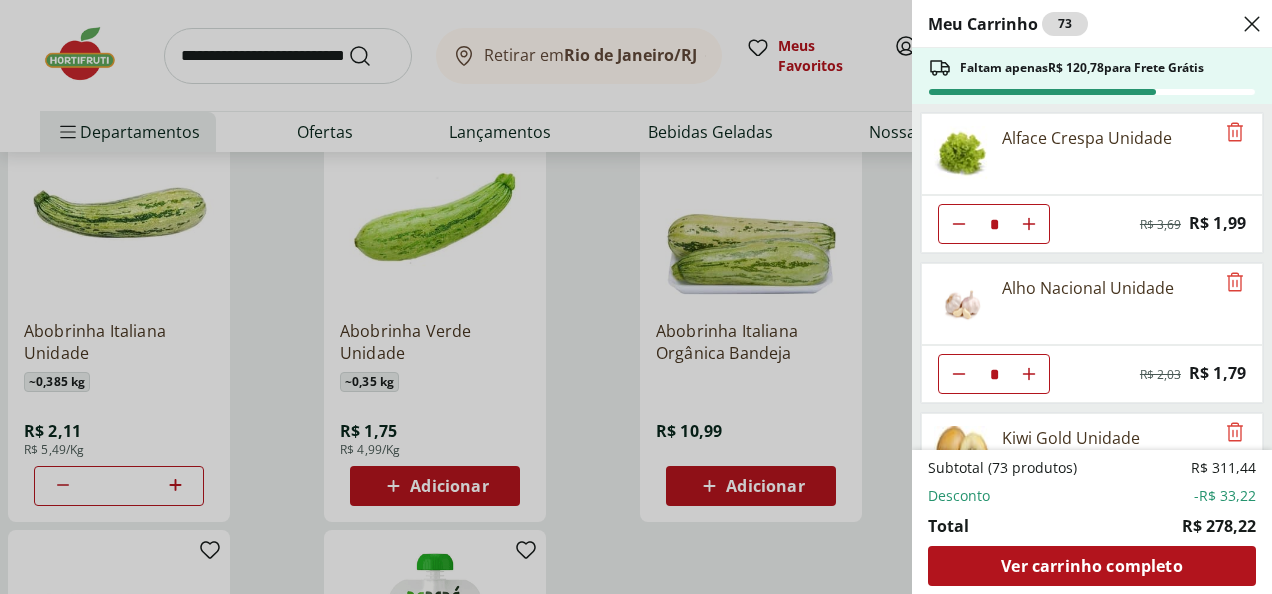 click on "Subtotal (73 produtos) R$ 311,44 Desconto -R$ 33,22 Total R$ 278,22 Ver carrinho completo" at bounding box center (1092, 522) 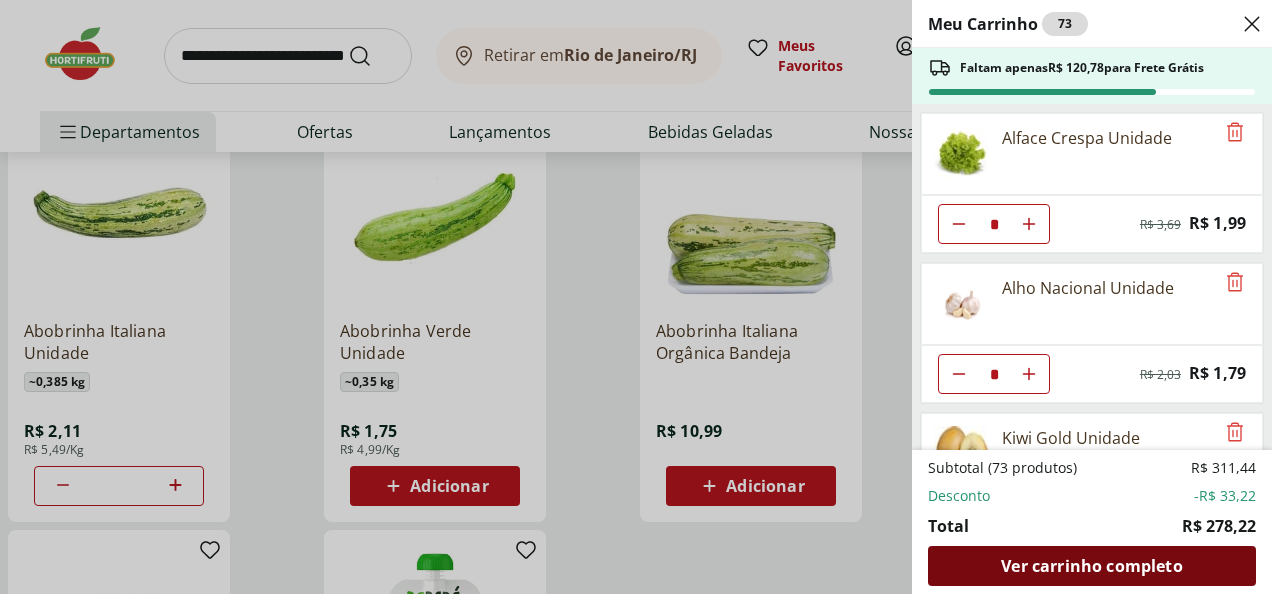 click on "Ver carrinho completo" at bounding box center (1091, 566) 